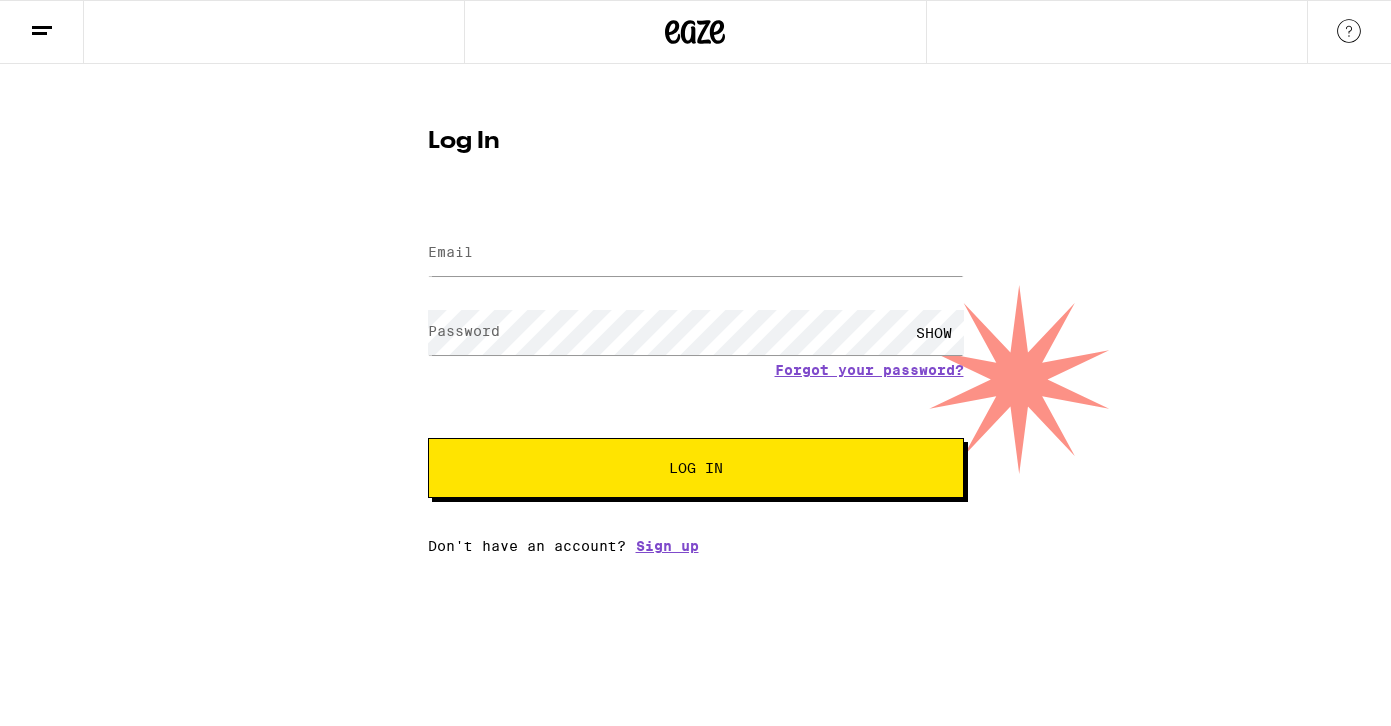scroll, scrollTop: 0, scrollLeft: 0, axis: both 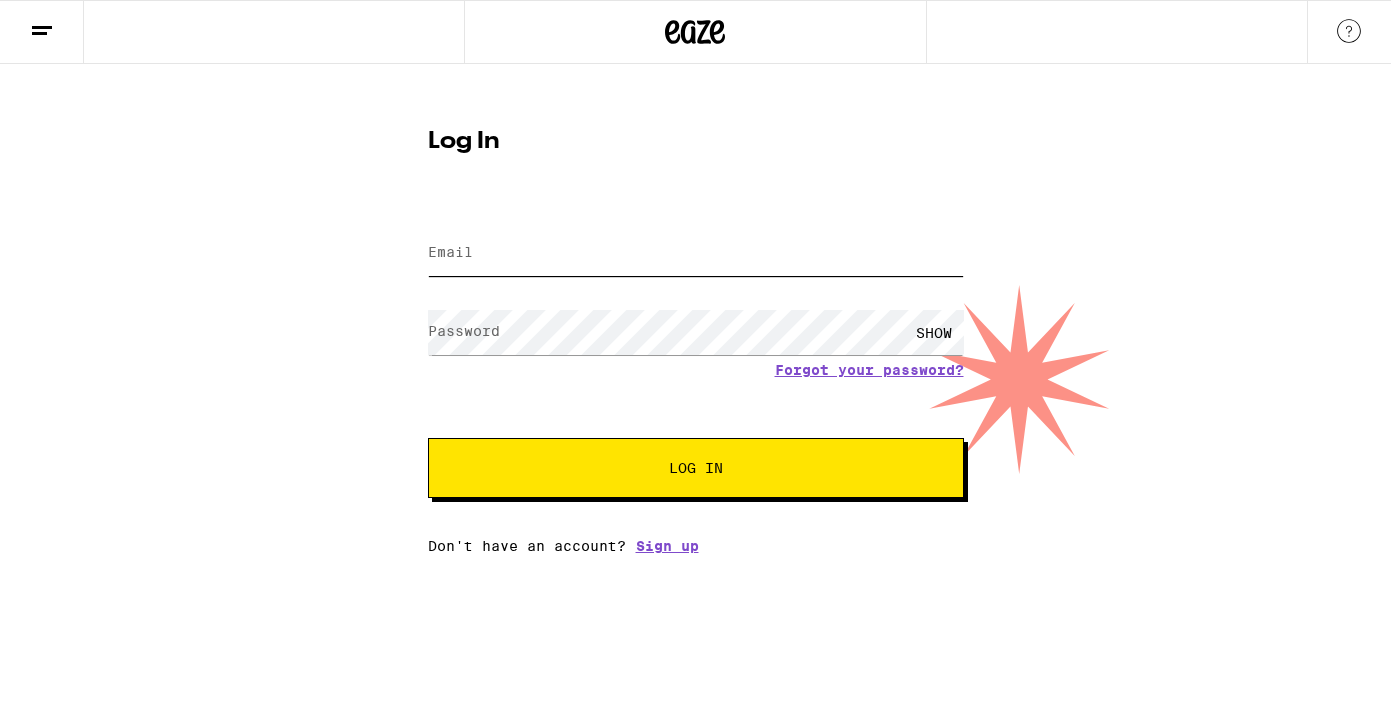 click on "Email" at bounding box center [696, 253] 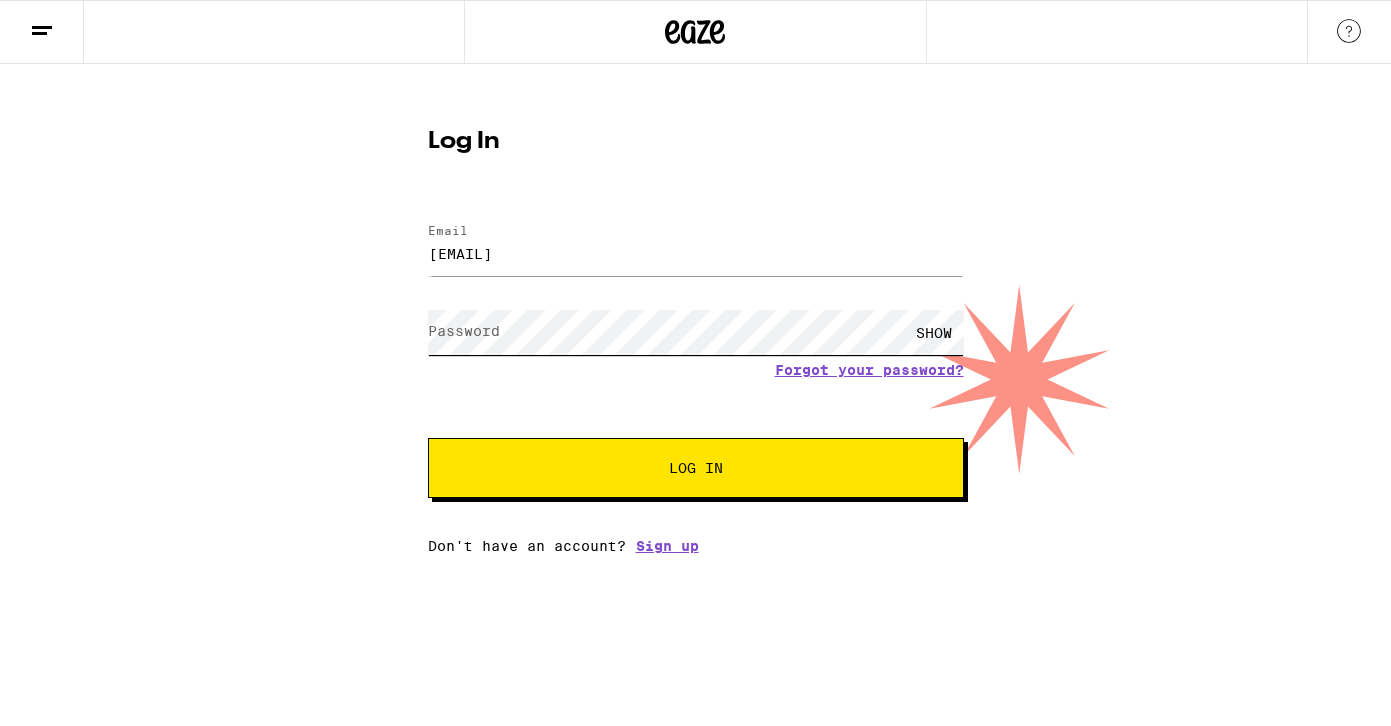 scroll, scrollTop: 0, scrollLeft: 0, axis: both 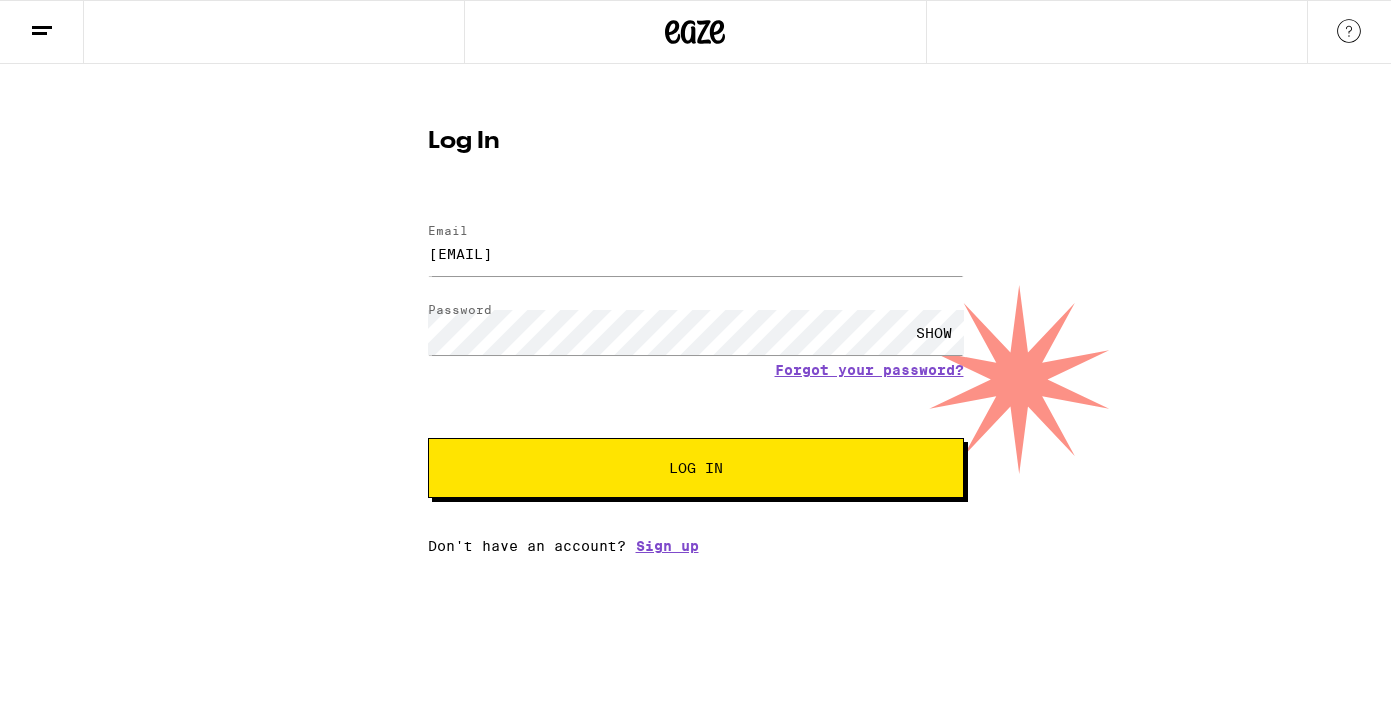 click on "Log In" at bounding box center [696, 468] 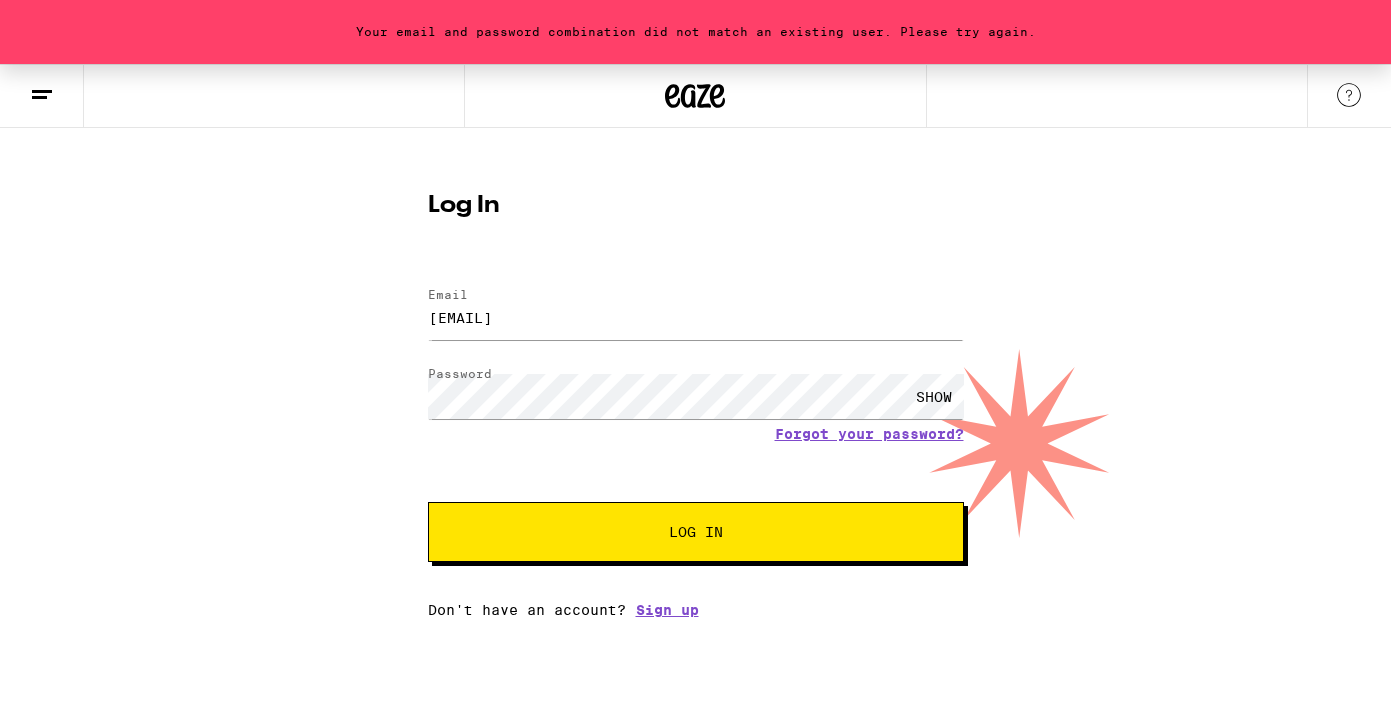click on "SHOW" at bounding box center (934, 396) 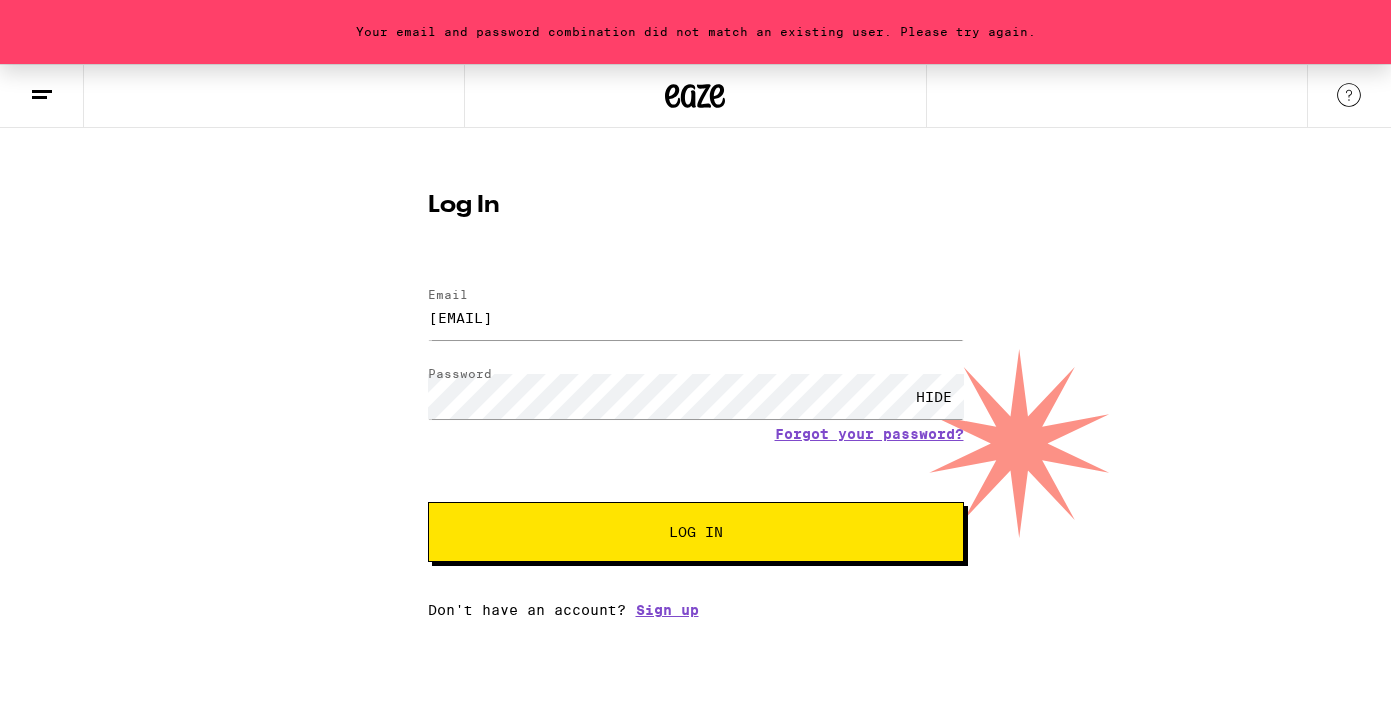 click on "HIDE" at bounding box center (934, 396) 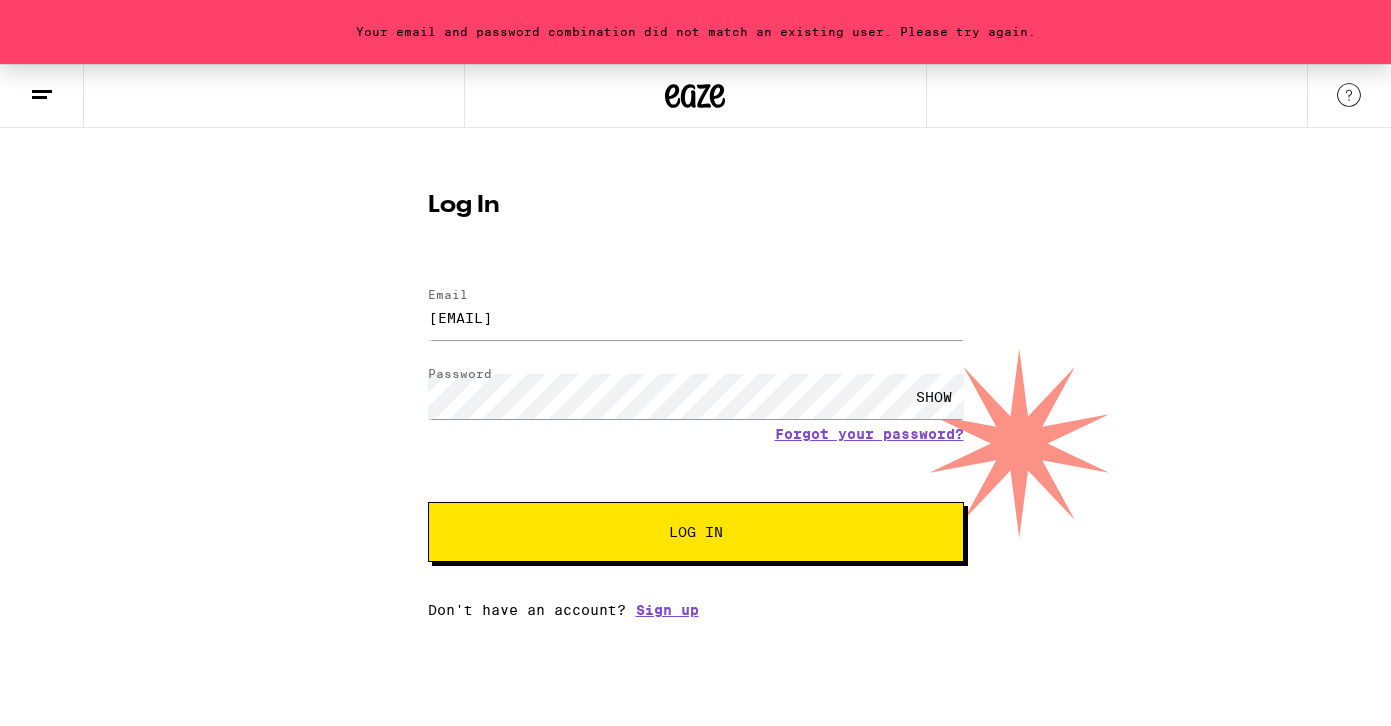 click on "SHOW" at bounding box center (934, 396) 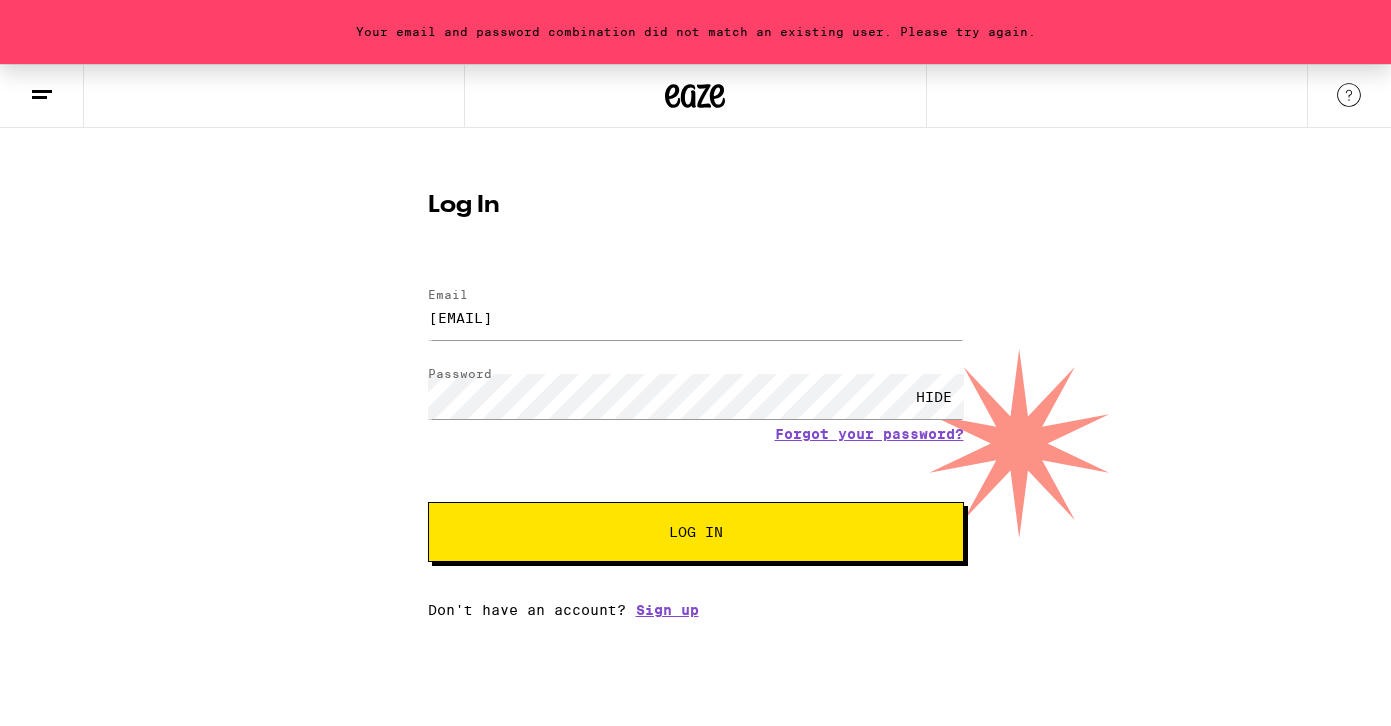 click on "Forgot your password?" at bounding box center [696, 434] 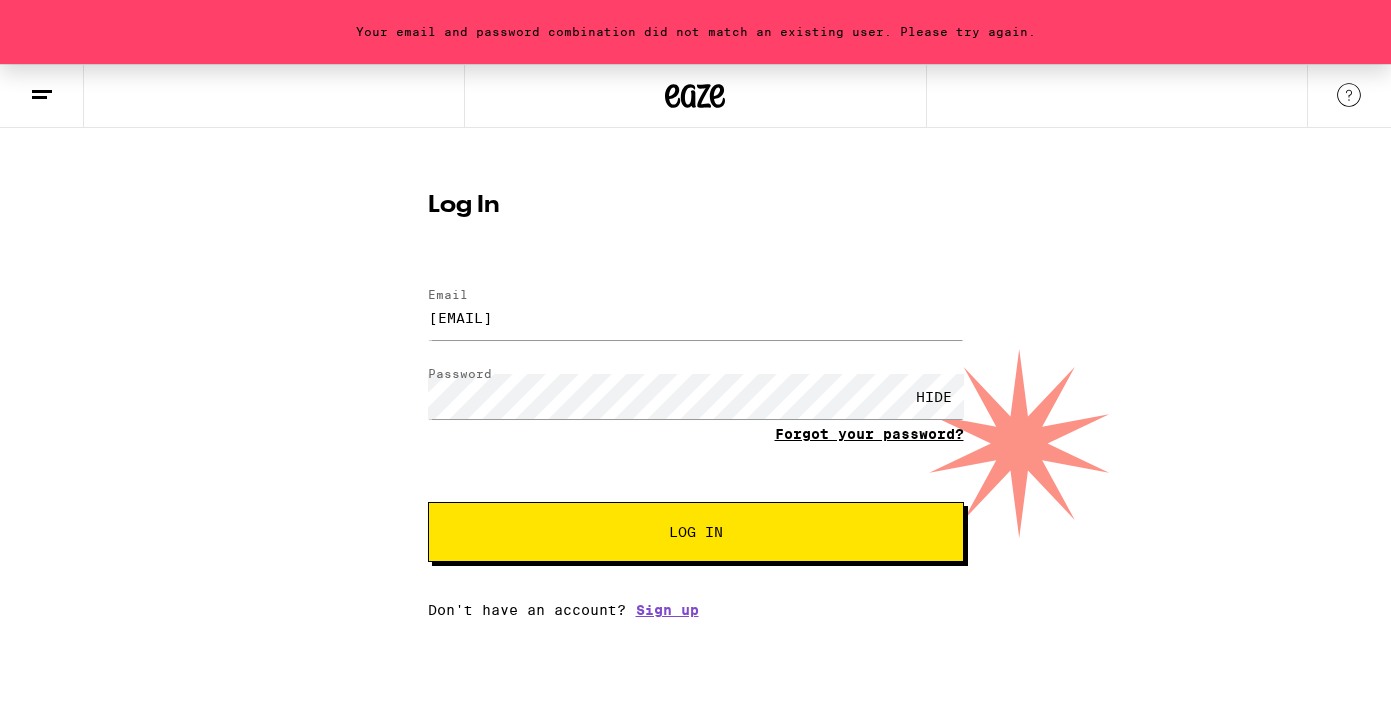 click on "Forgot your password?" at bounding box center [869, 434] 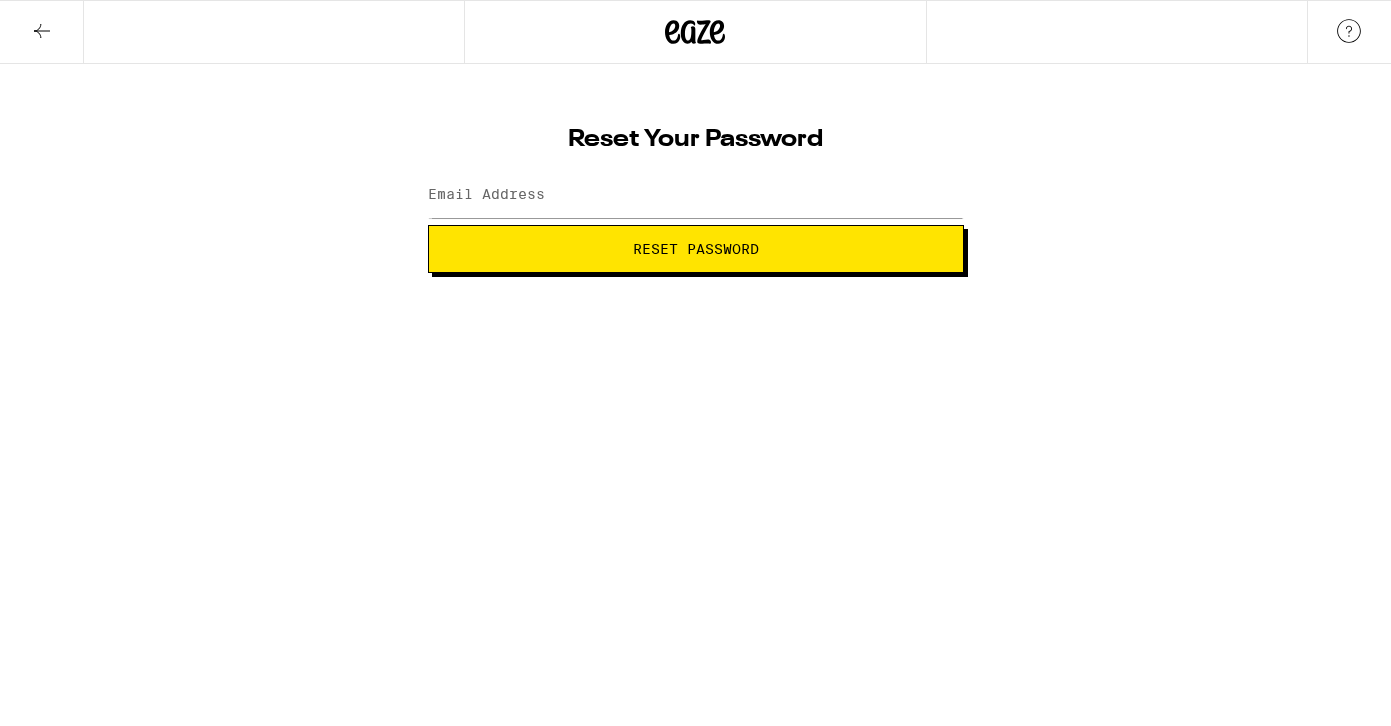 click on "Reset Password" at bounding box center [696, 249] 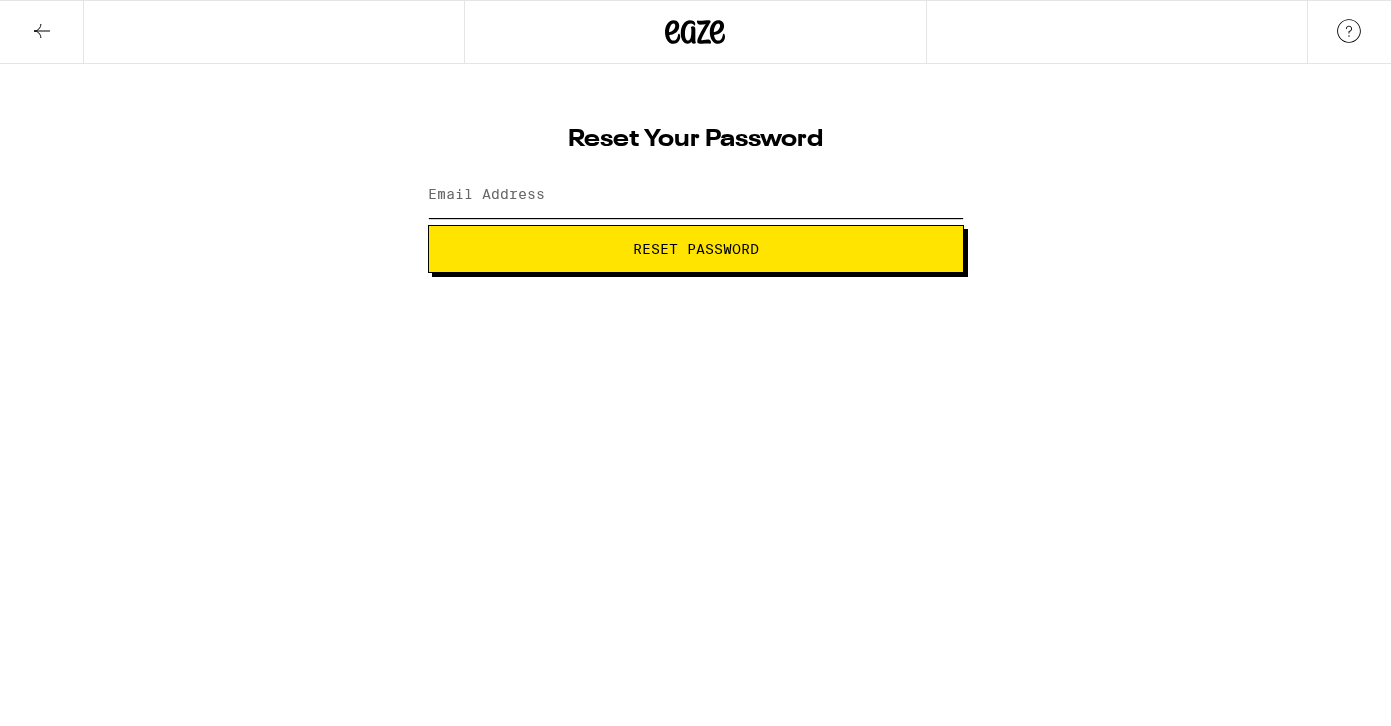click on "Email Address" at bounding box center (696, 195) 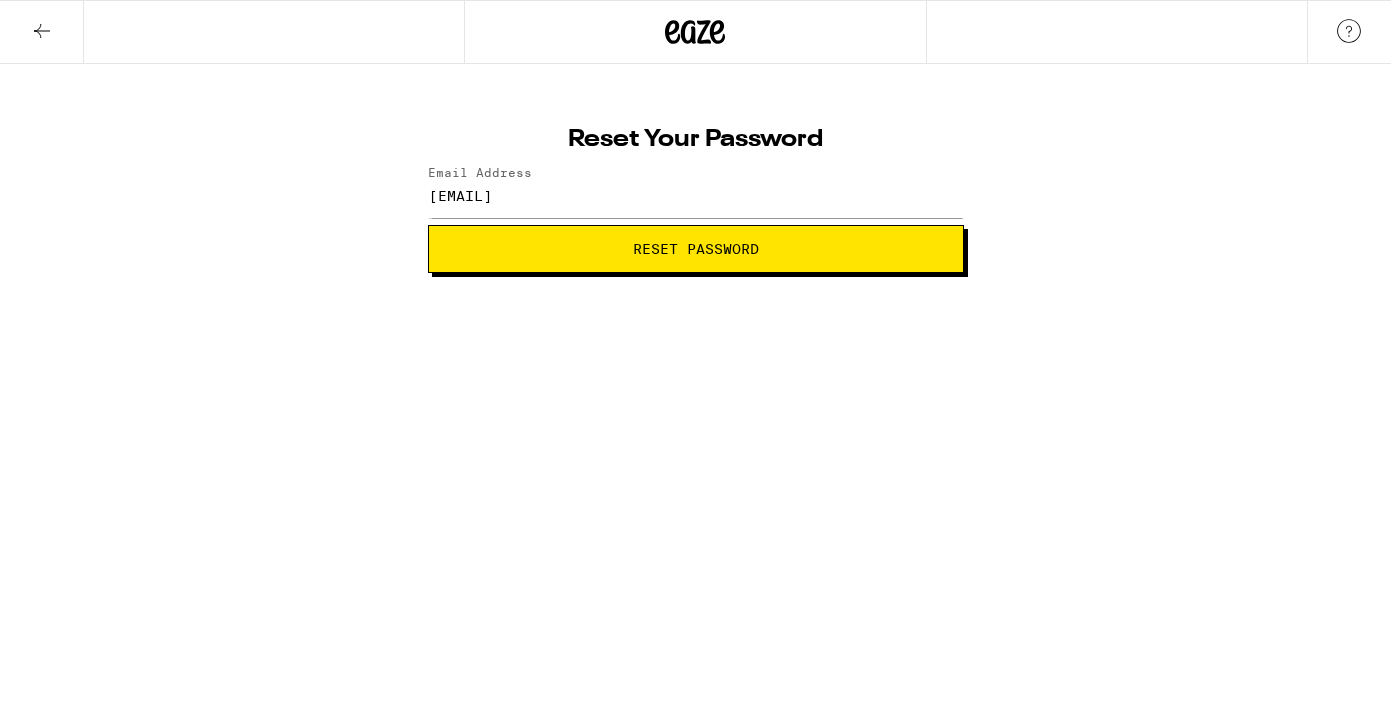 click on "Reset Password" at bounding box center (696, 249) 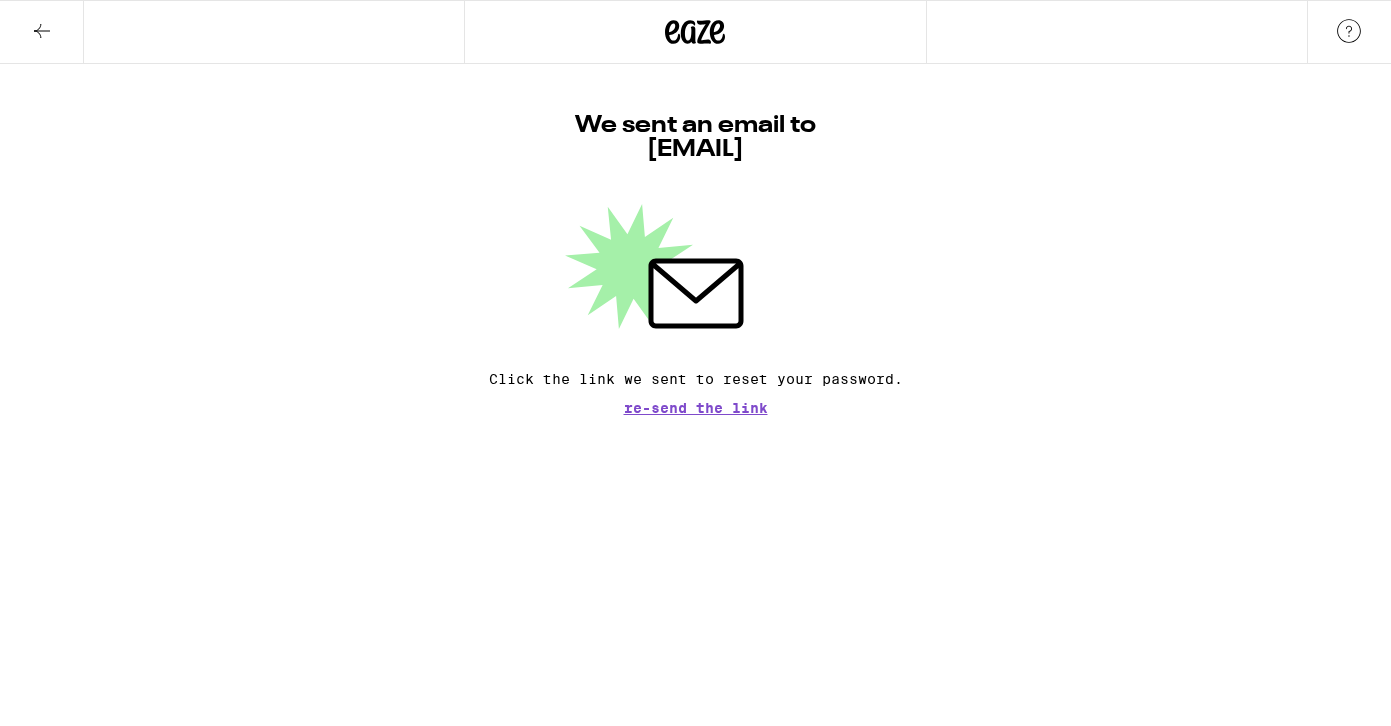 click on "Re-send the link" at bounding box center [696, 408] 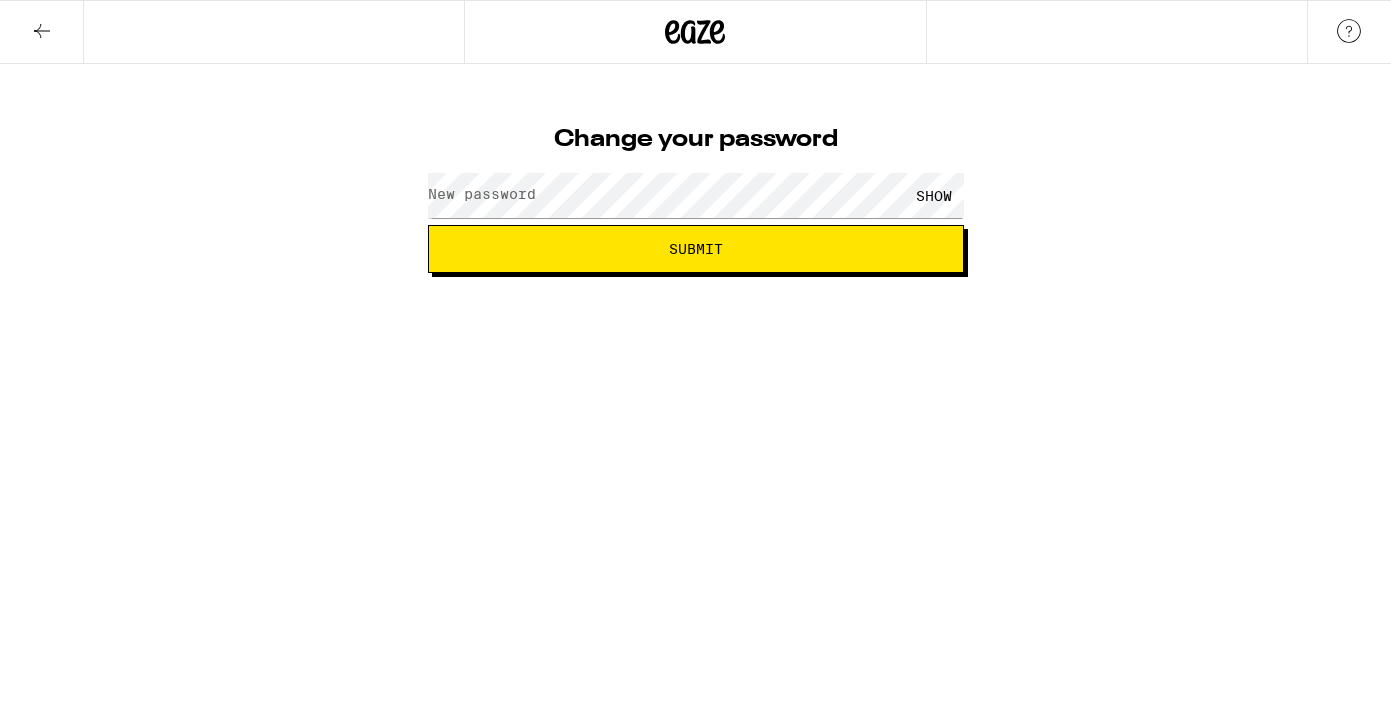 scroll, scrollTop: 0, scrollLeft: 0, axis: both 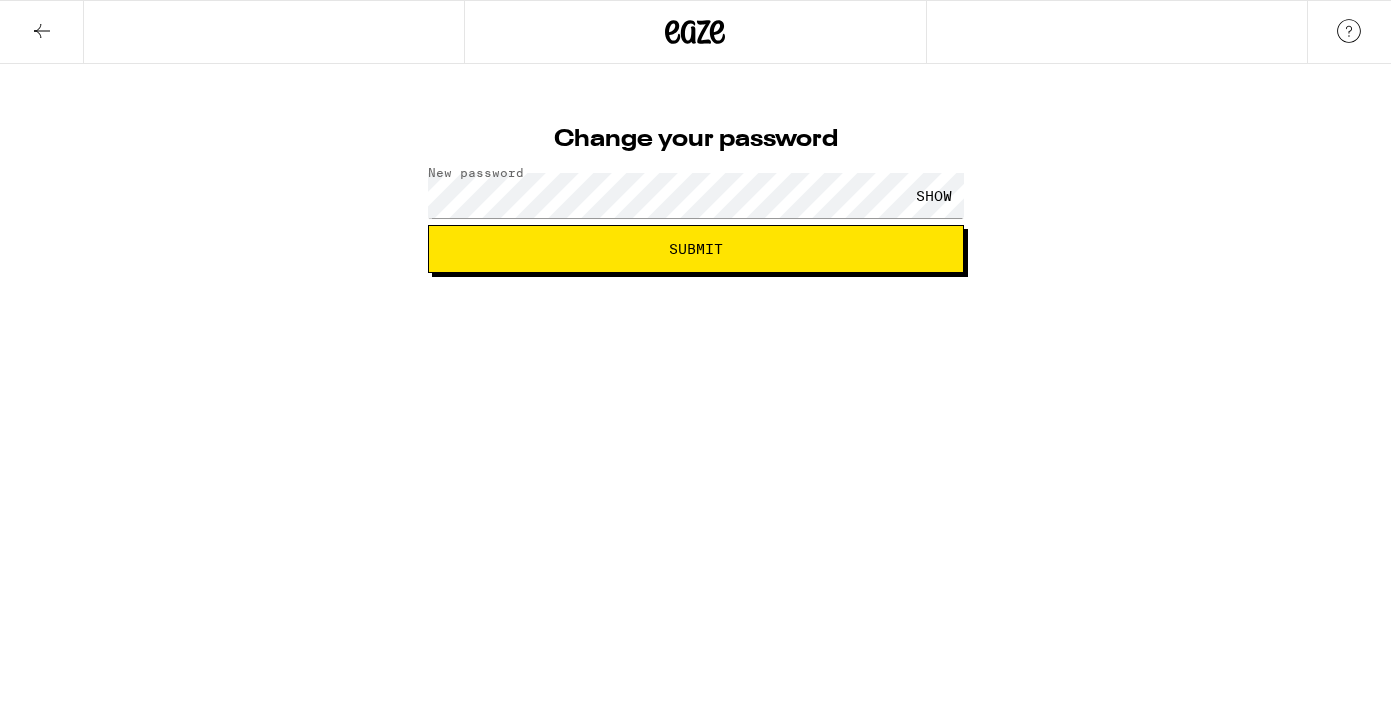 click on "SHOW" at bounding box center (934, 195) 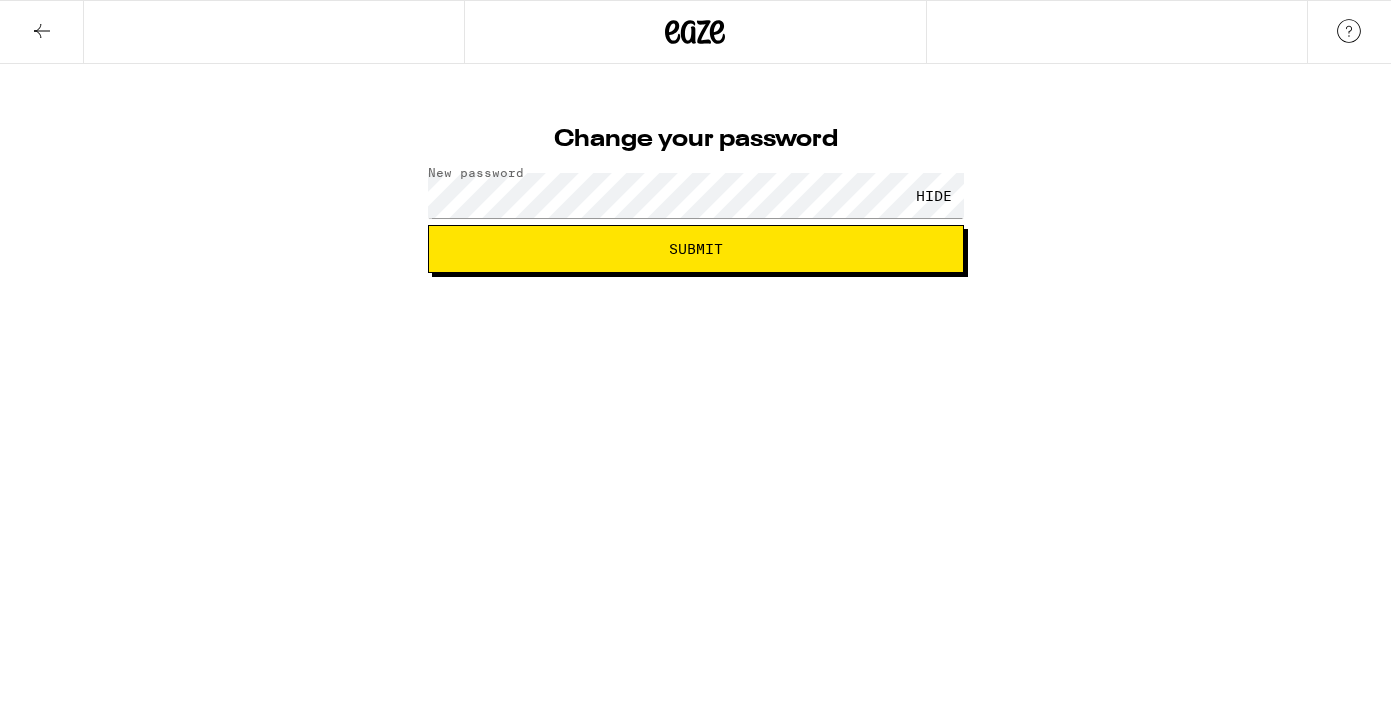 click on "Submit" at bounding box center [696, 249] 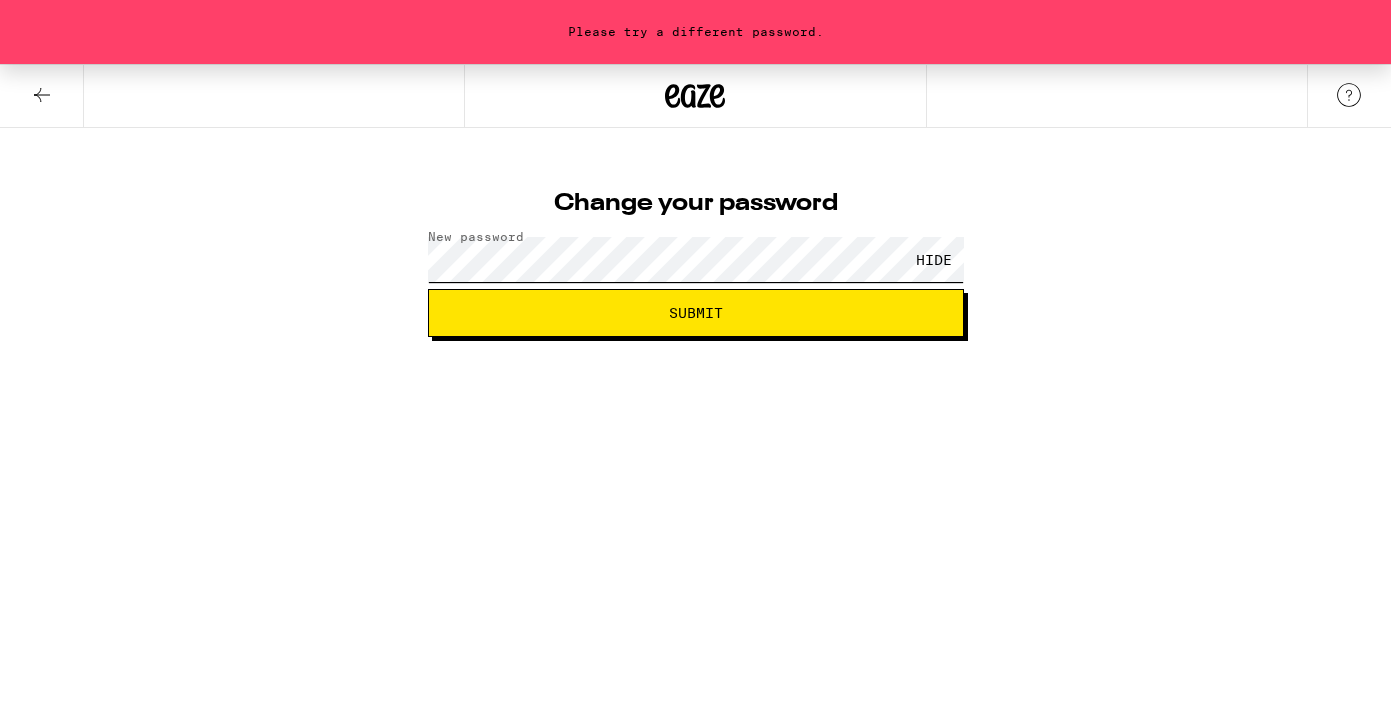 click on "Please try a different password. Change your password New password HIDE Submit" at bounding box center (695, 200) 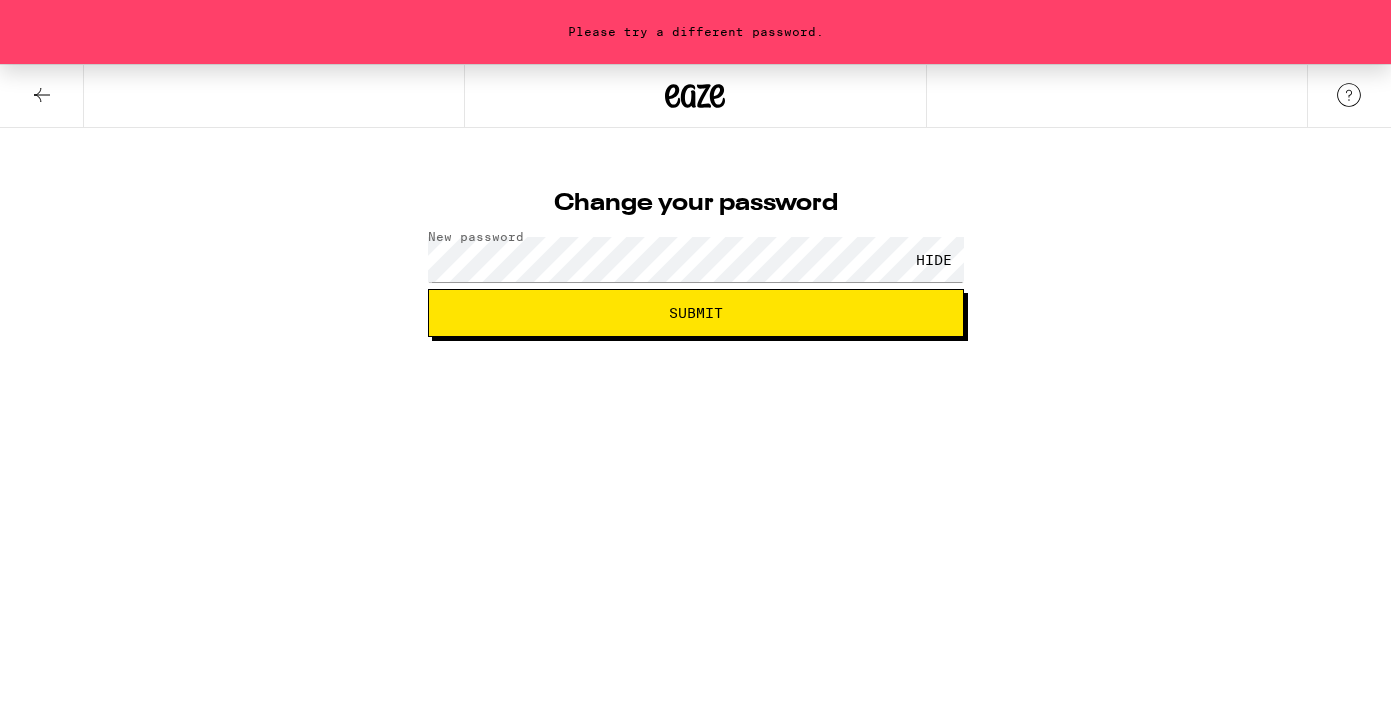 click on "Change your password New password HIDE Submit" at bounding box center (696, 257) 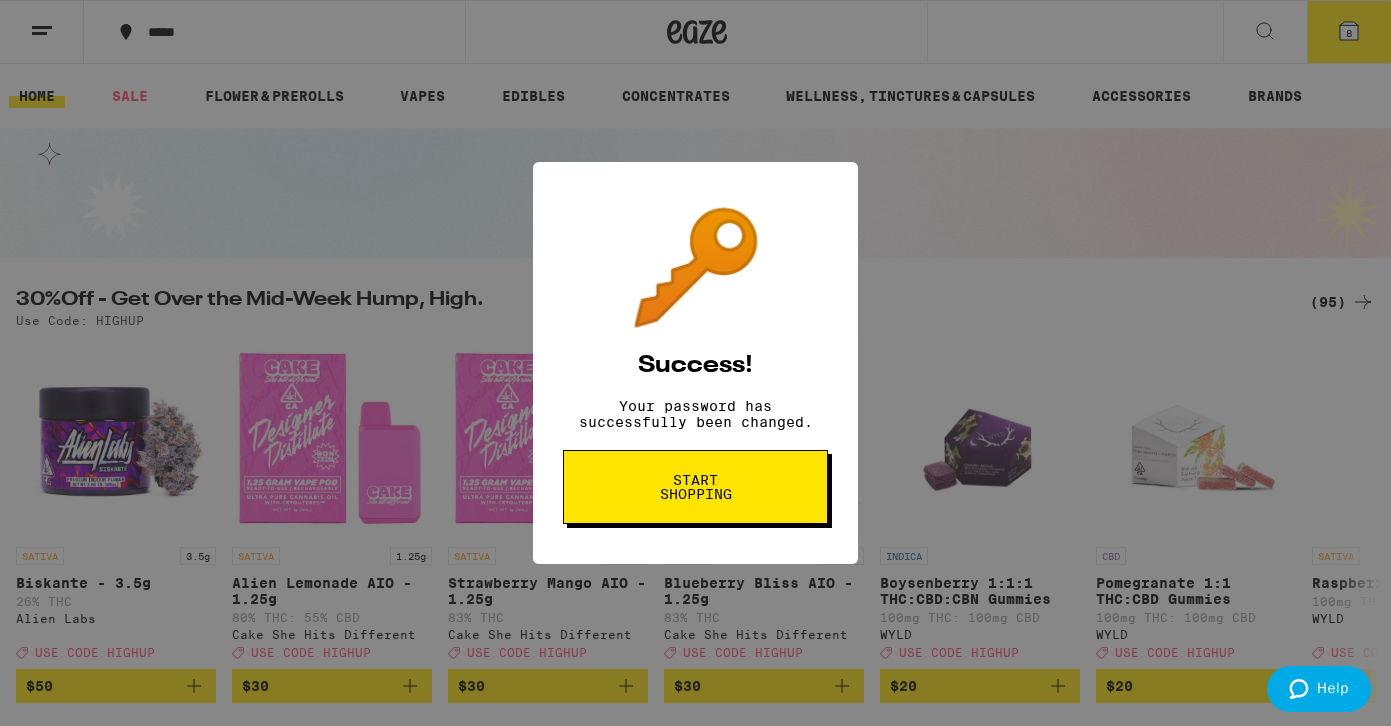 scroll, scrollTop: 0, scrollLeft: 0, axis: both 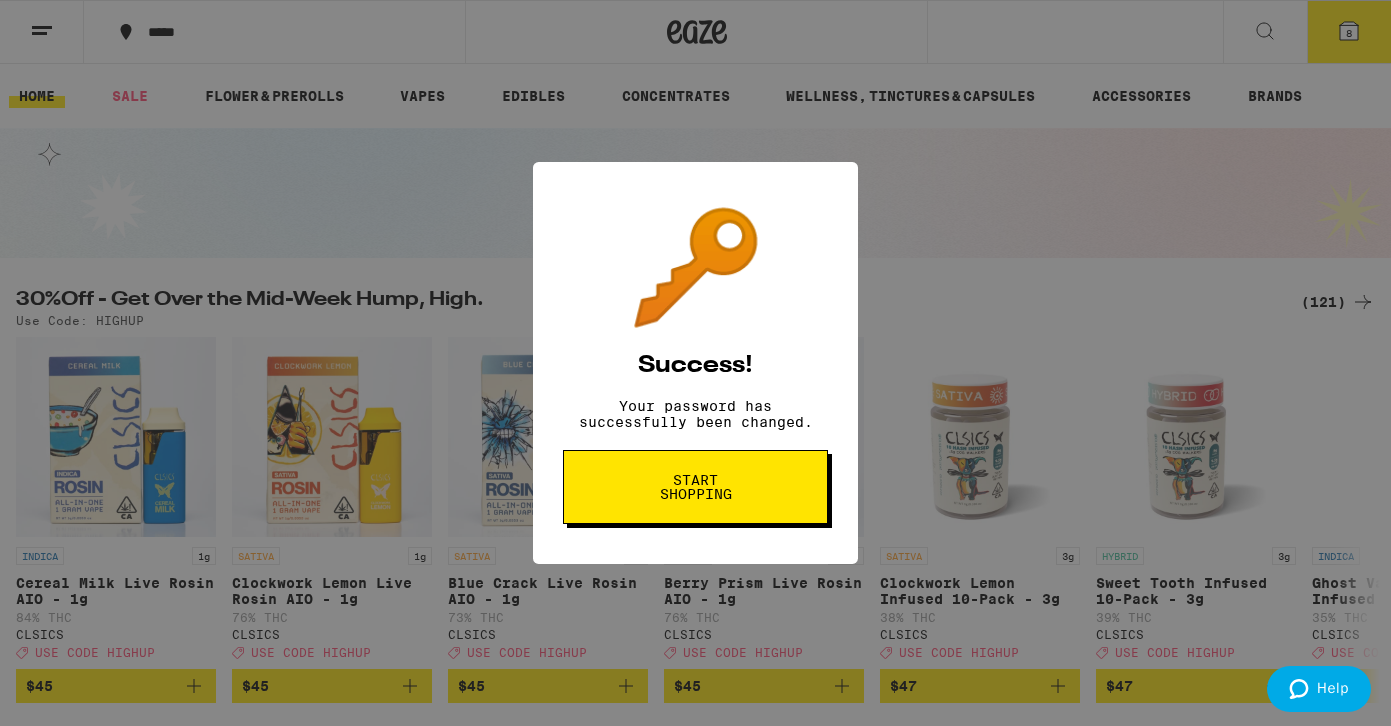 click on "Start shopping" at bounding box center (695, 487) 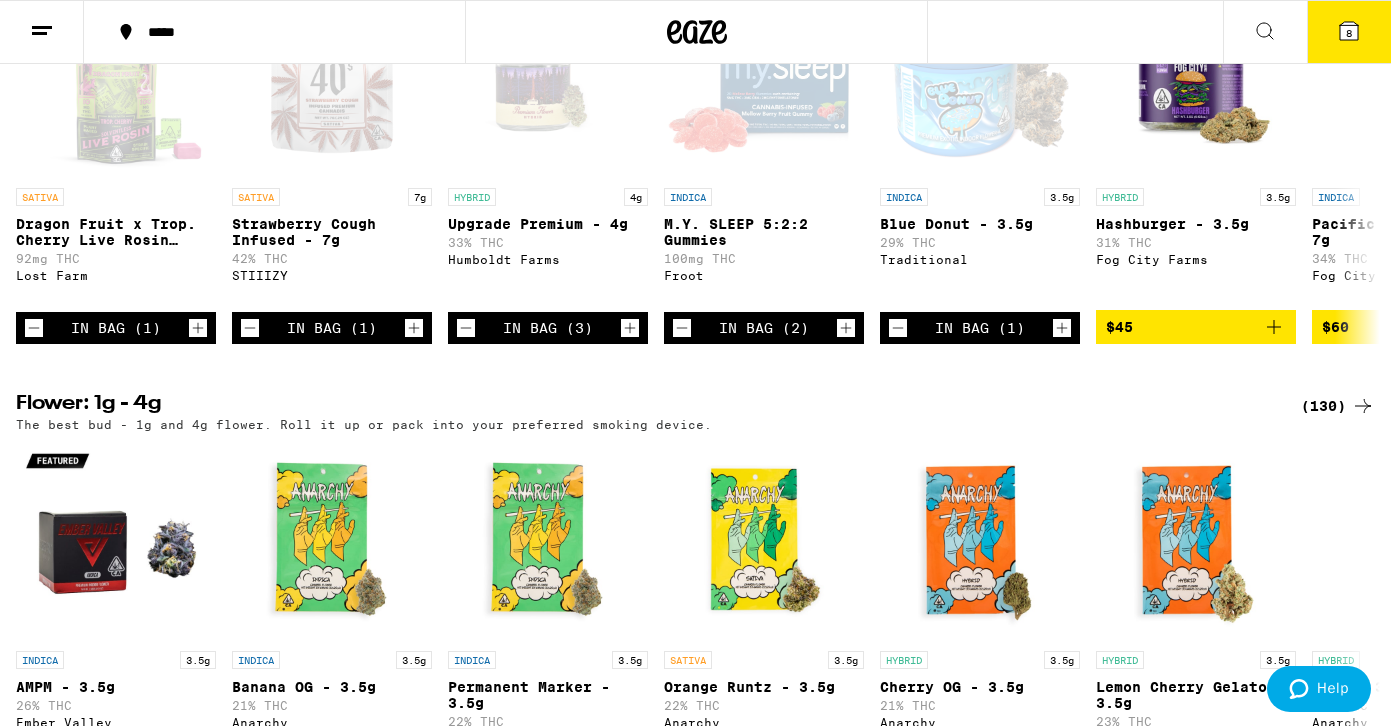 scroll, scrollTop: 1154, scrollLeft: 0, axis: vertical 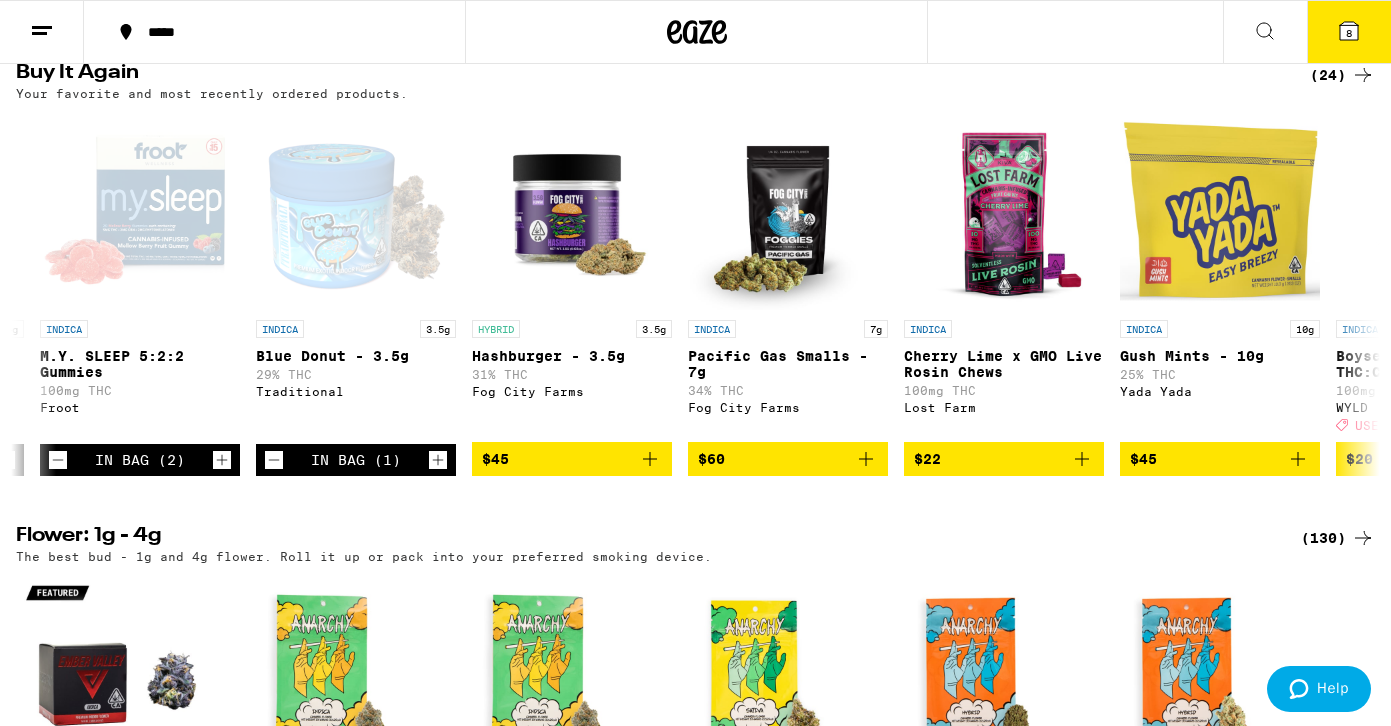 click on "8" at bounding box center [1349, 33] 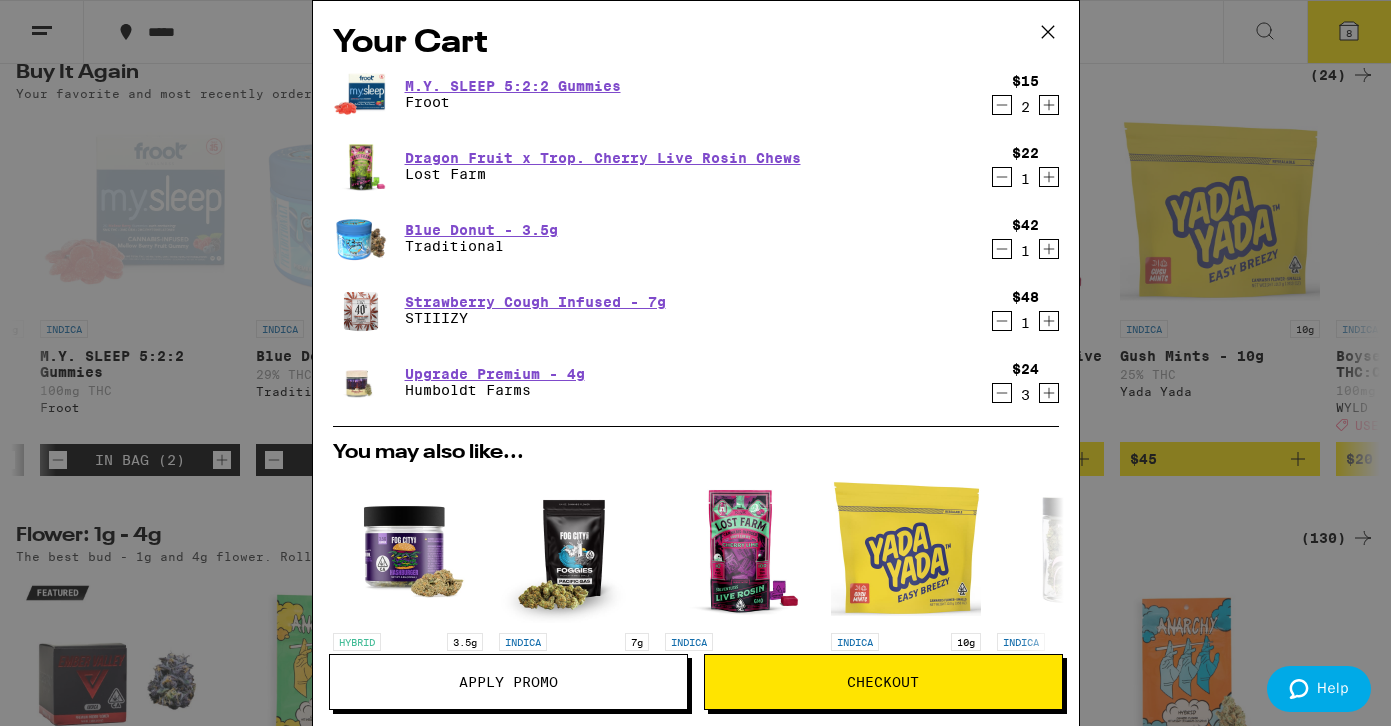 click at bounding box center [1002, 393] 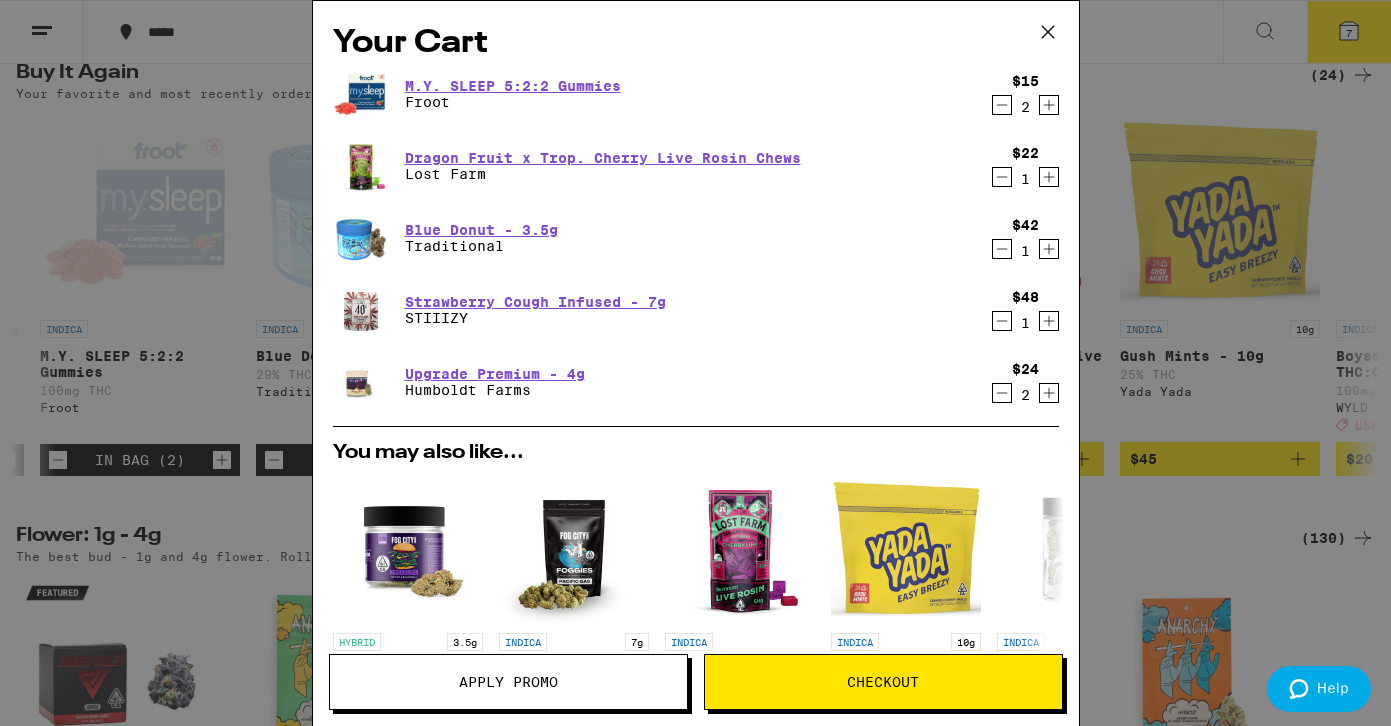 click at bounding box center [1002, 393] 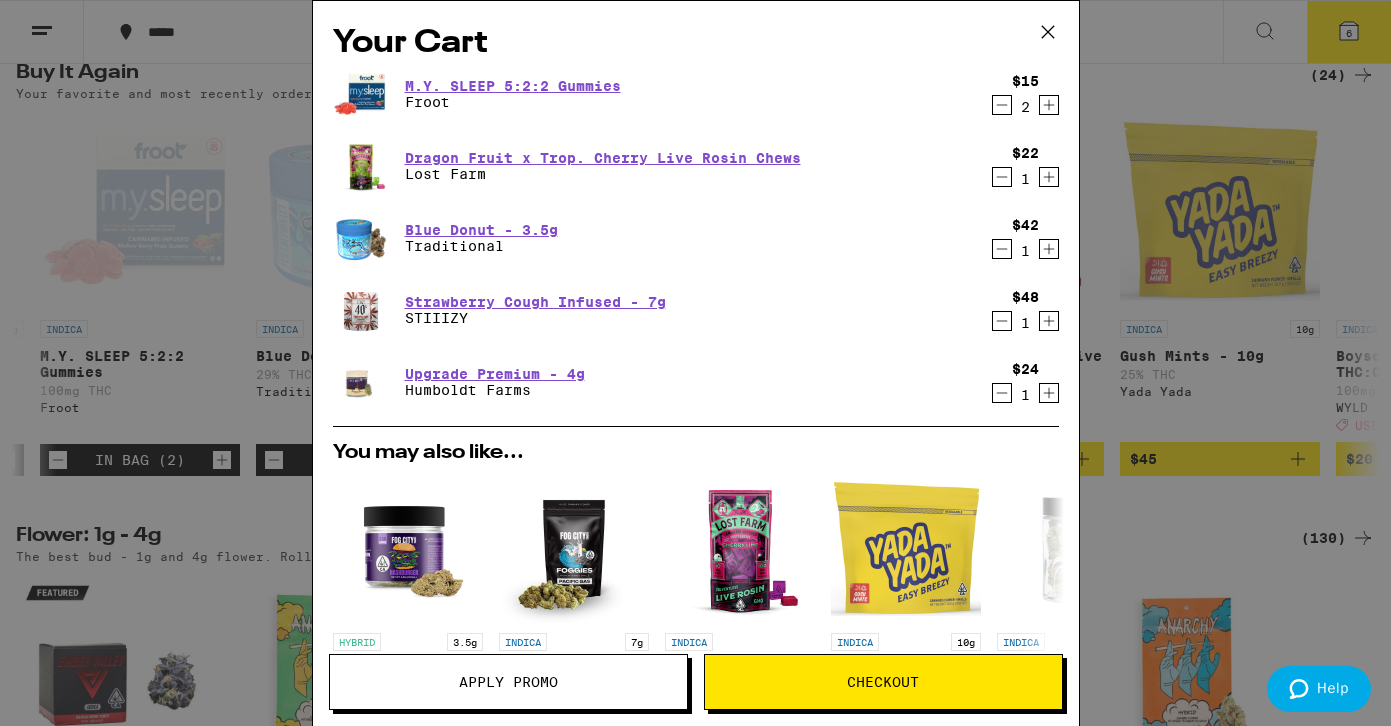 click at bounding box center [1002, 393] 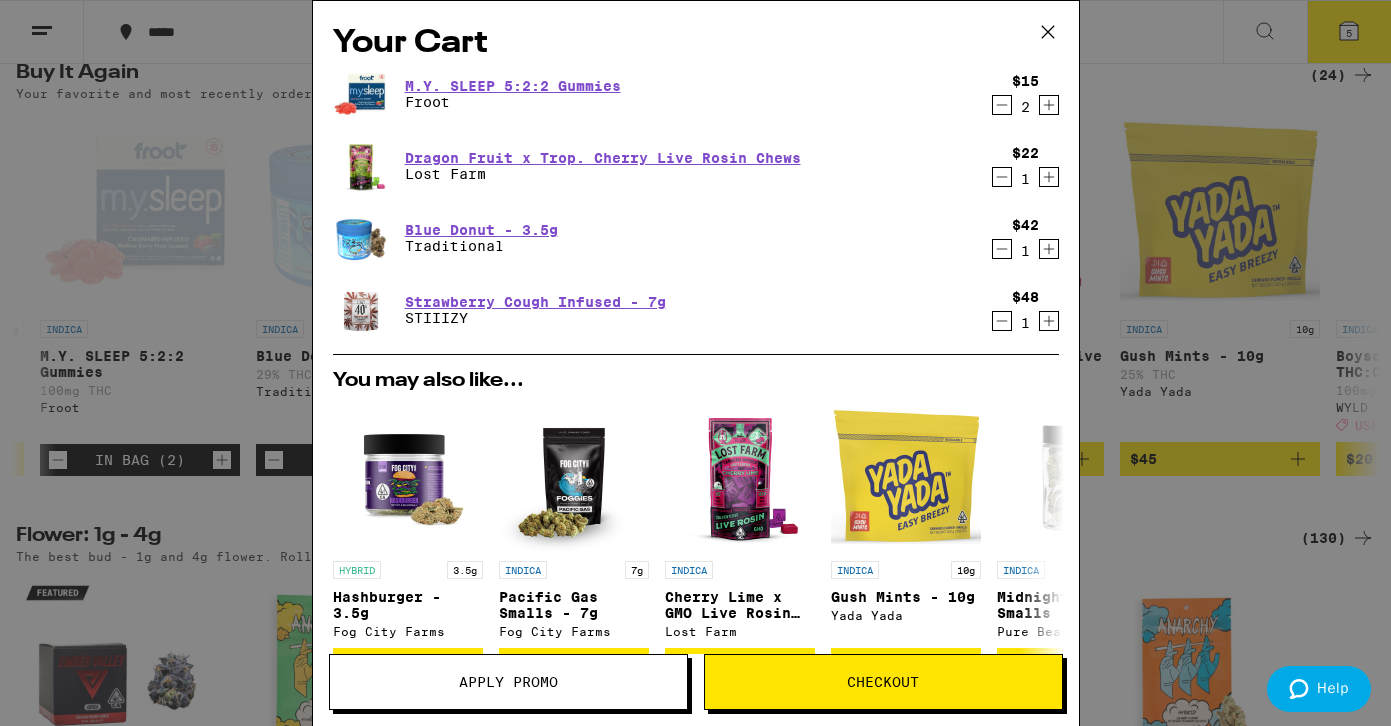 click 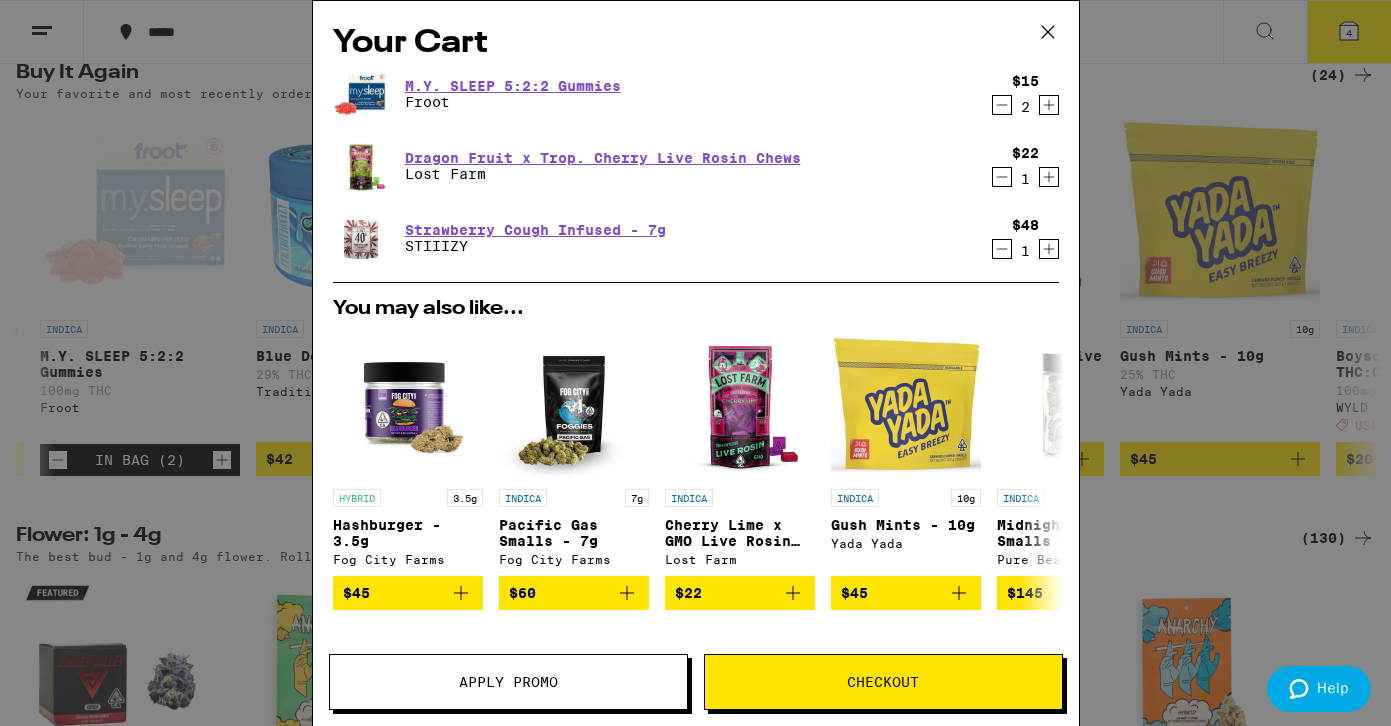 click 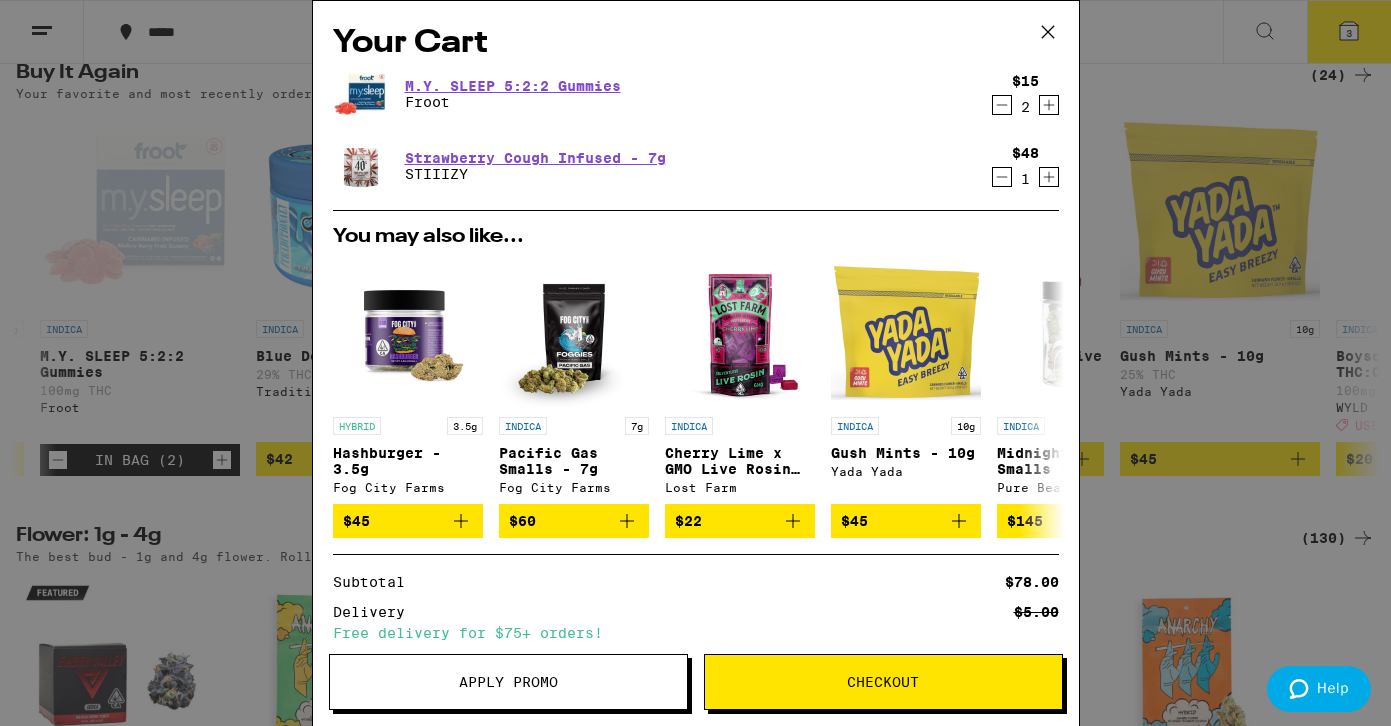click 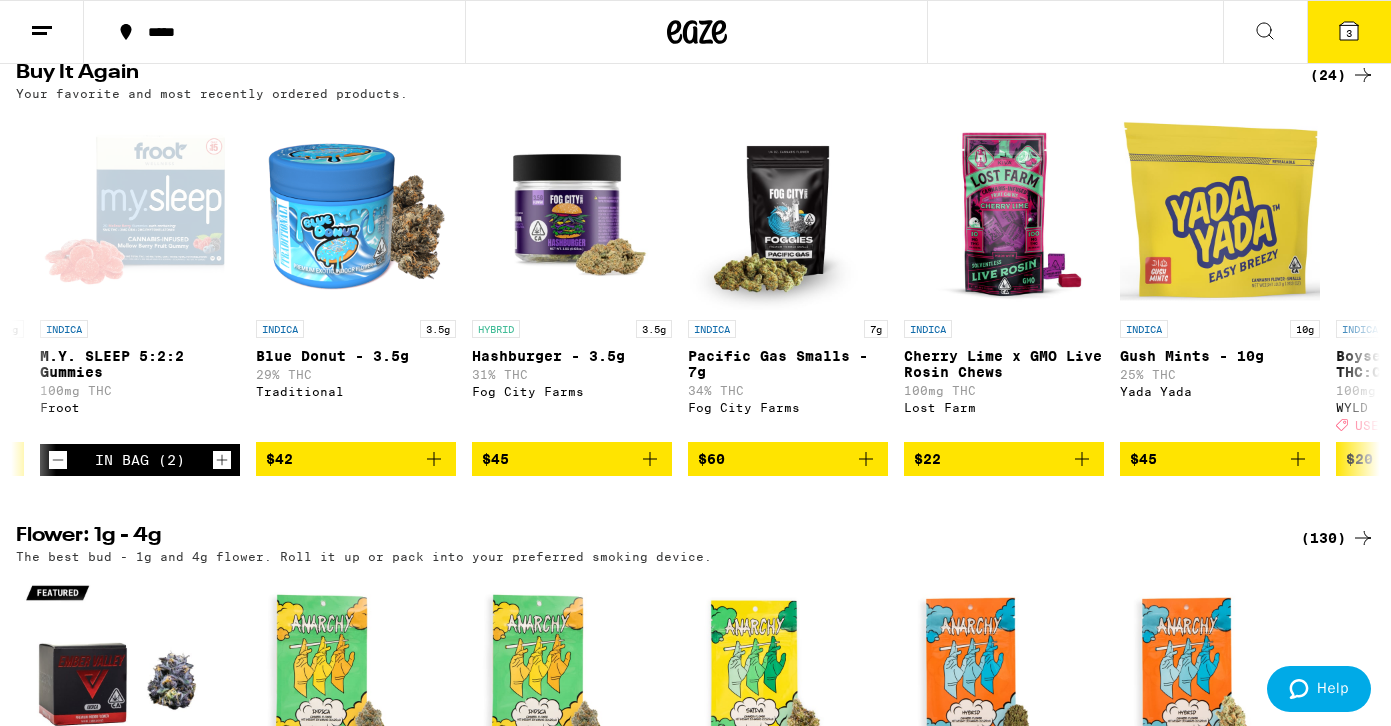 scroll, scrollTop: 0, scrollLeft: 0, axis: both 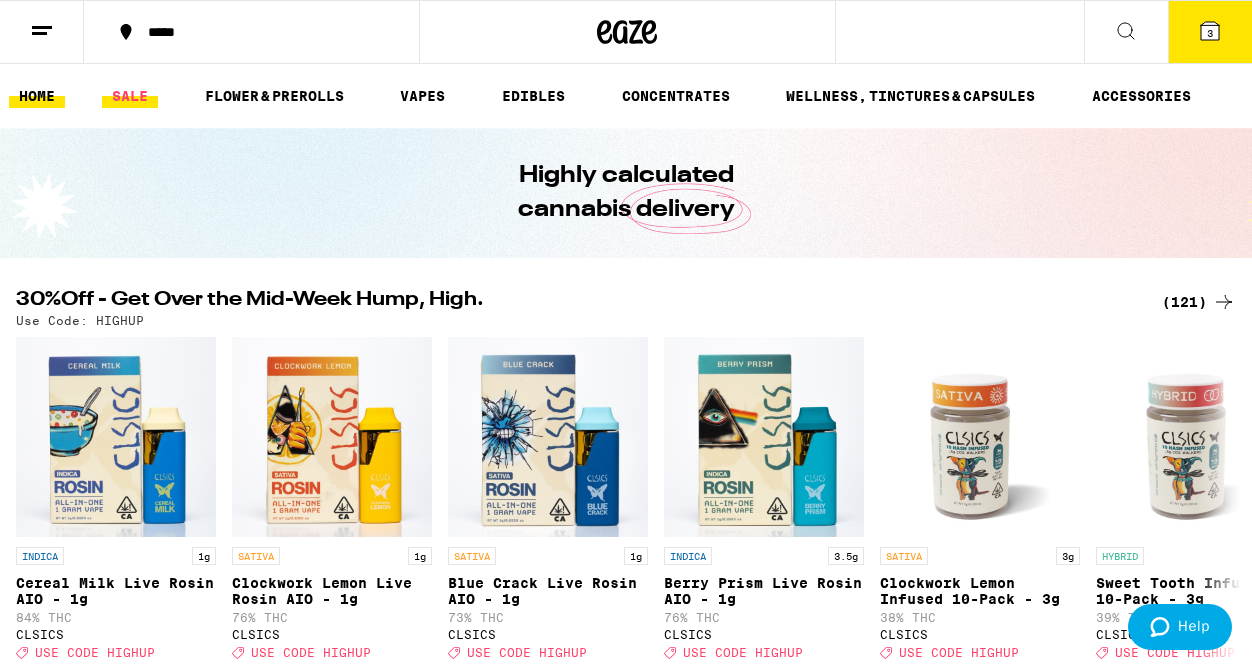 click on "SALE" at bounding box center [130, 96] 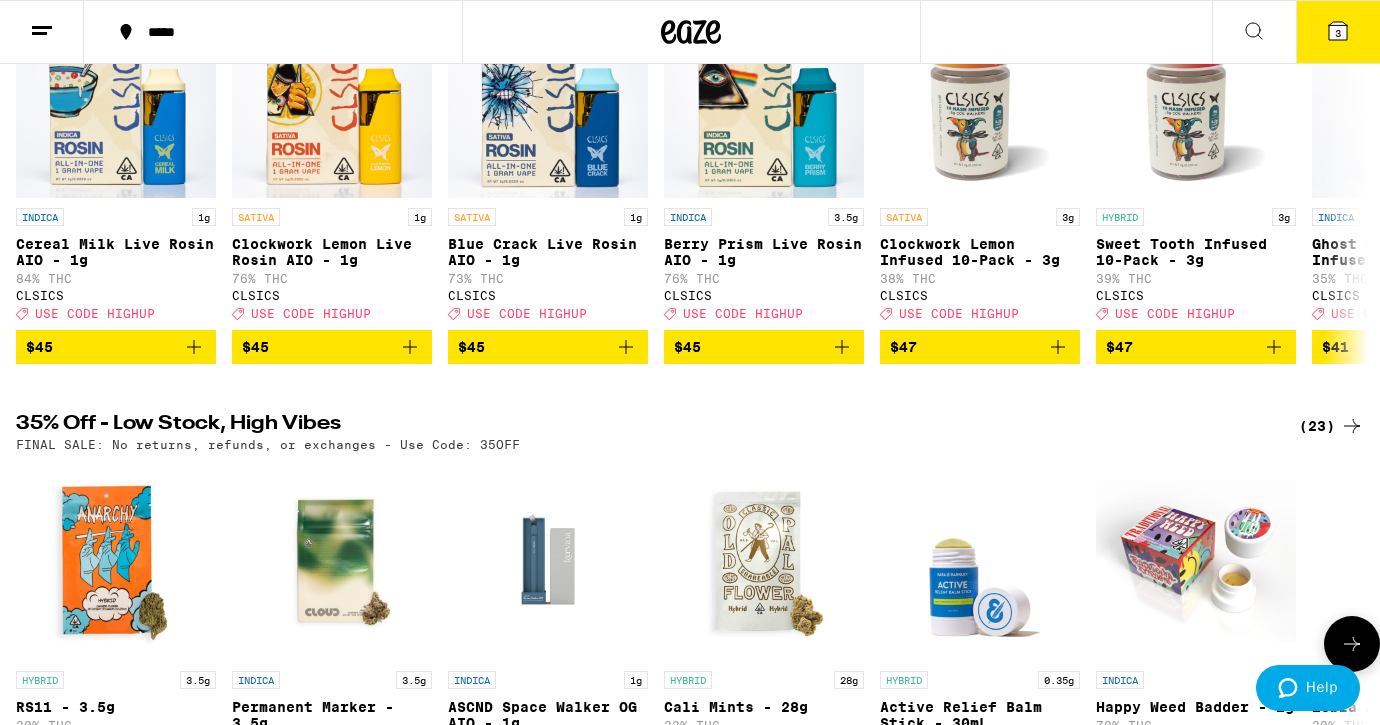 scroll, scrollTop: 288, scrollLeft: 0, axis: vertical 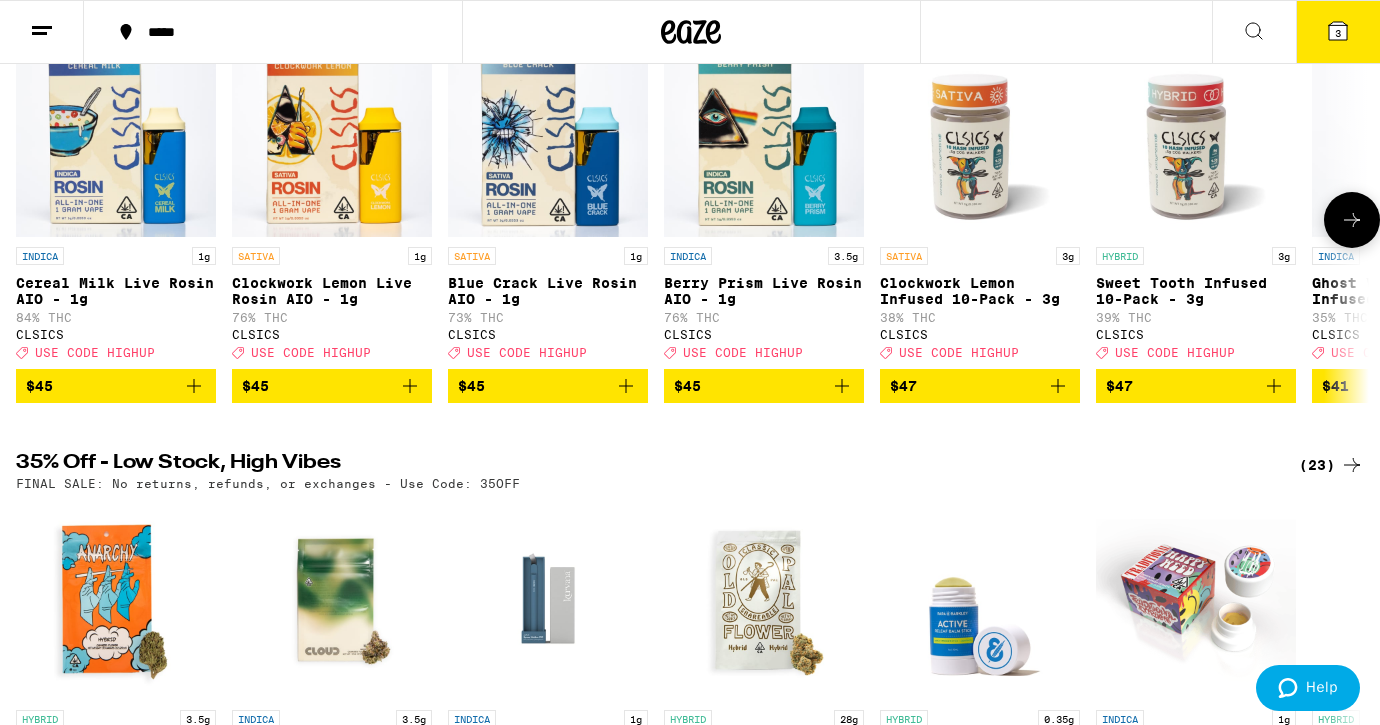 click 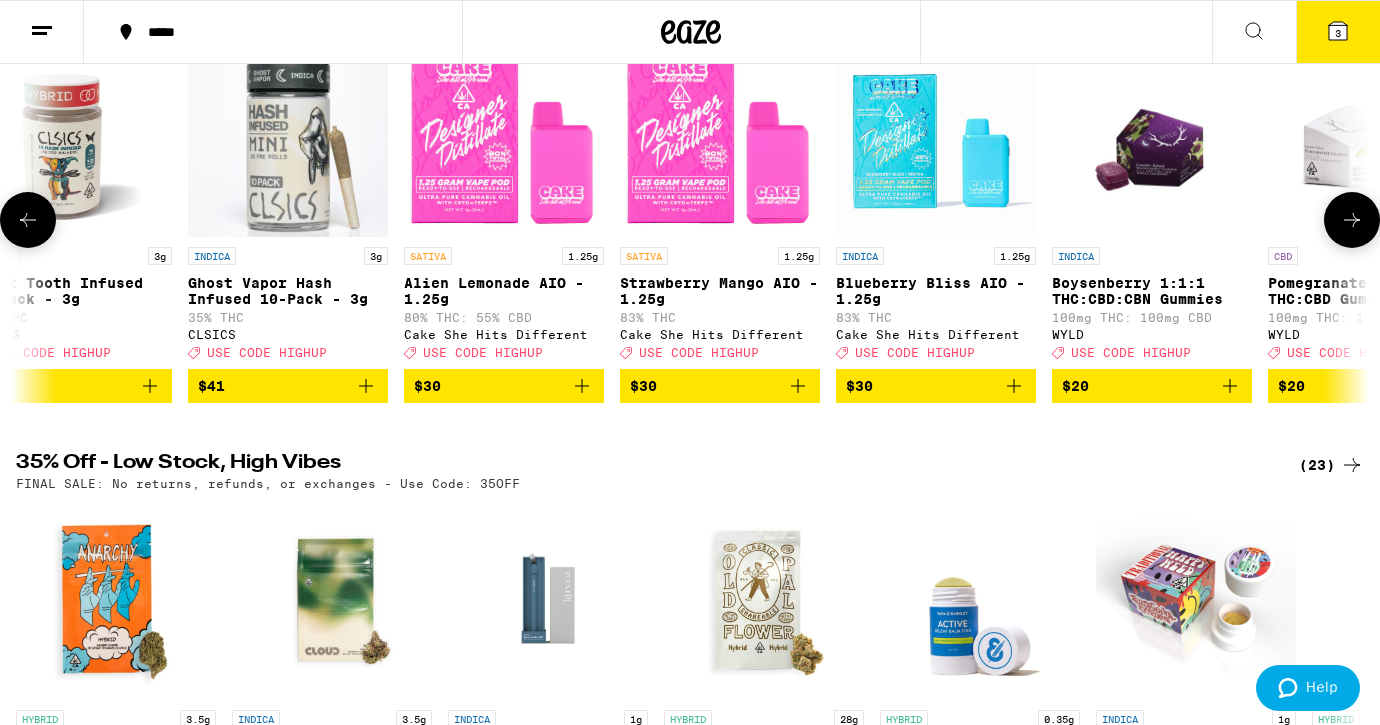 scroll, scrollTop: 0, scrollLeft: 1130, axis: horizontal 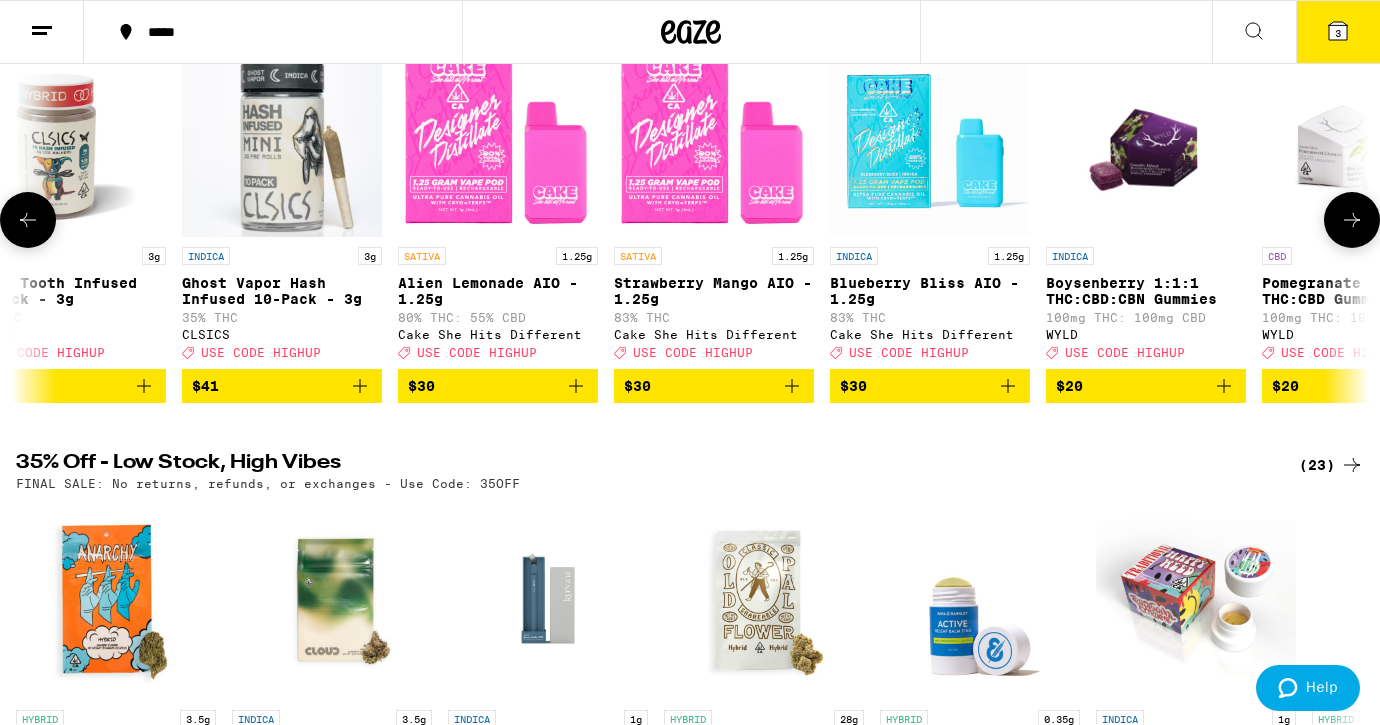click 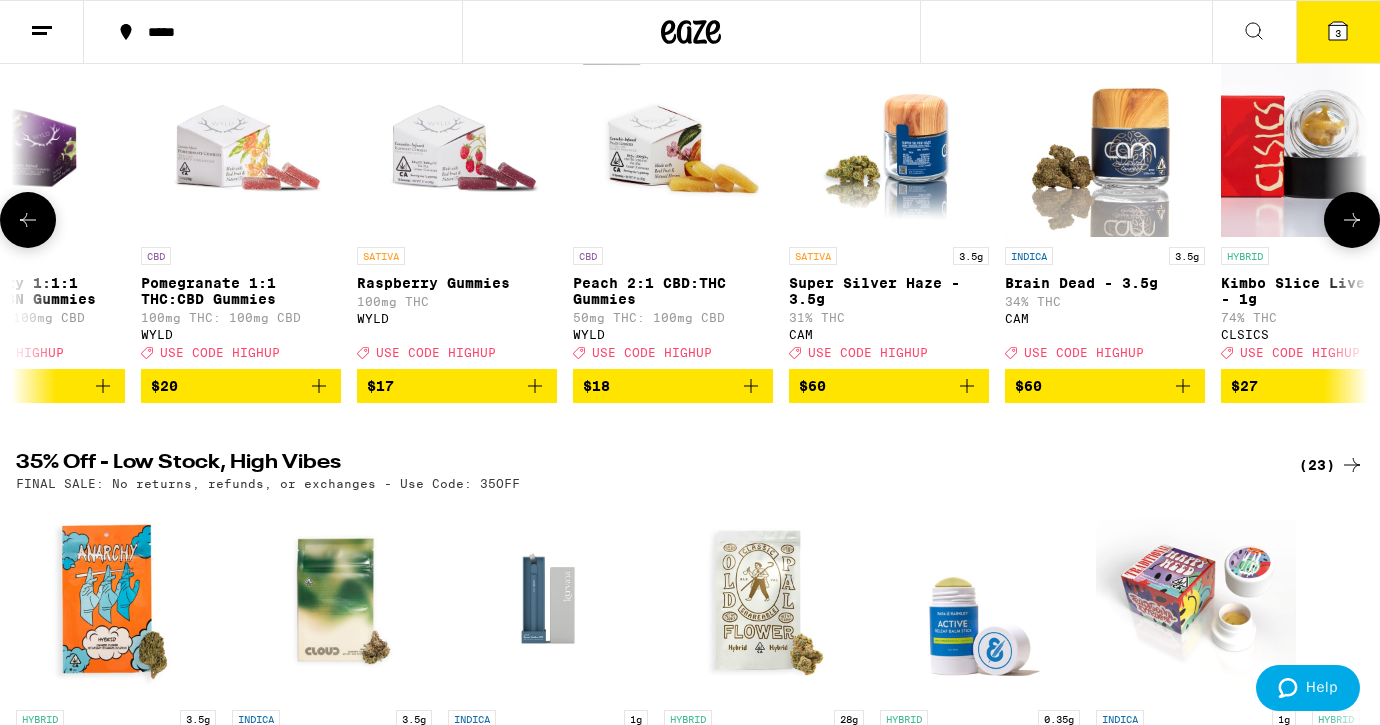 scroll, scrollTop: 0, scrollLeft: 2260, axis: horizontal 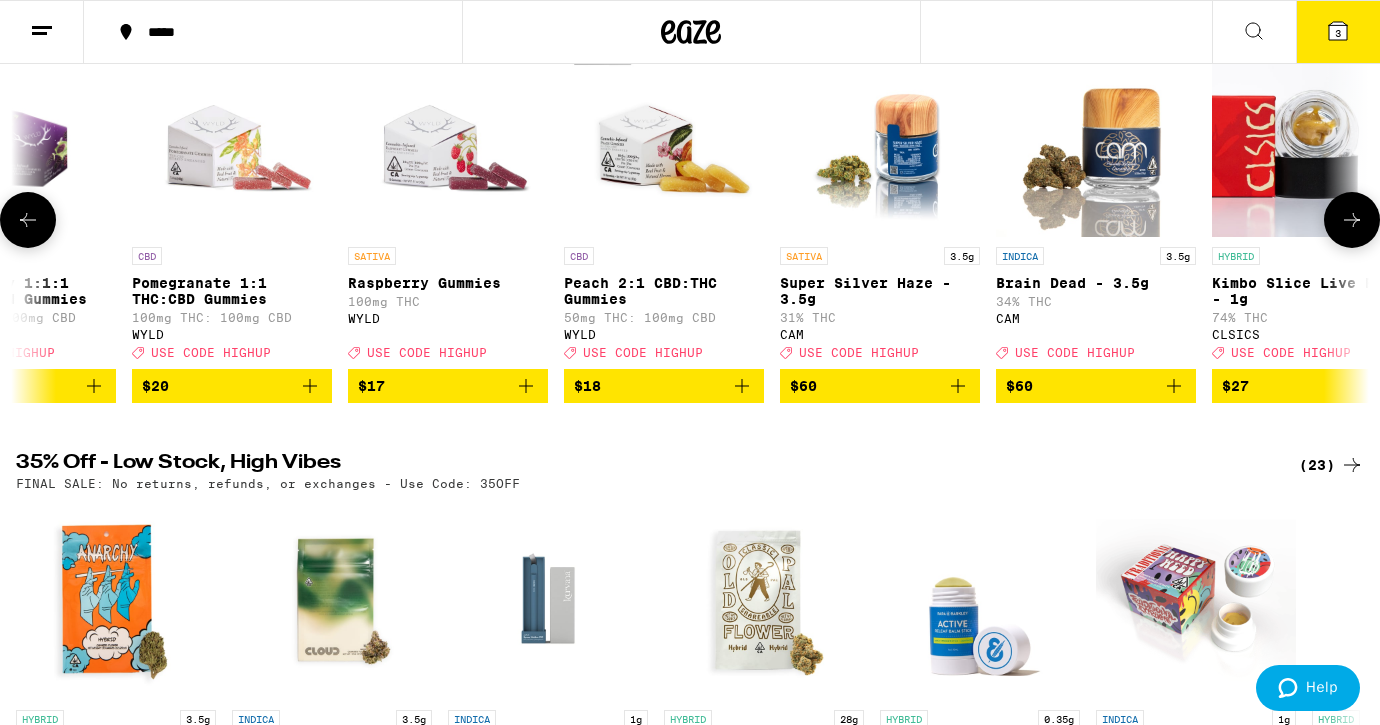 click 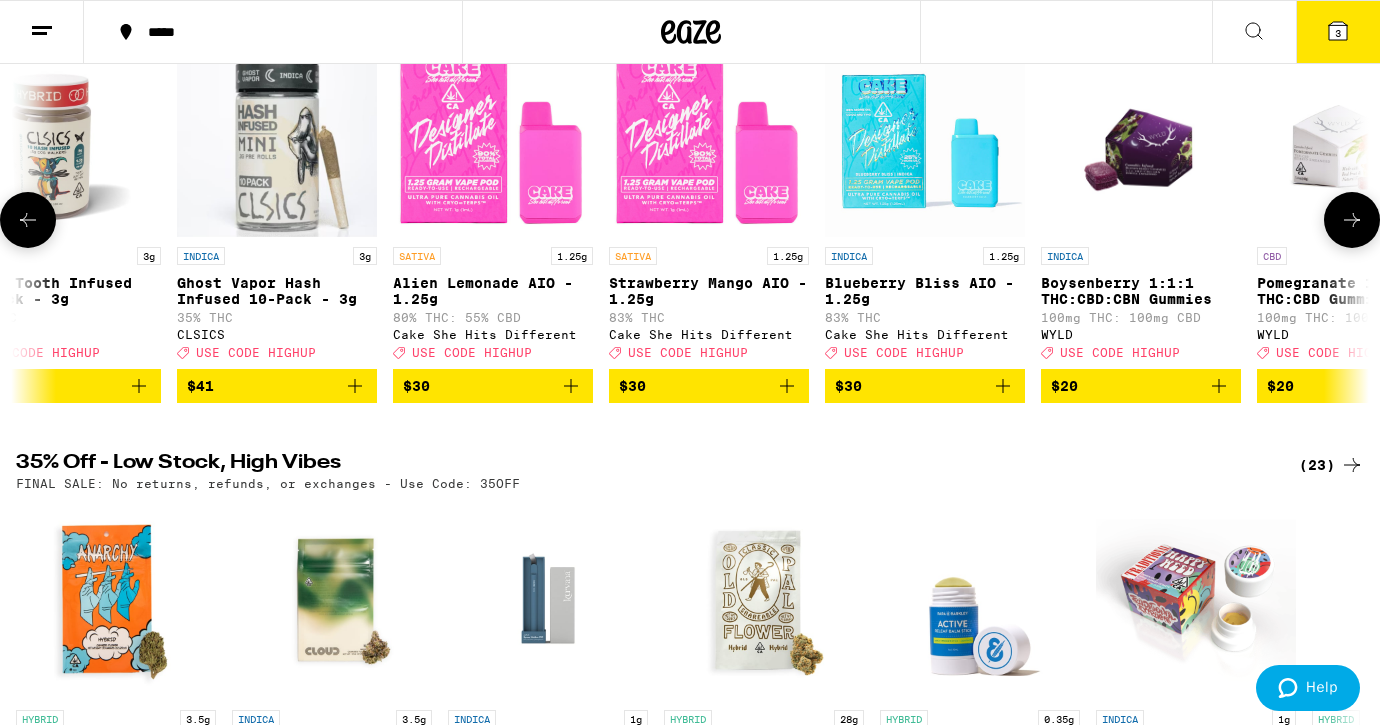 scroll, scrollTop: 0, scrollLeft: 1130, axis: horizontal 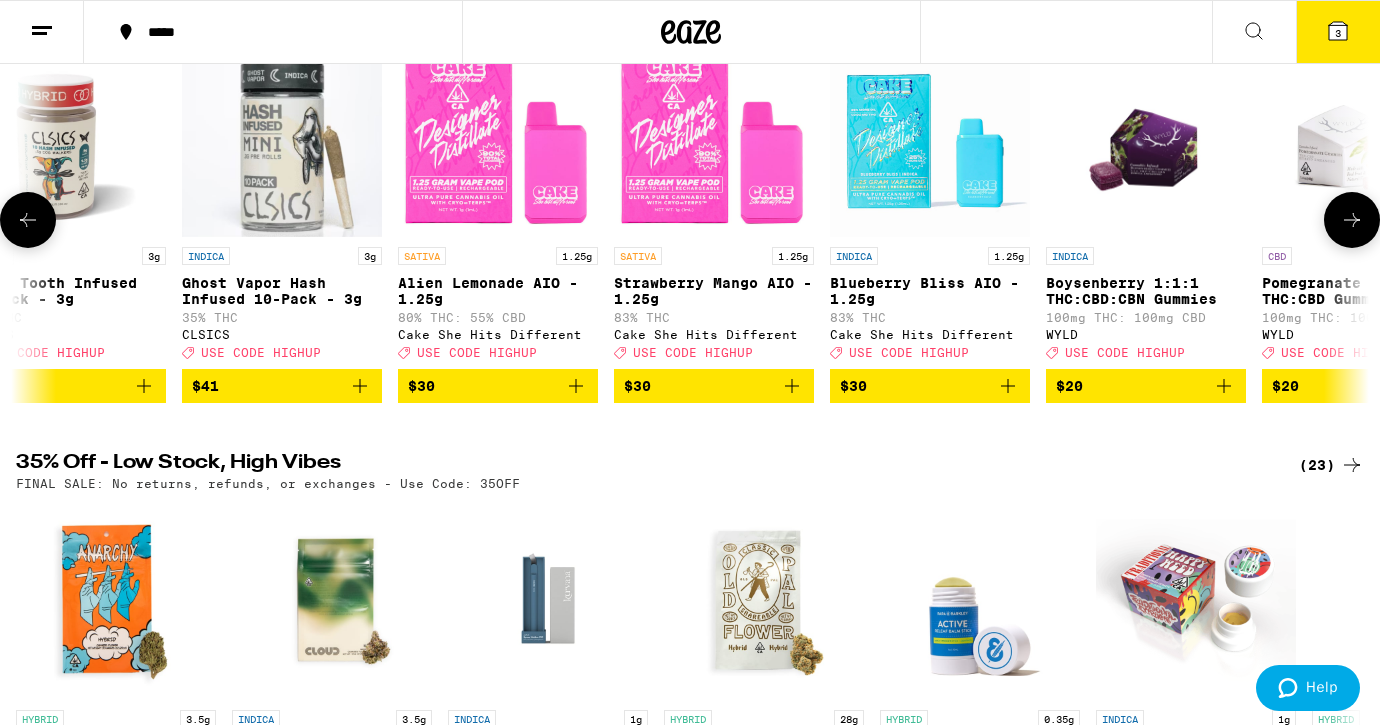 click 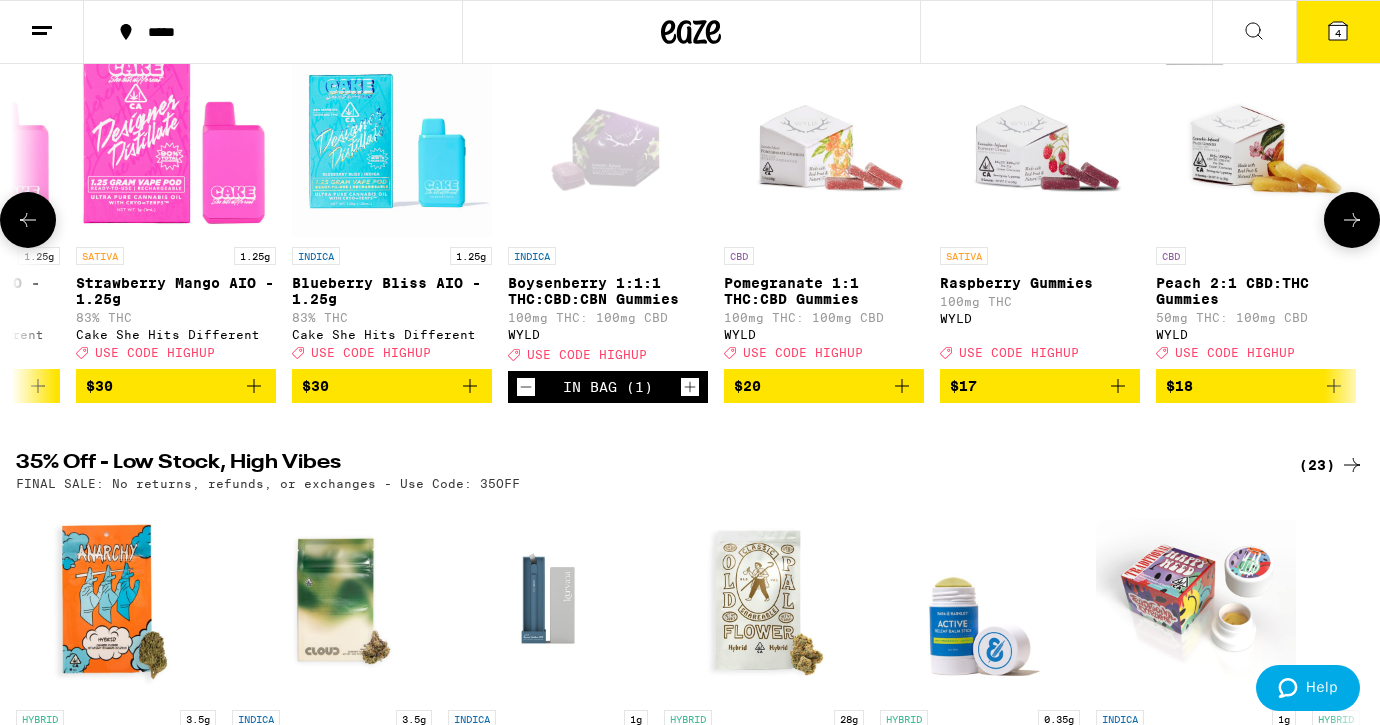 scroll, scrollTop: 0, scrollLeft: 1670, axis: horizontal 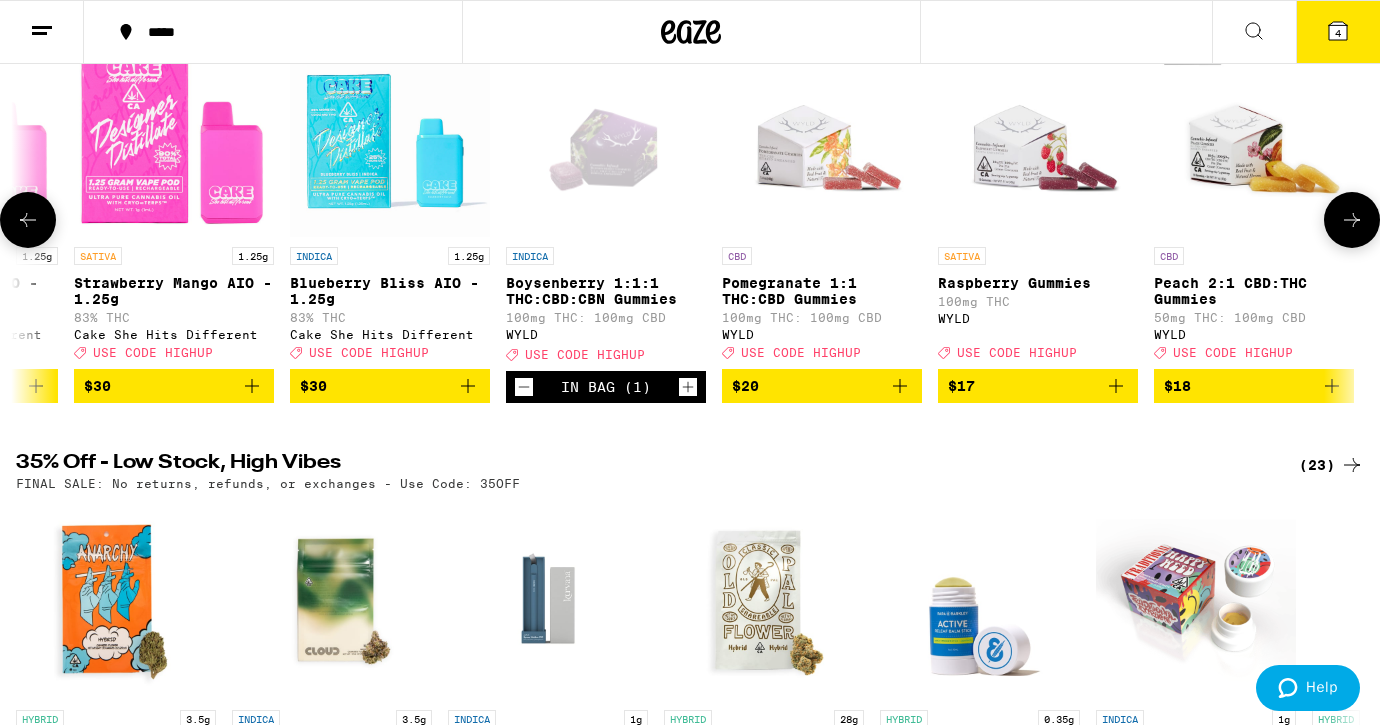 click 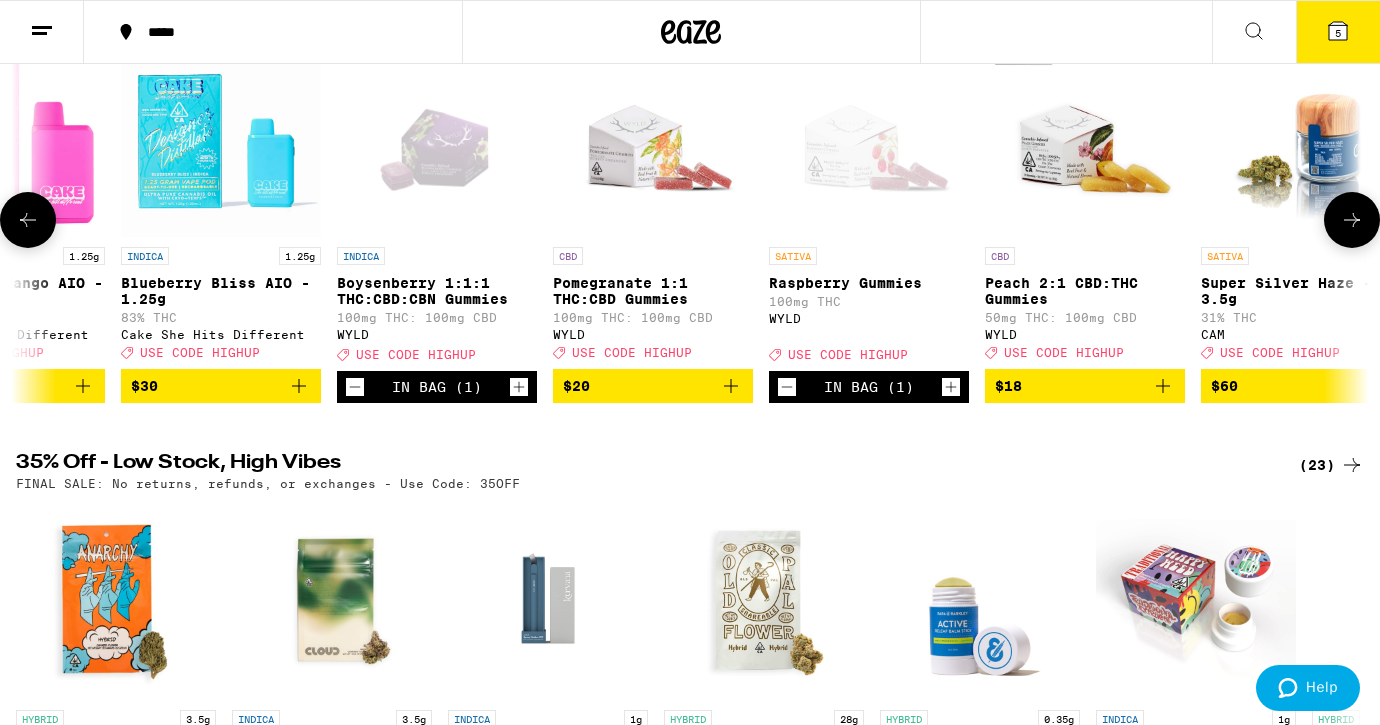 scroll, scrollTop: 0, scrollLeft: 1852, axis: horizontal 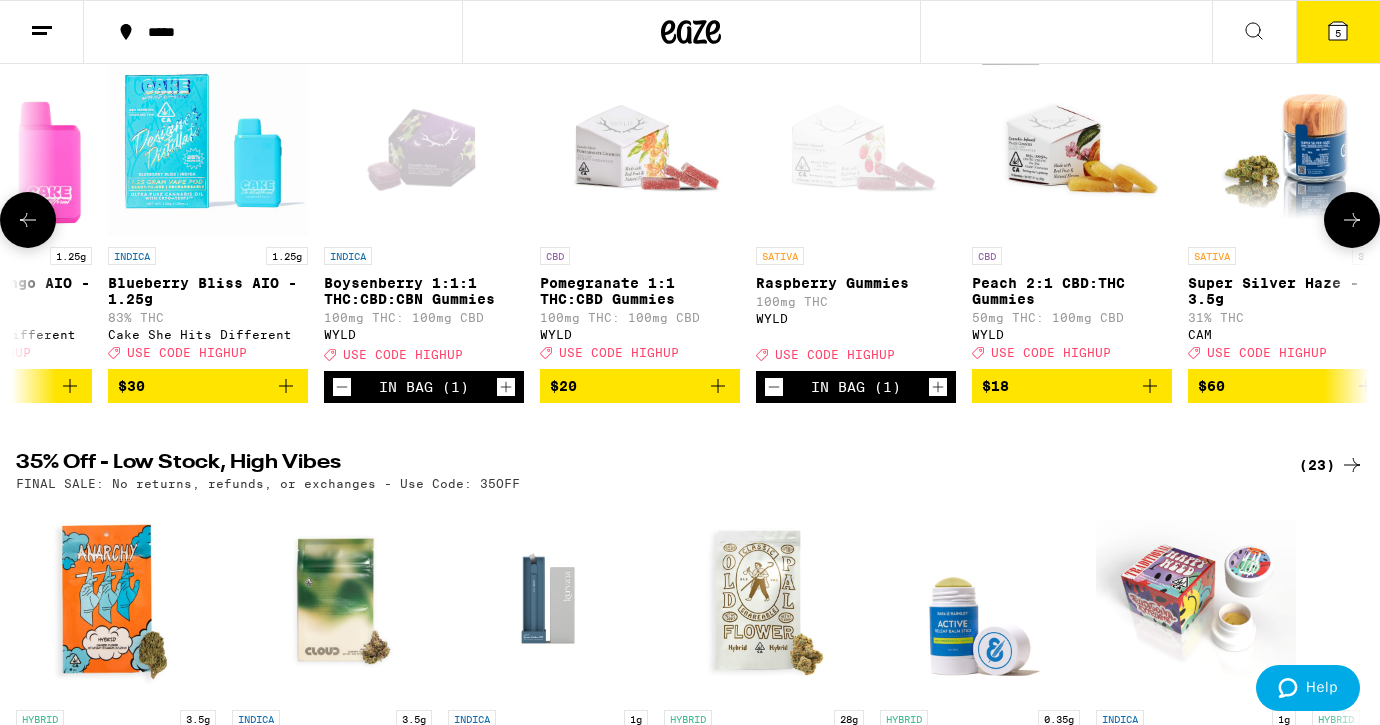 click at bounding box center (424, 137) 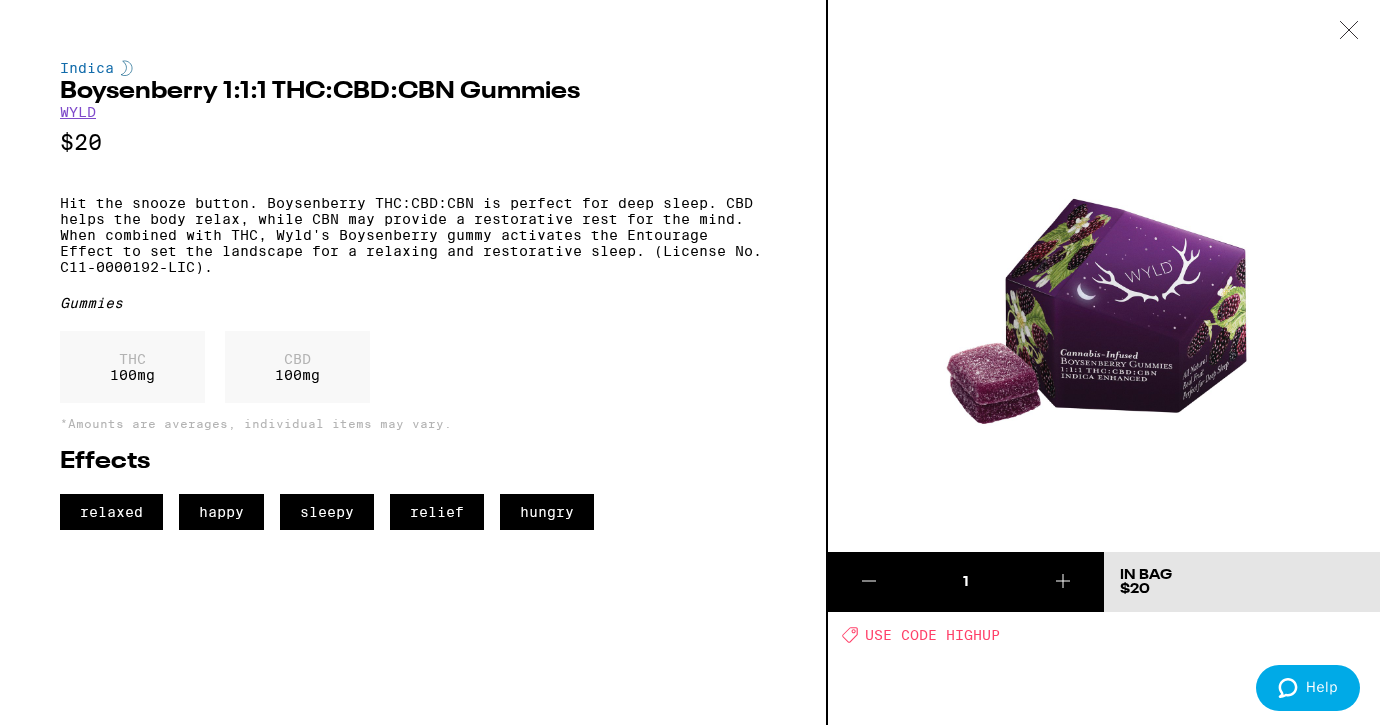 click 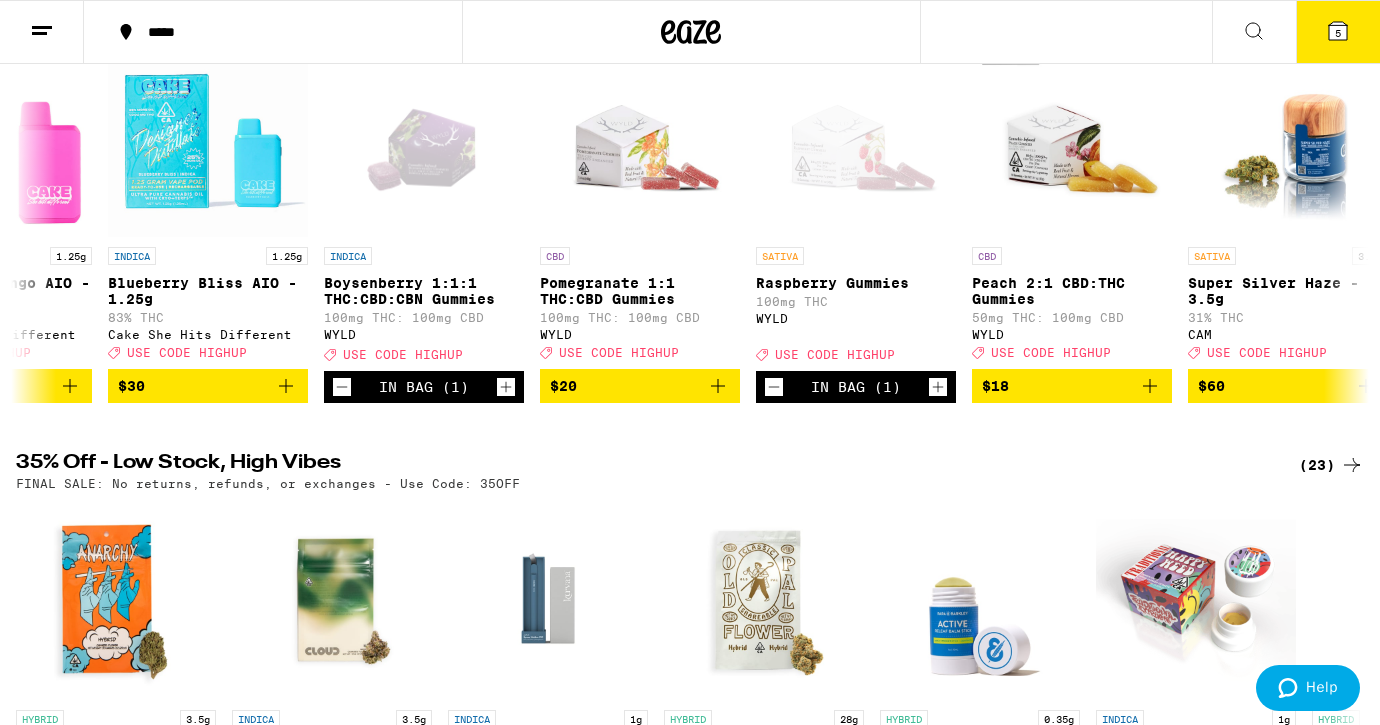 click 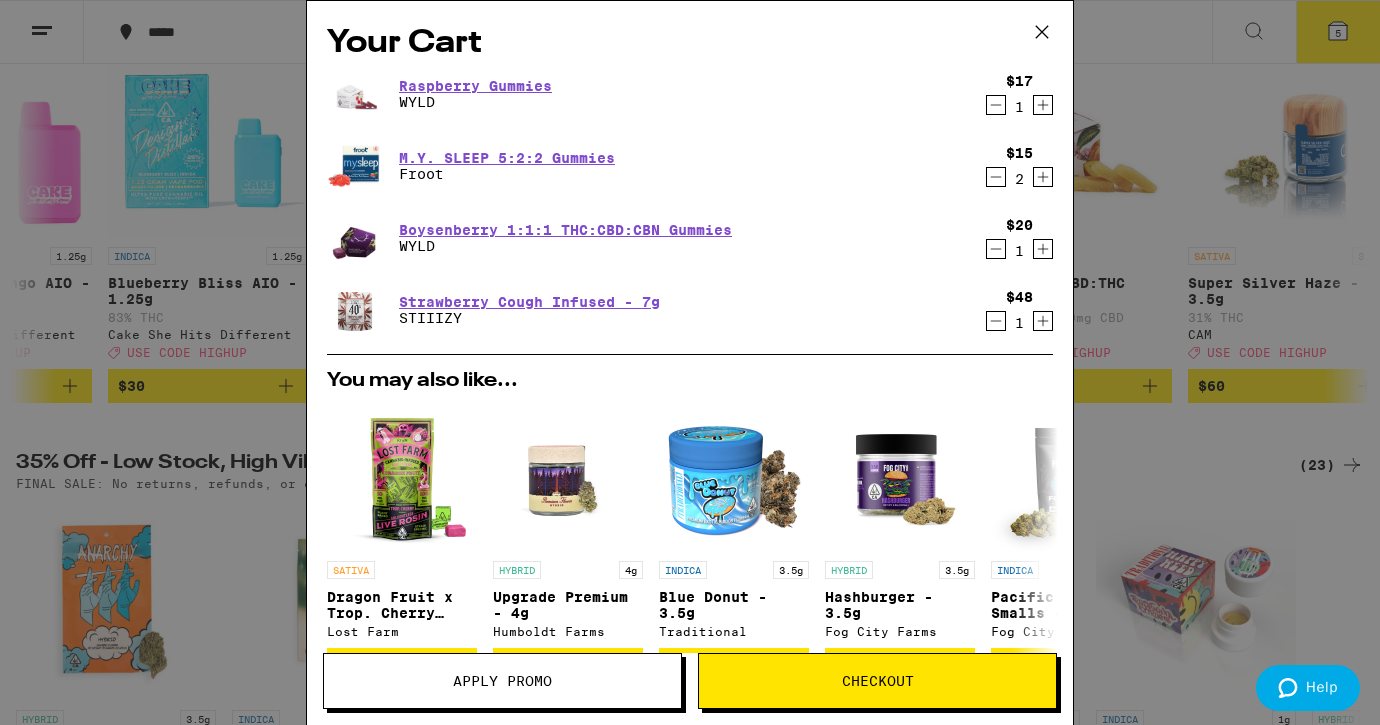 click at bounding box center (355, 166) 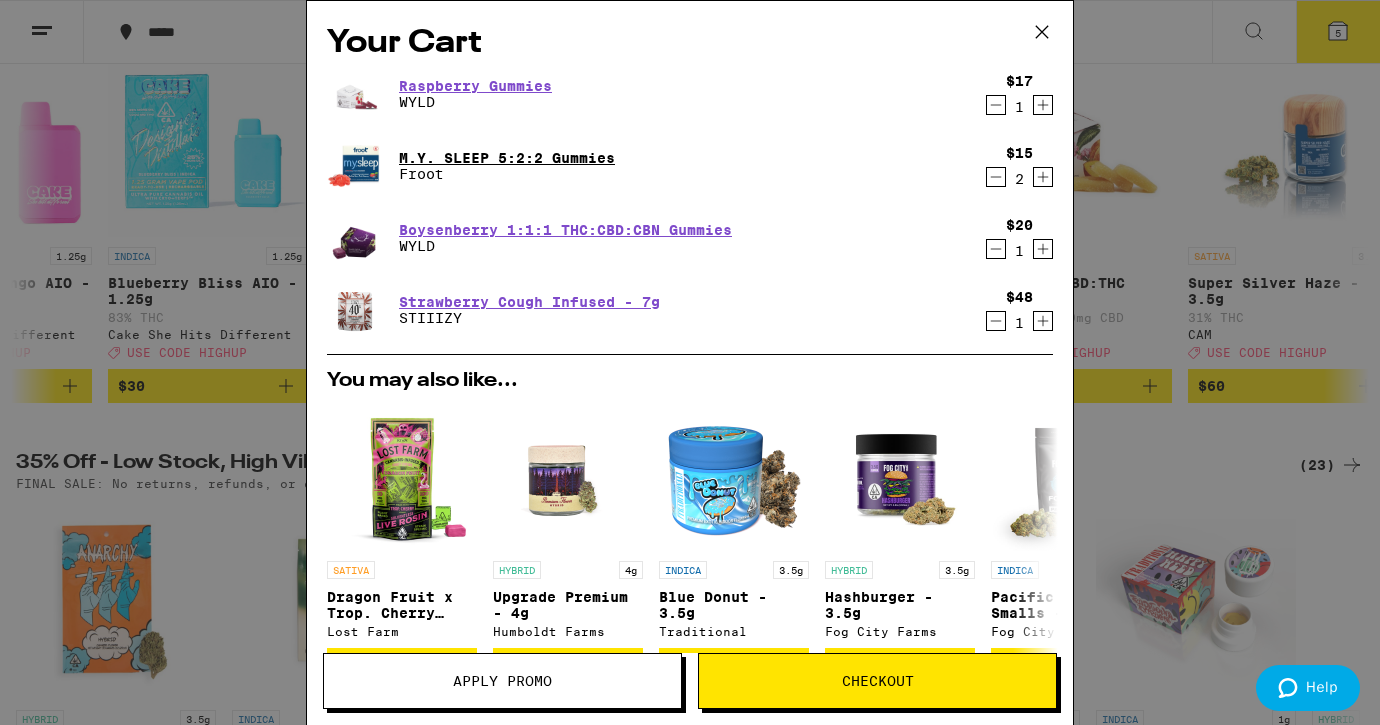 click on "M.Y. SLEEP 5:2:2 Gummies" at bounding box center (507, 158) 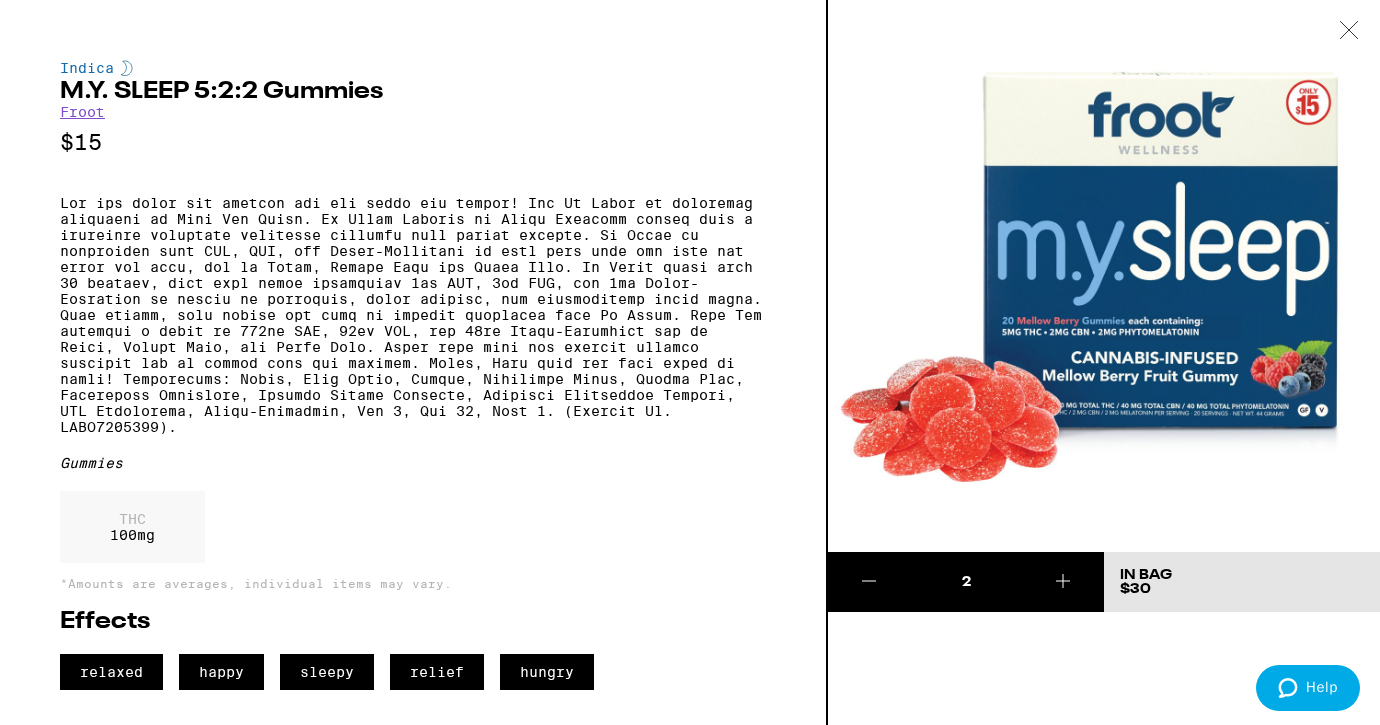 scroll, scrollTop: 0, scrollLeft: 0, axis: both 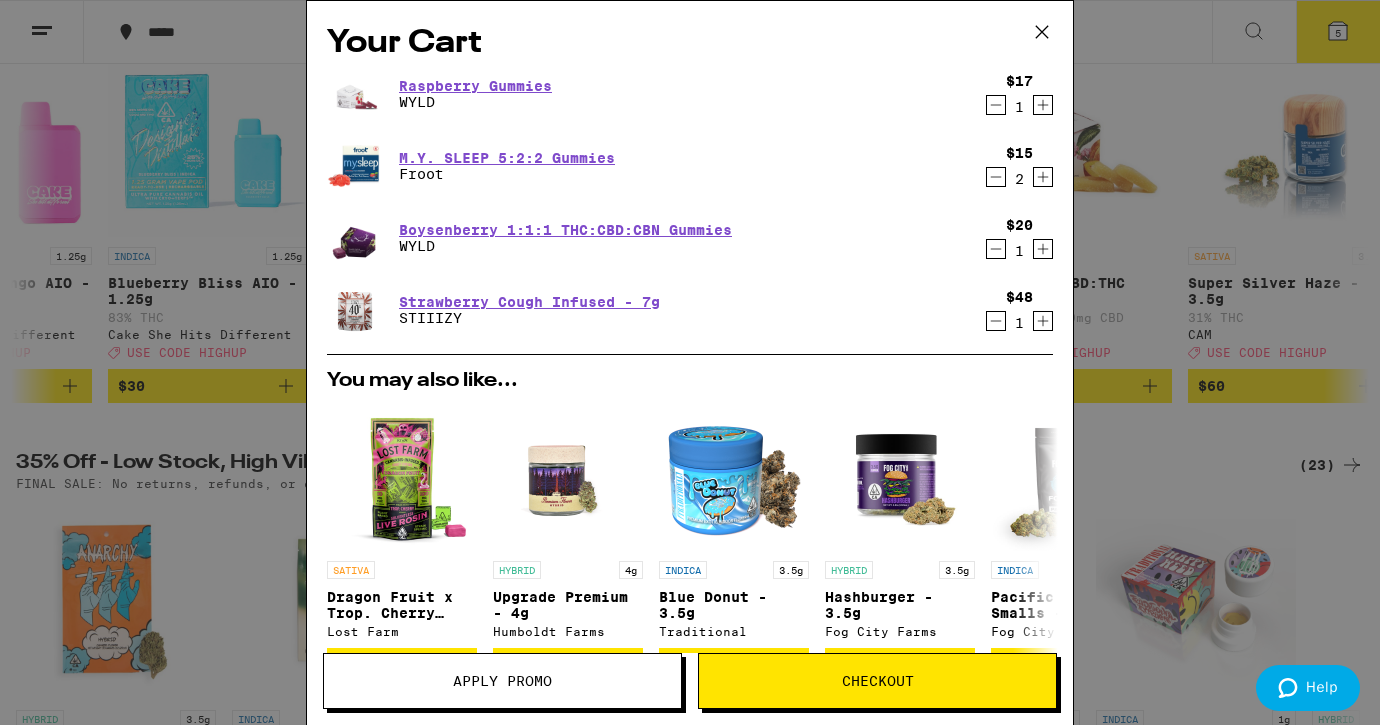 click 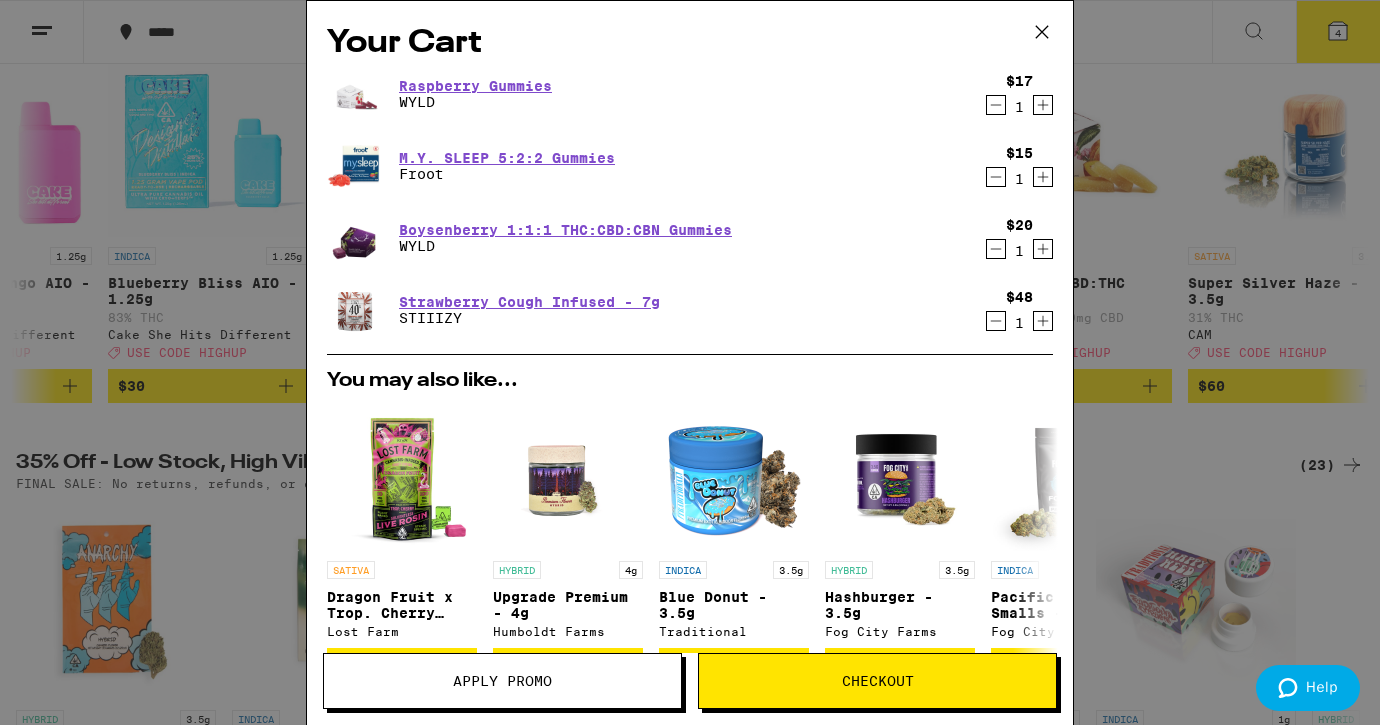 click 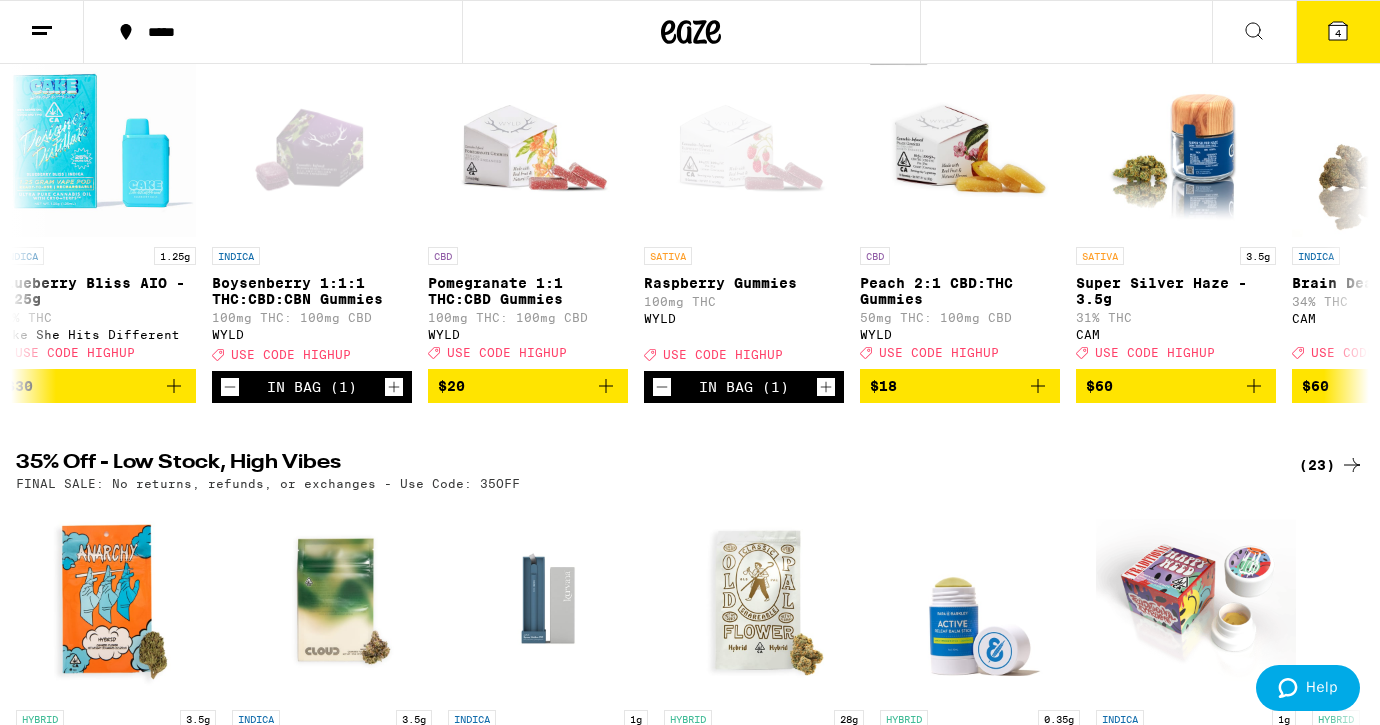 scroll, scrollTop: 0, scrollLeft: 1968, axis: horizontal 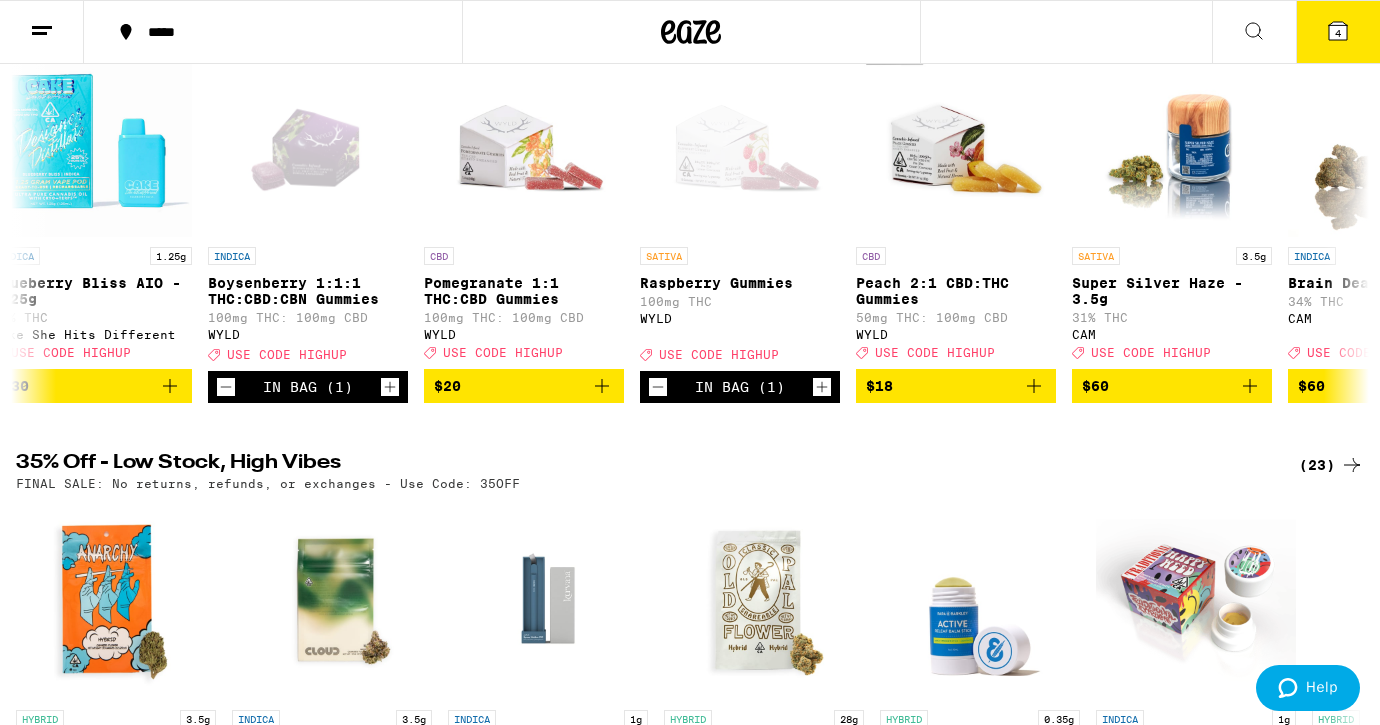 click 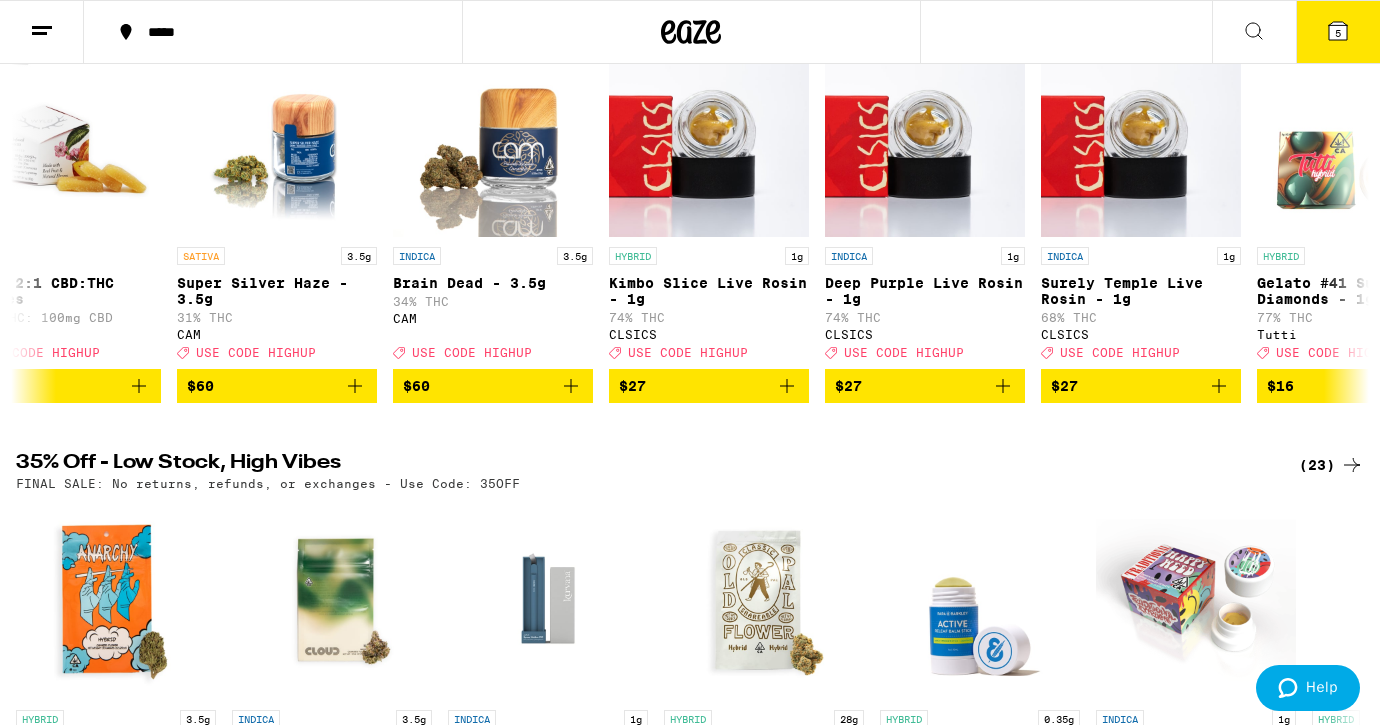 scroll, scrollTop: 0, scrollLeft: 2867, axis: horizontal 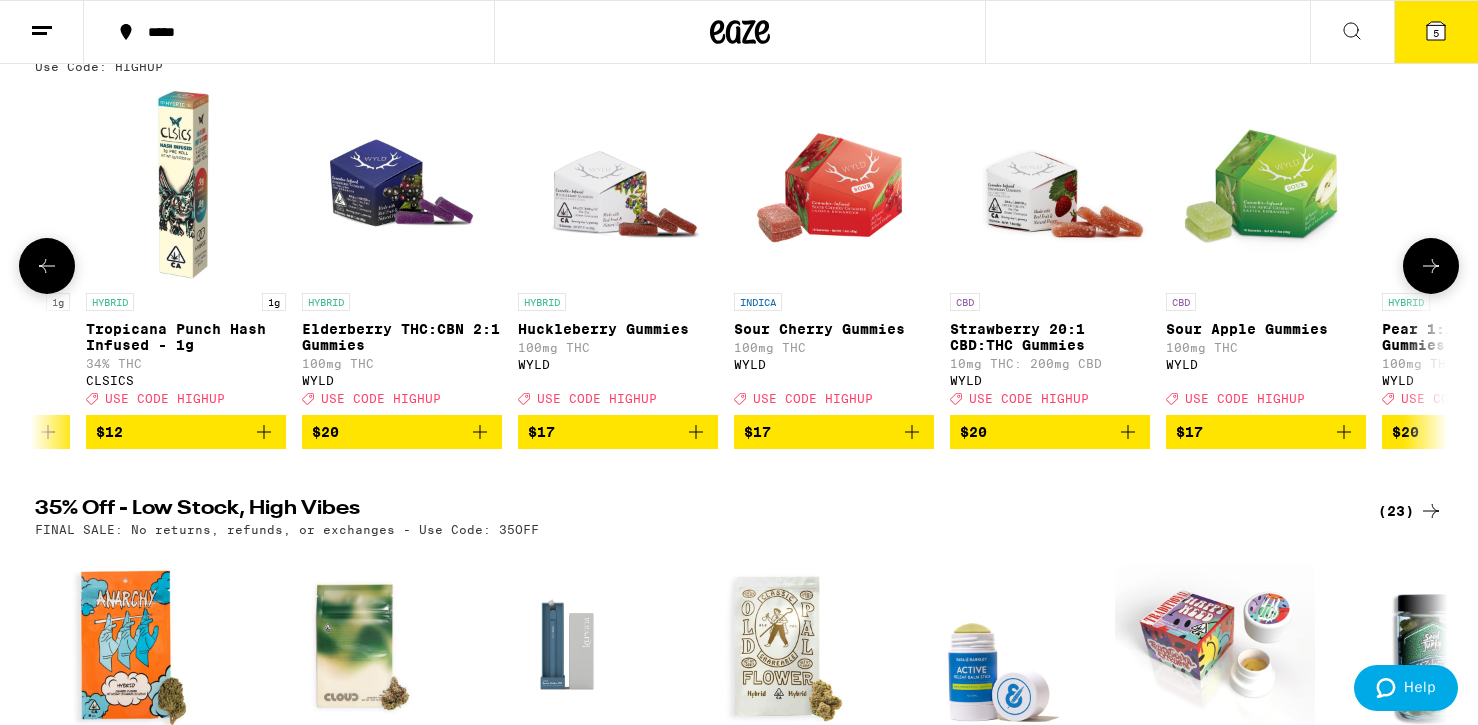 click 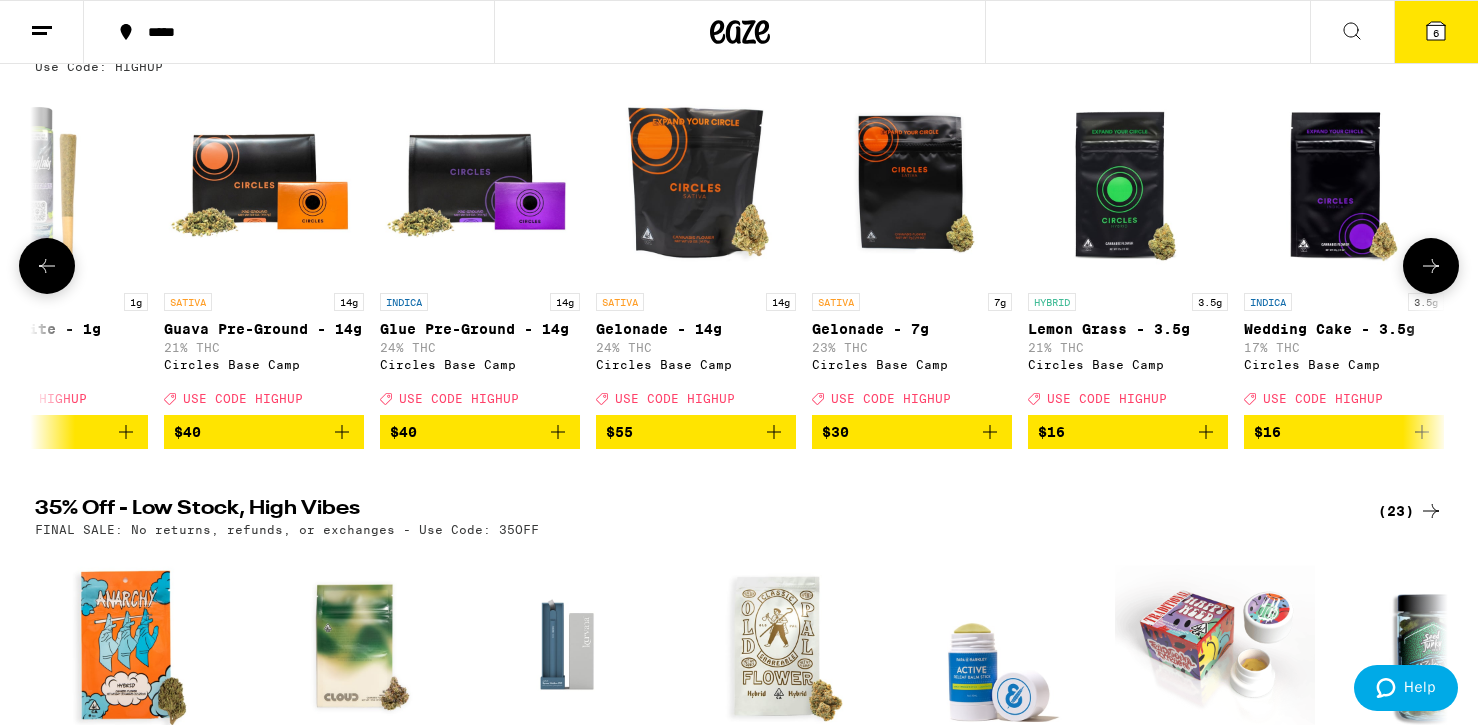 scroll, scrollTop: 0, scrollLeft: 18899, axis: horizontal 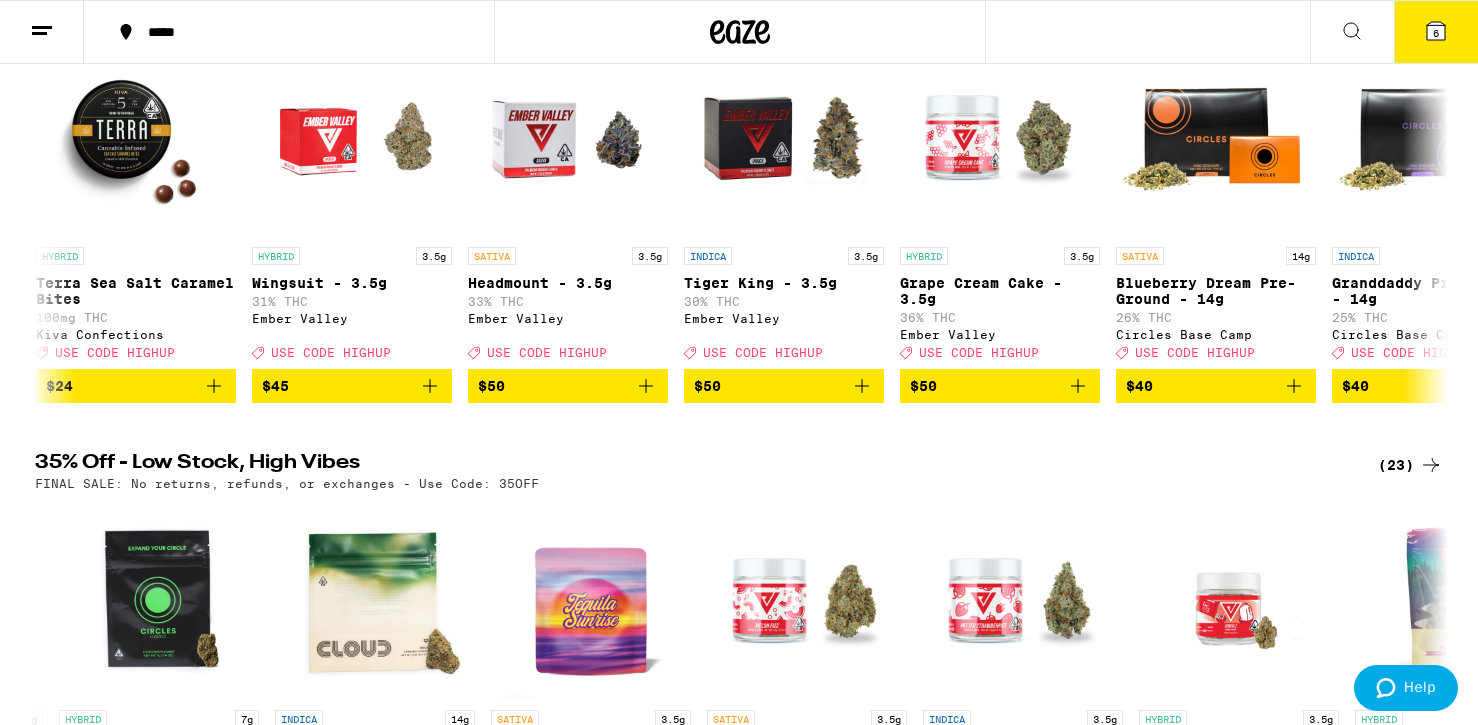 click on "6" at bounding box center [1436, 32] 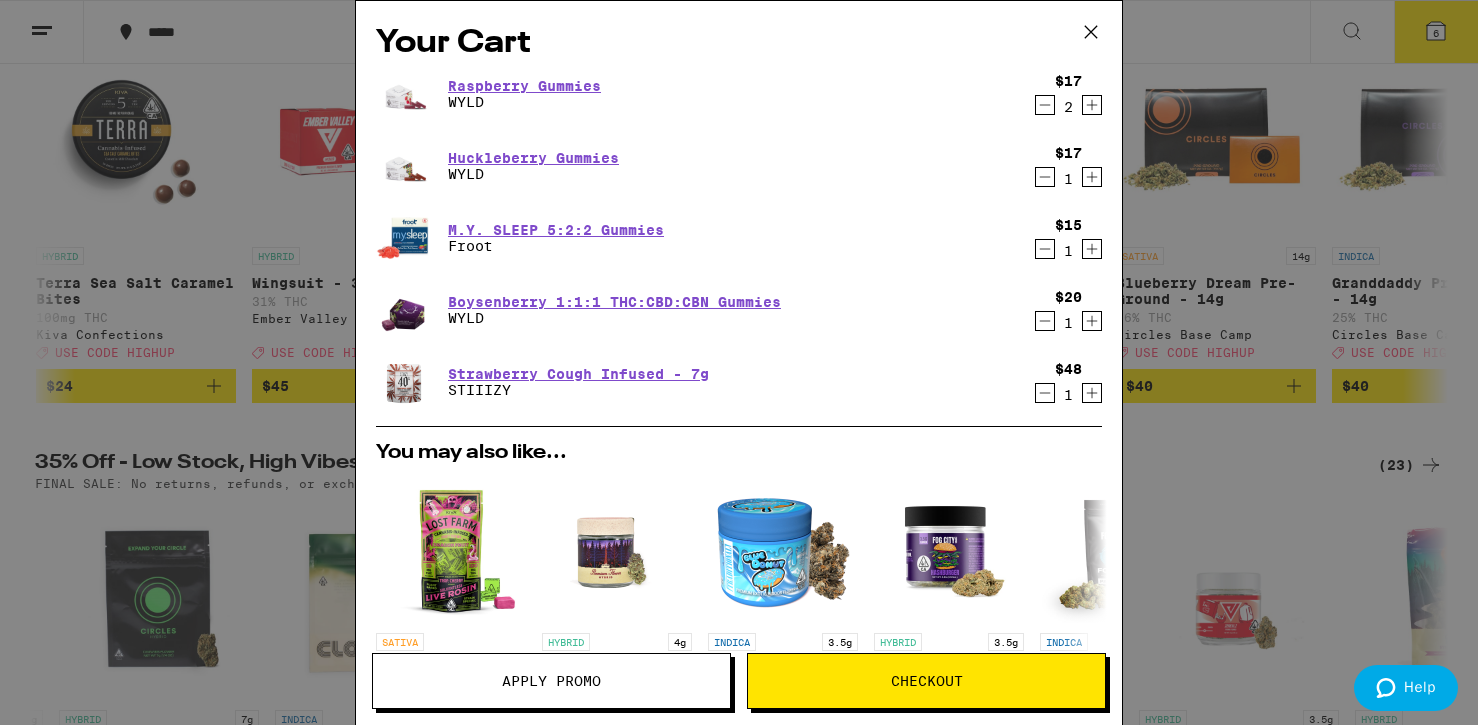 click at bounding box center [404, 382] 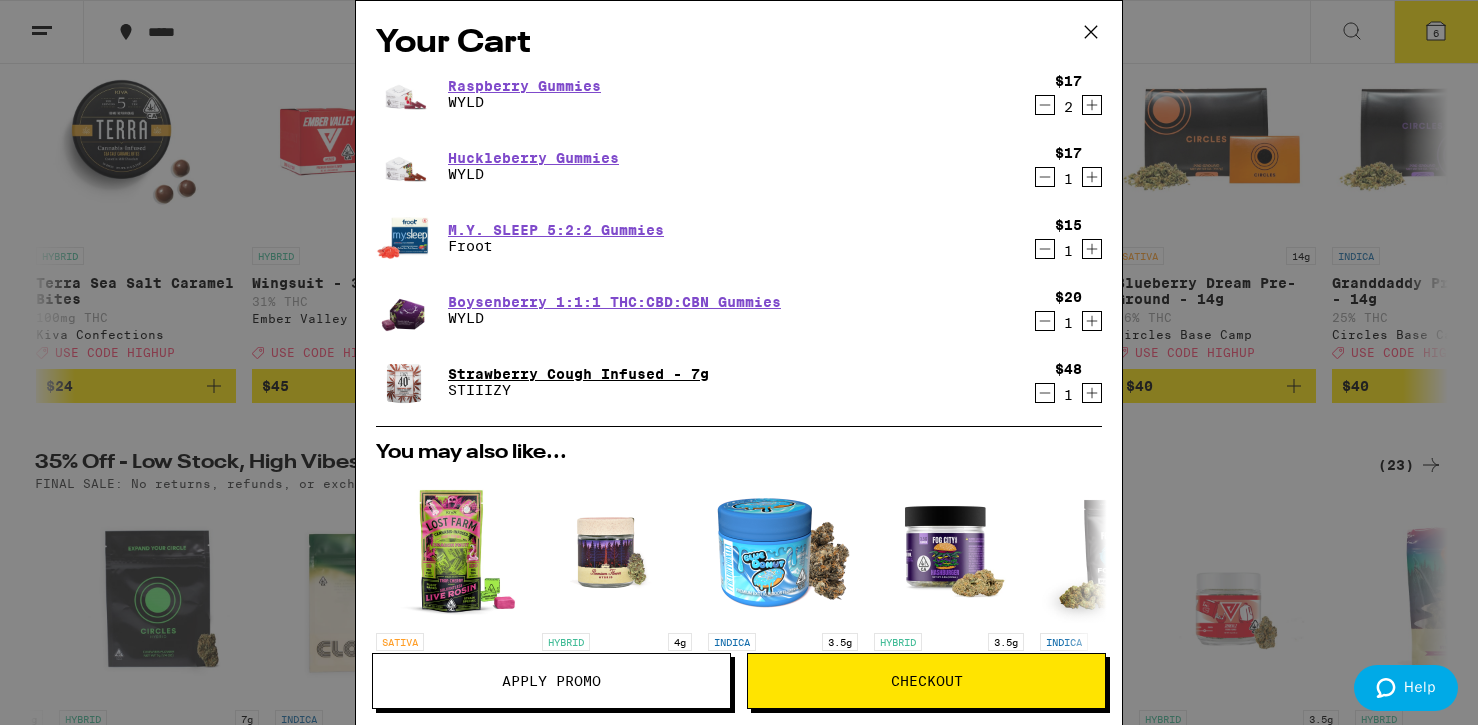 click on "Strawberry Cough Infused - 7g" at bounding box center (578, 374) 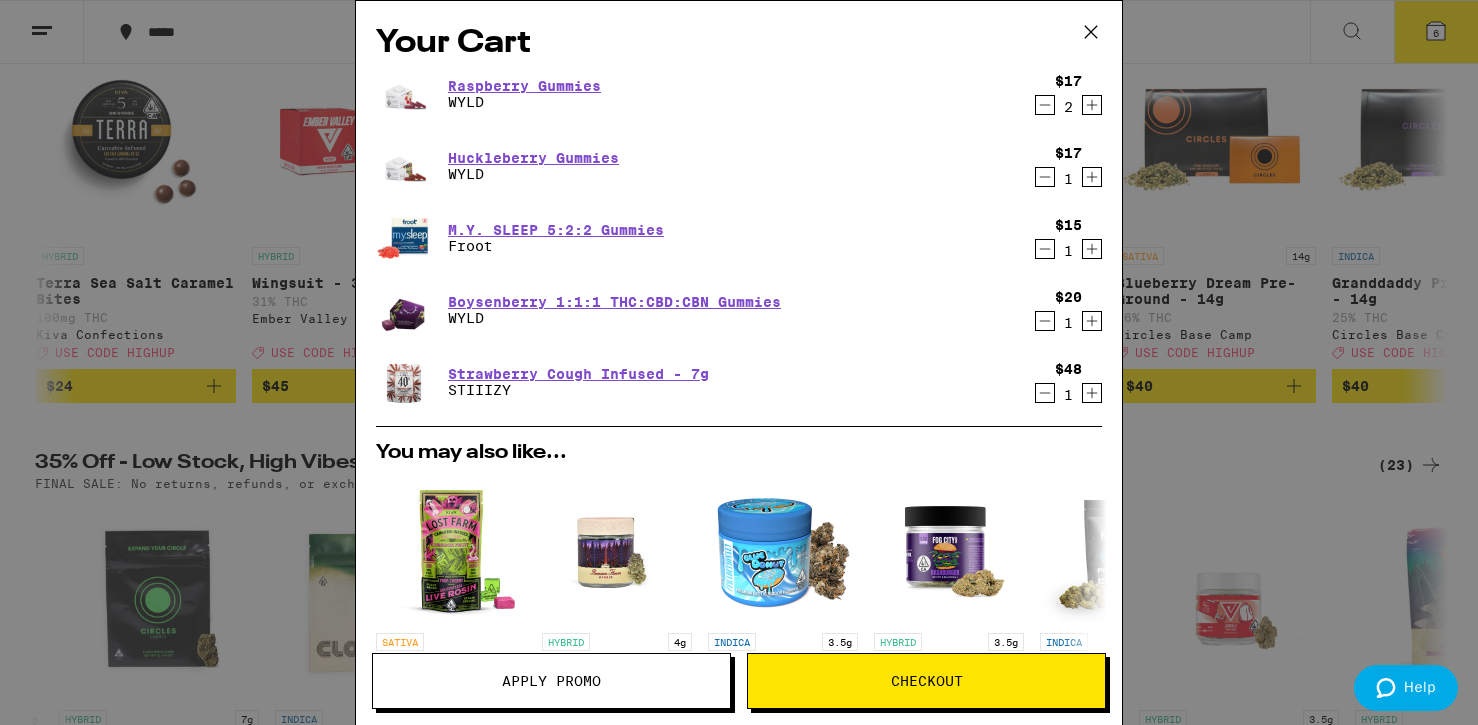 click 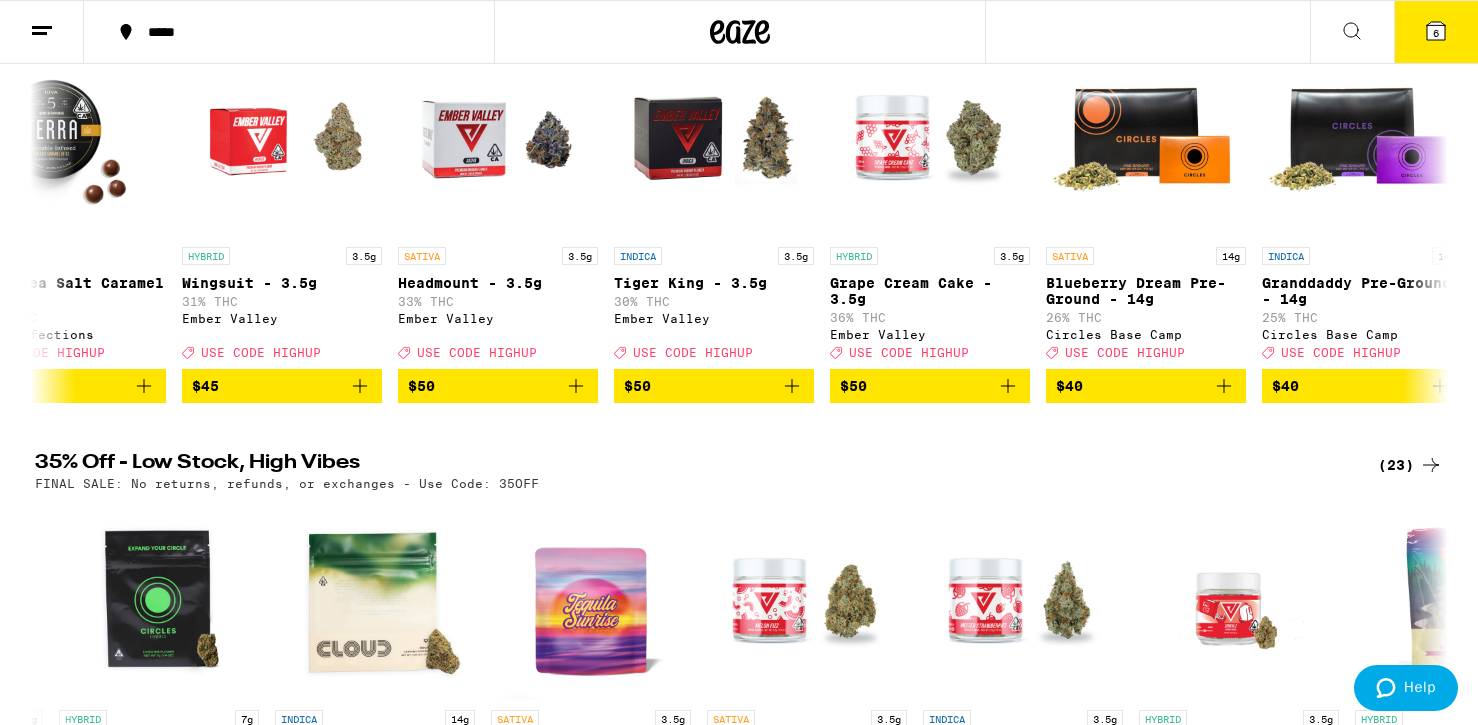 scroll, scrollTop: 0, scrollLeft: 9382, axis: horizontal 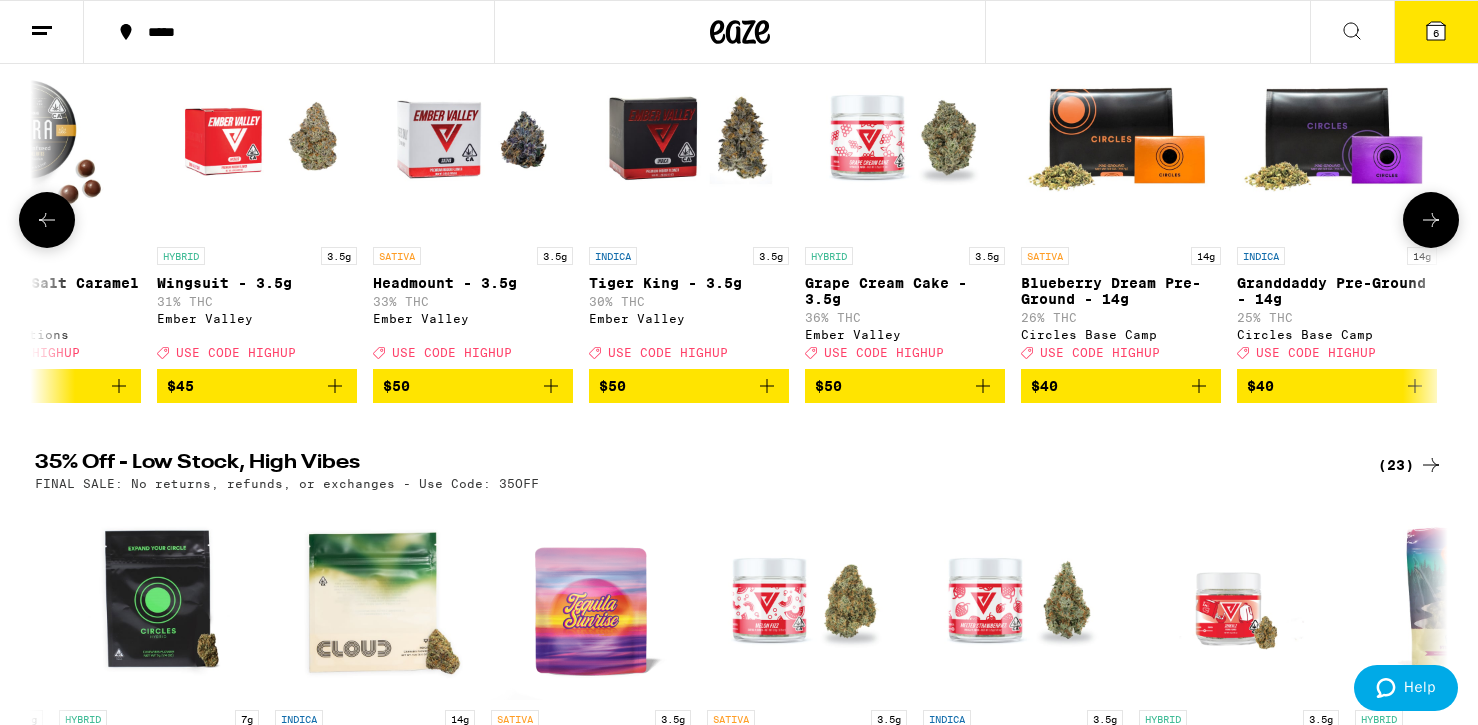 click 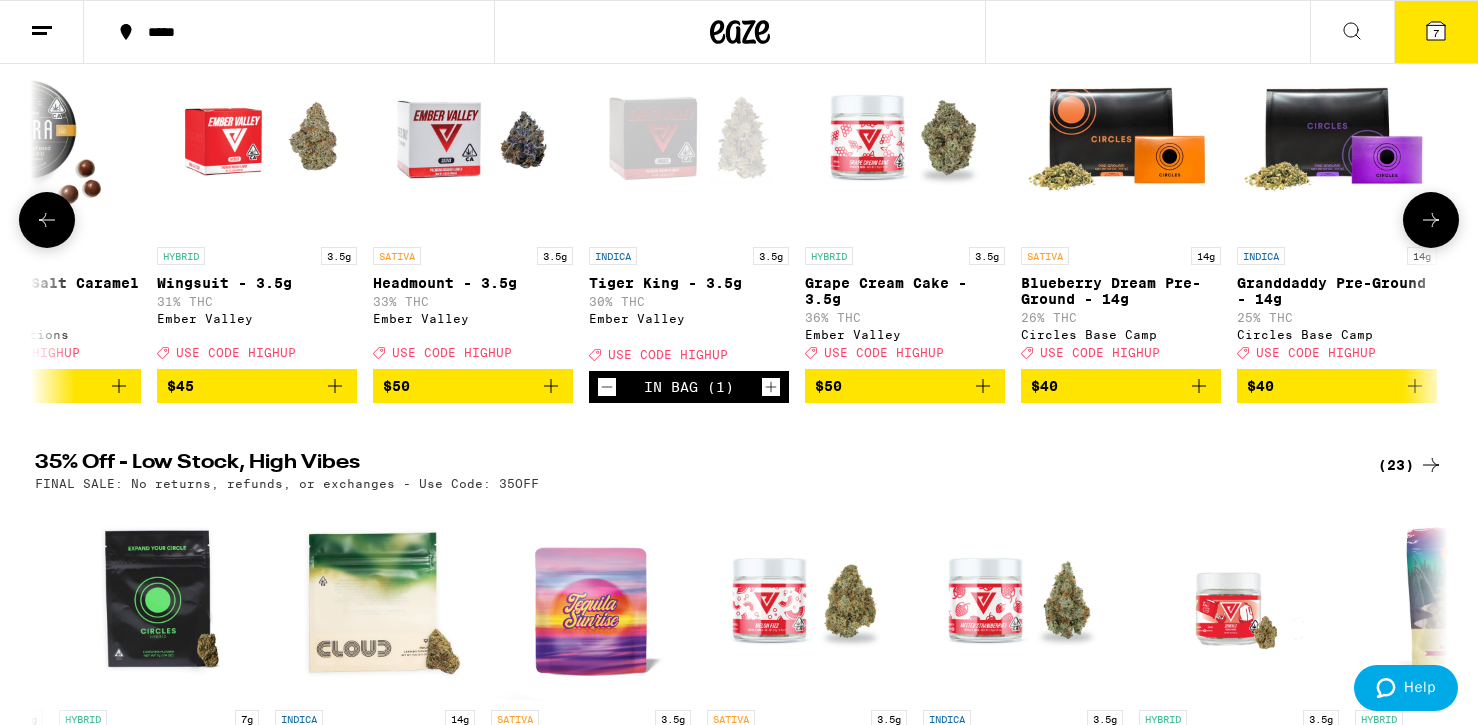 click 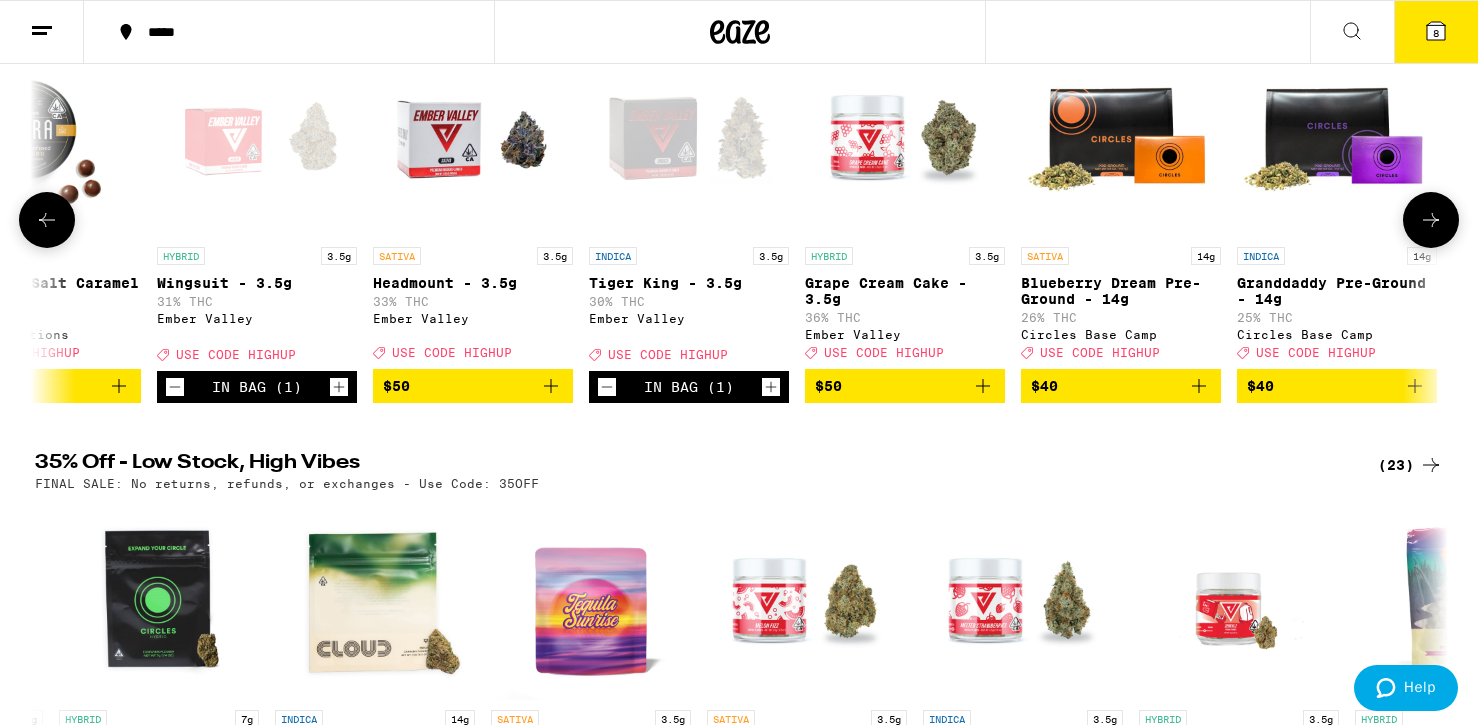 click 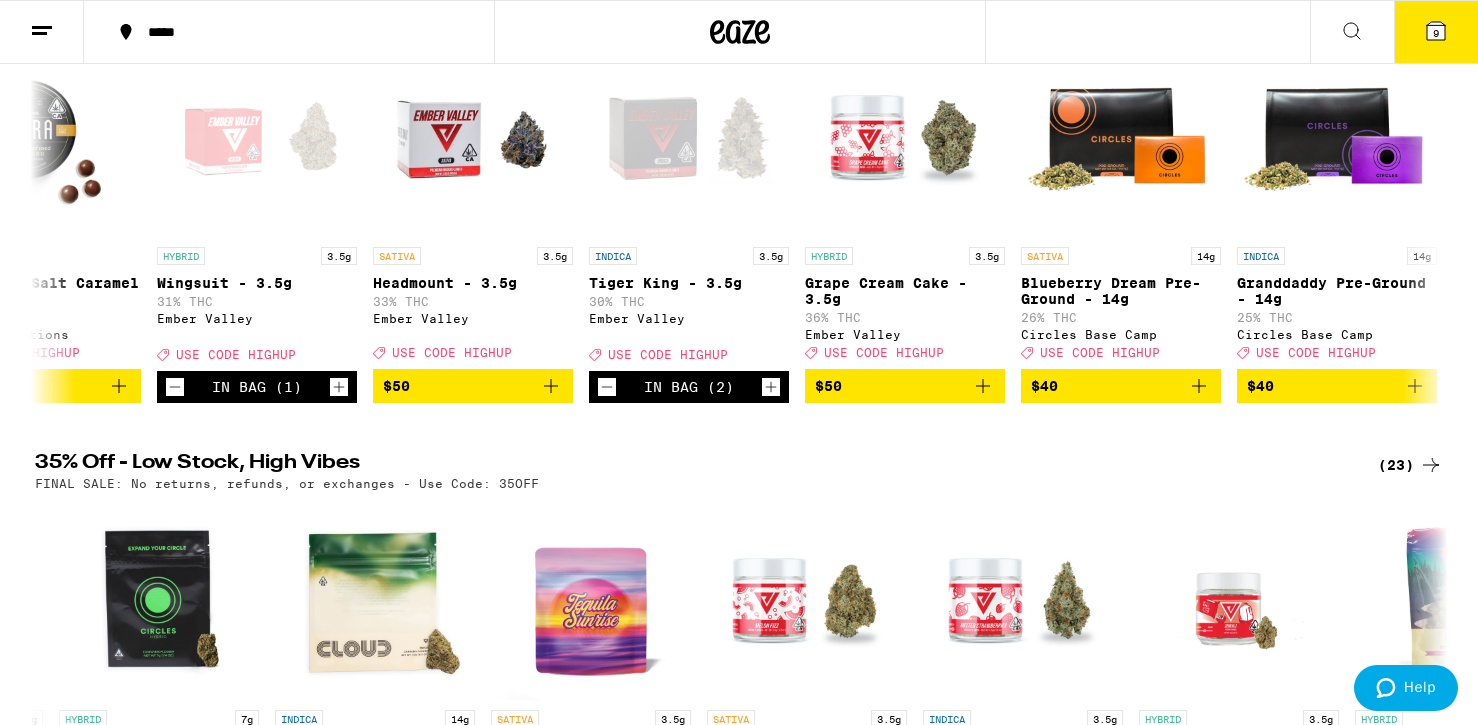 click on "9" at bounding box center (1436, 32) 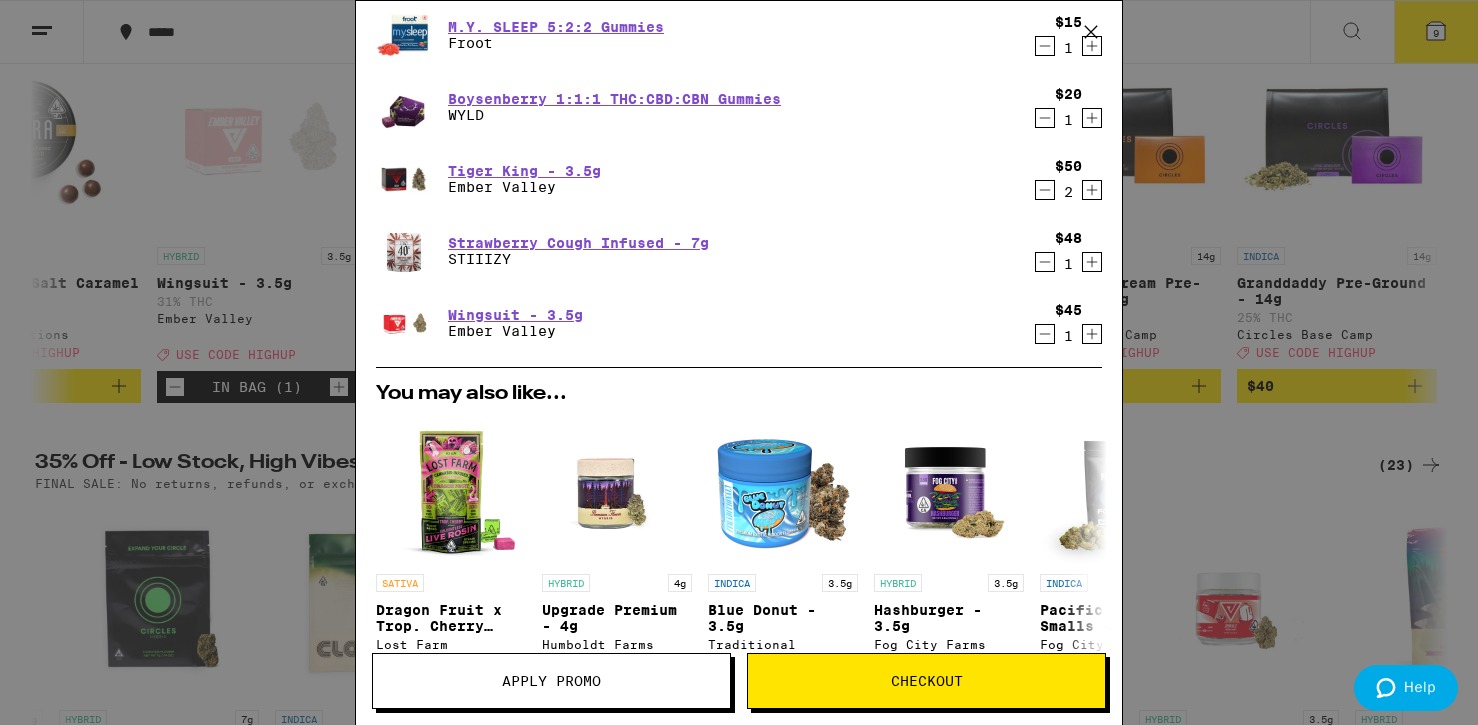 scroll, scrollTop: 0, scrollLeft: 0, axis: both 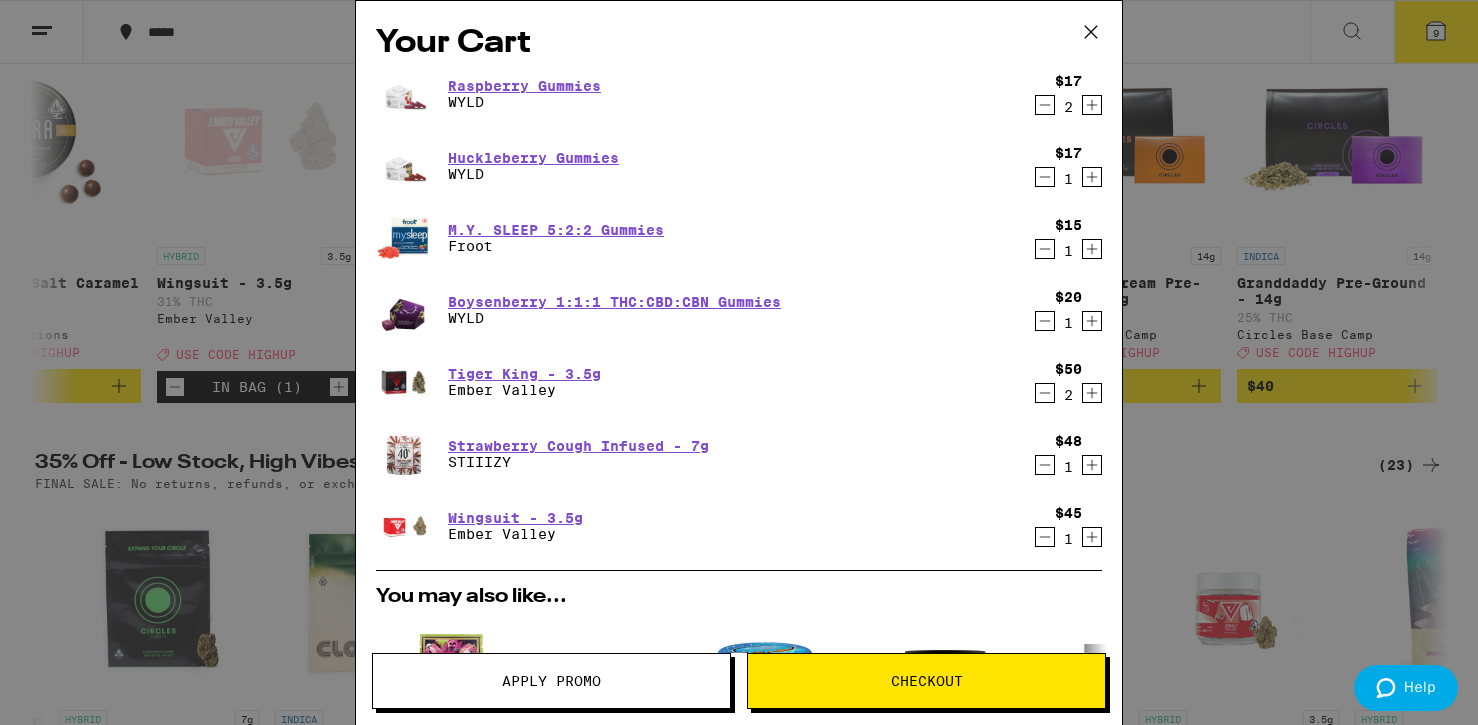click 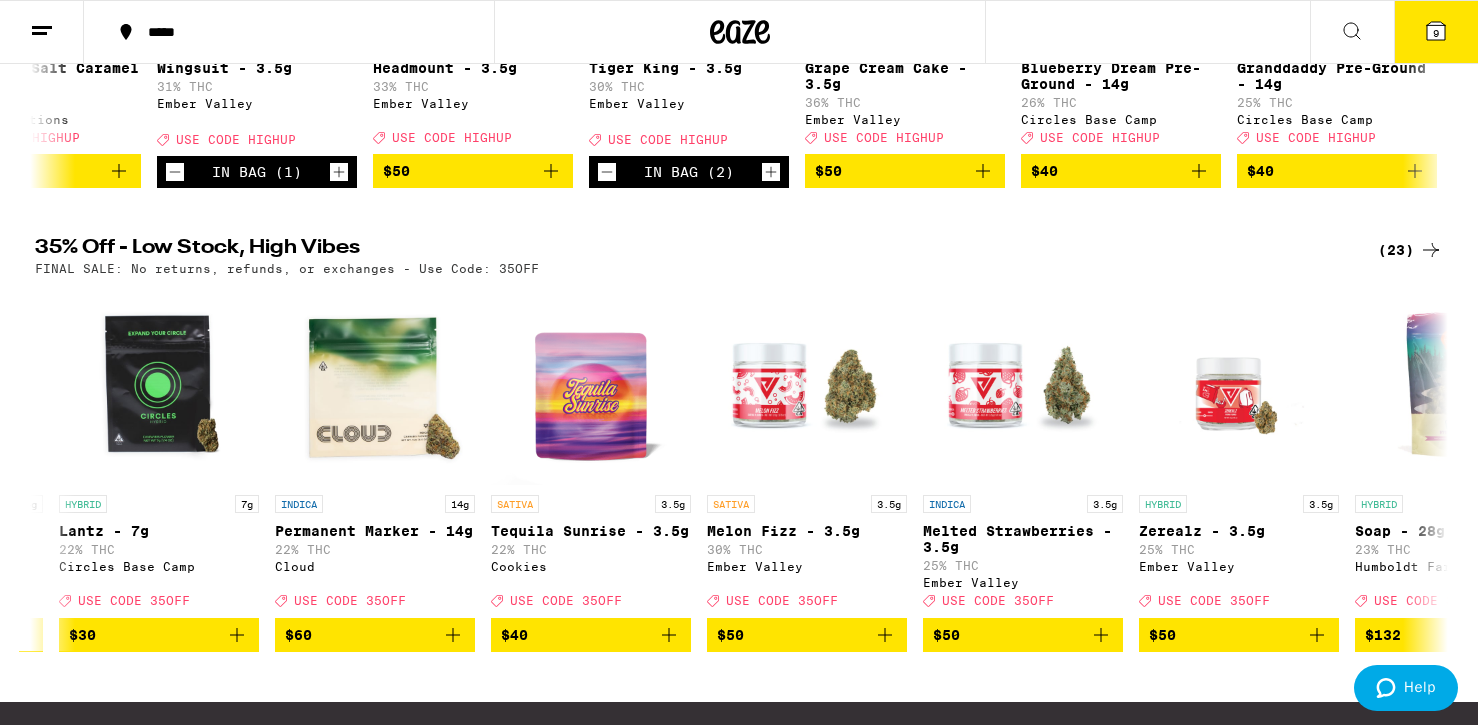 scroll, scrollTop: 512, scrollLeft: 0, axis: vertical 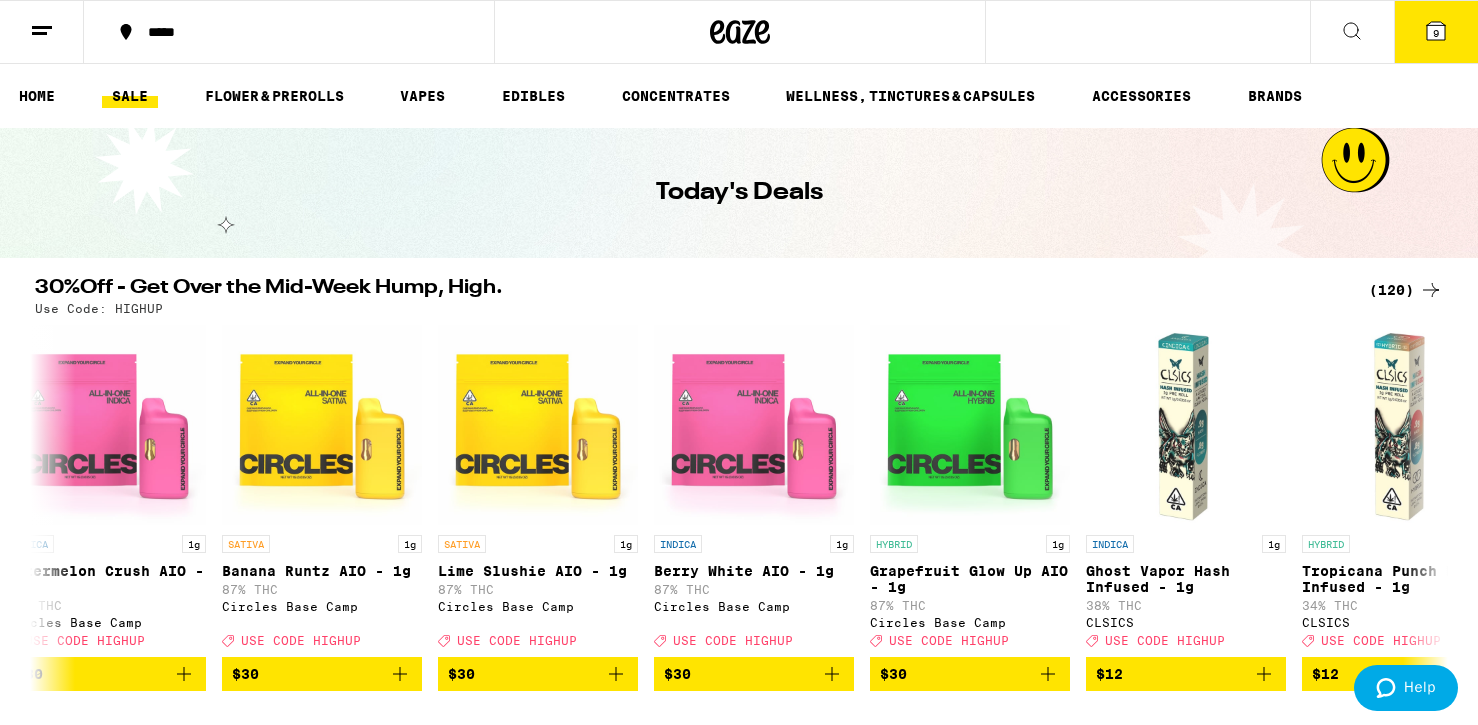 click 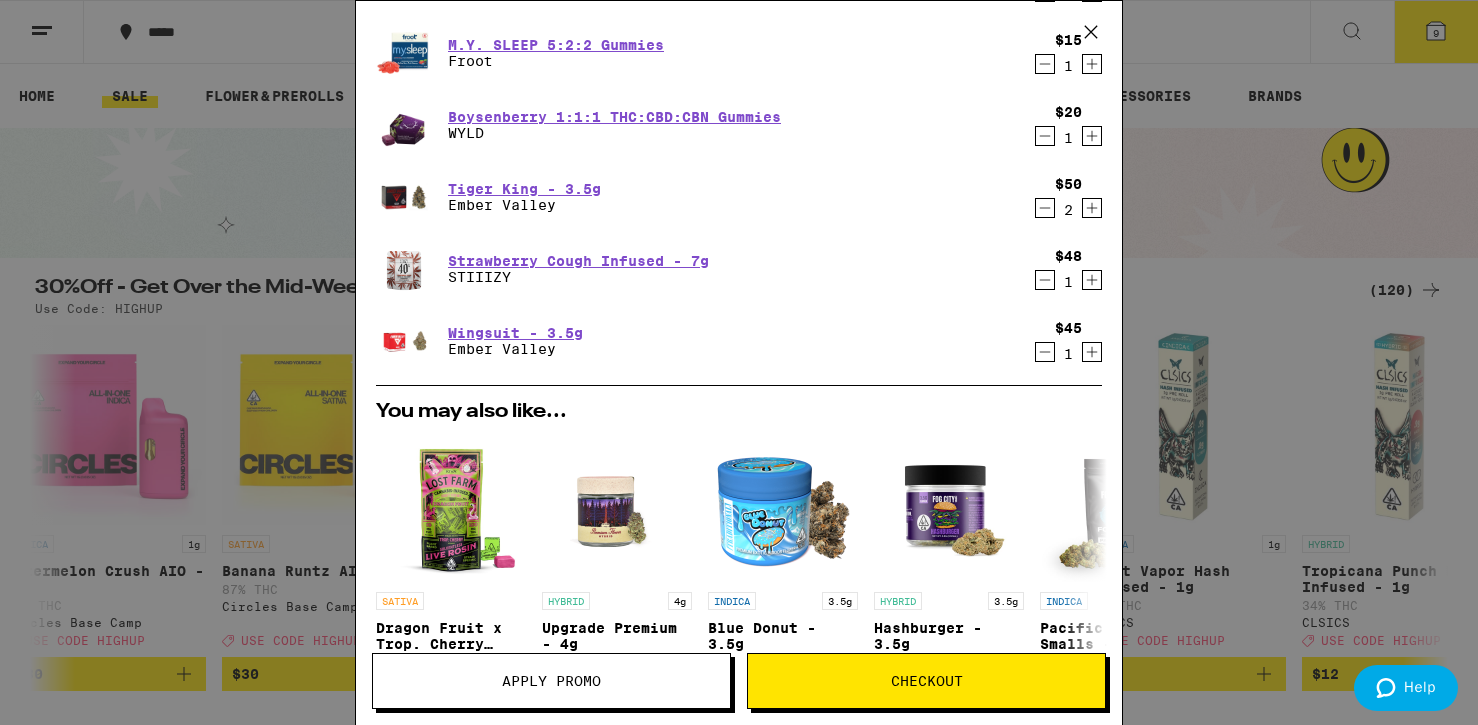 scroll, scrollTop: 0, scrollLeft: 0, axis: both 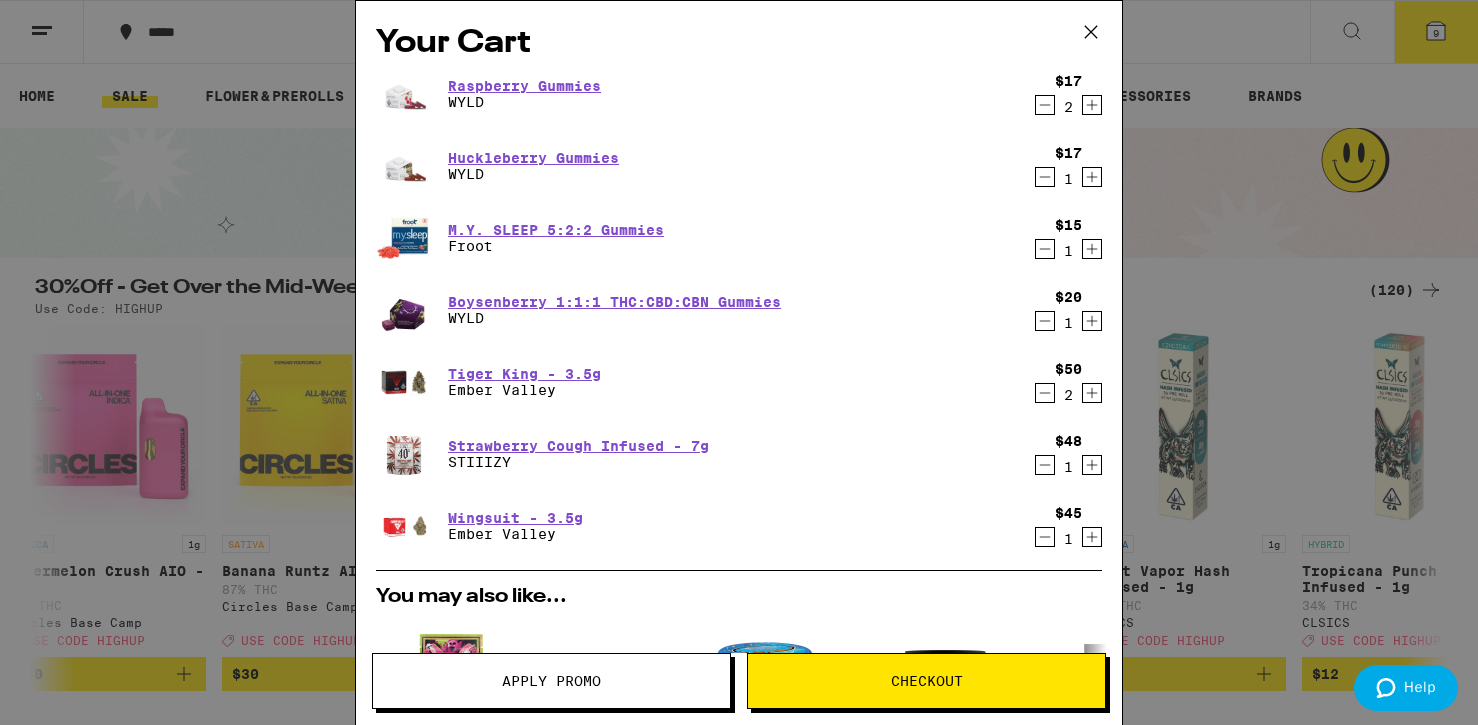 click 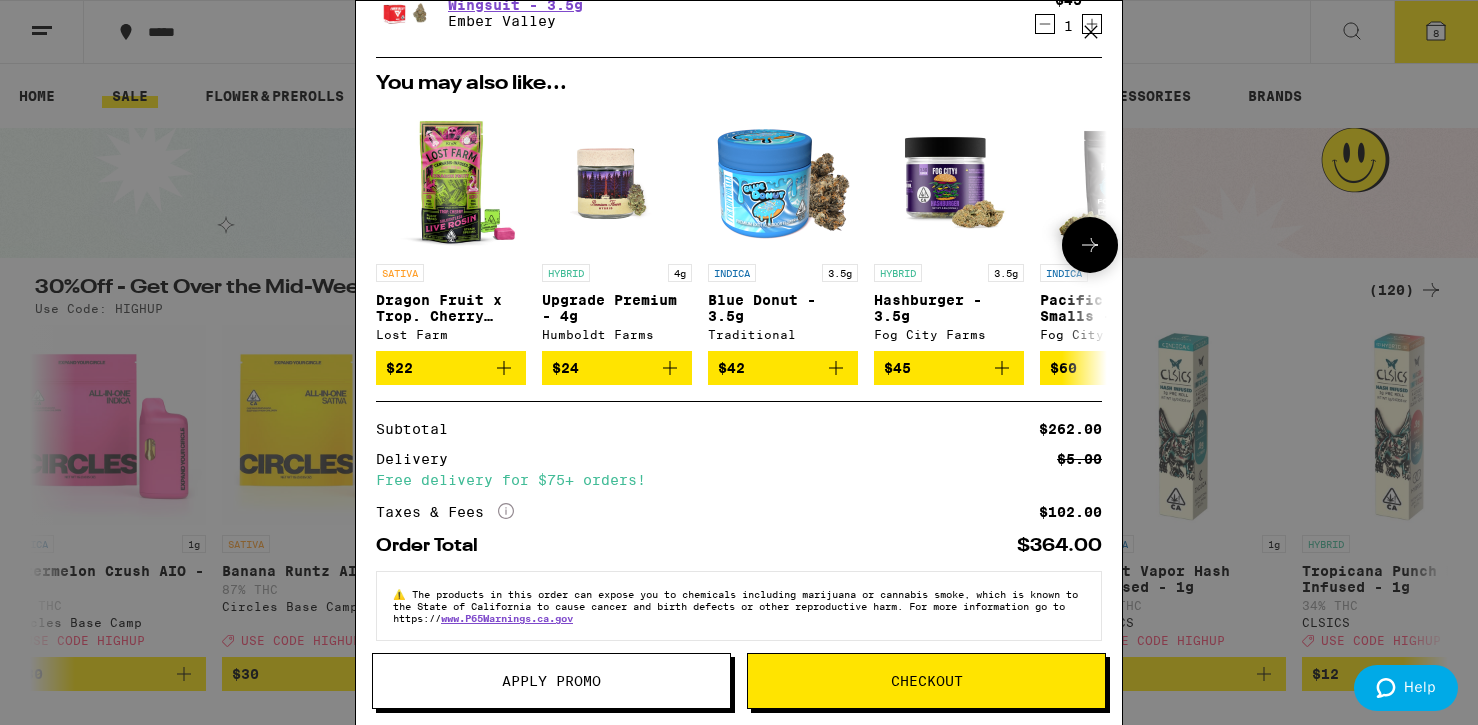 scroll, scrollTop: 537, scrollLeft: 0, axis: vertical 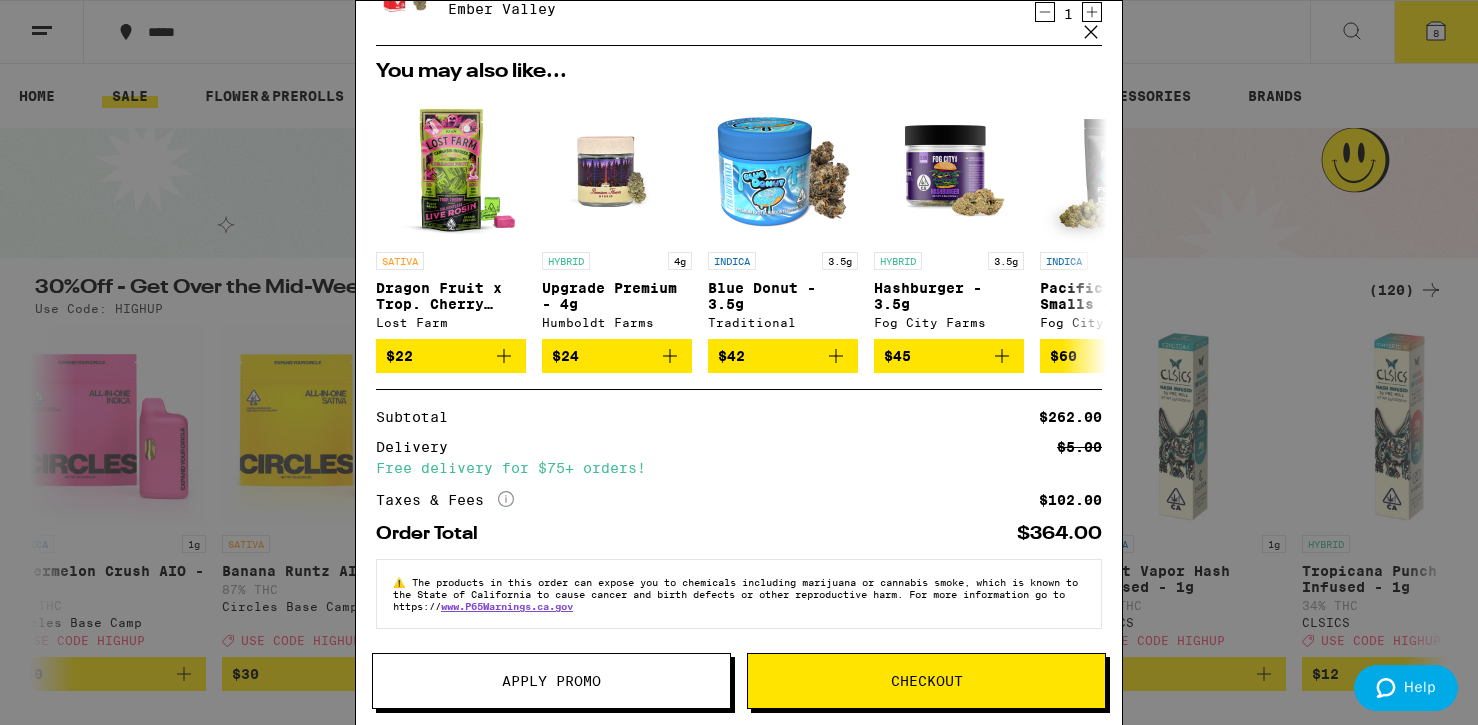 click on "Apply Promo" at bounding box center [551, 681] 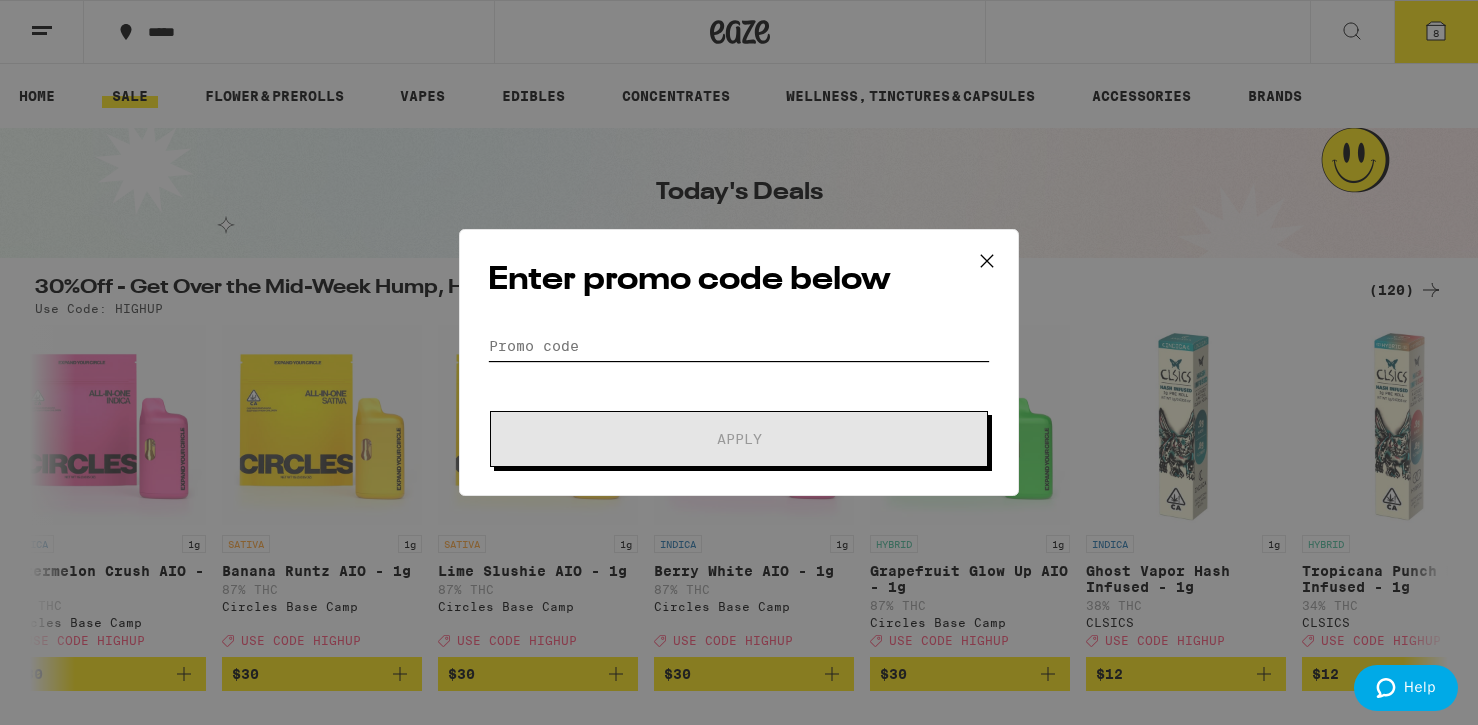 click on "Promo Code" at bounding box center [739, 346] 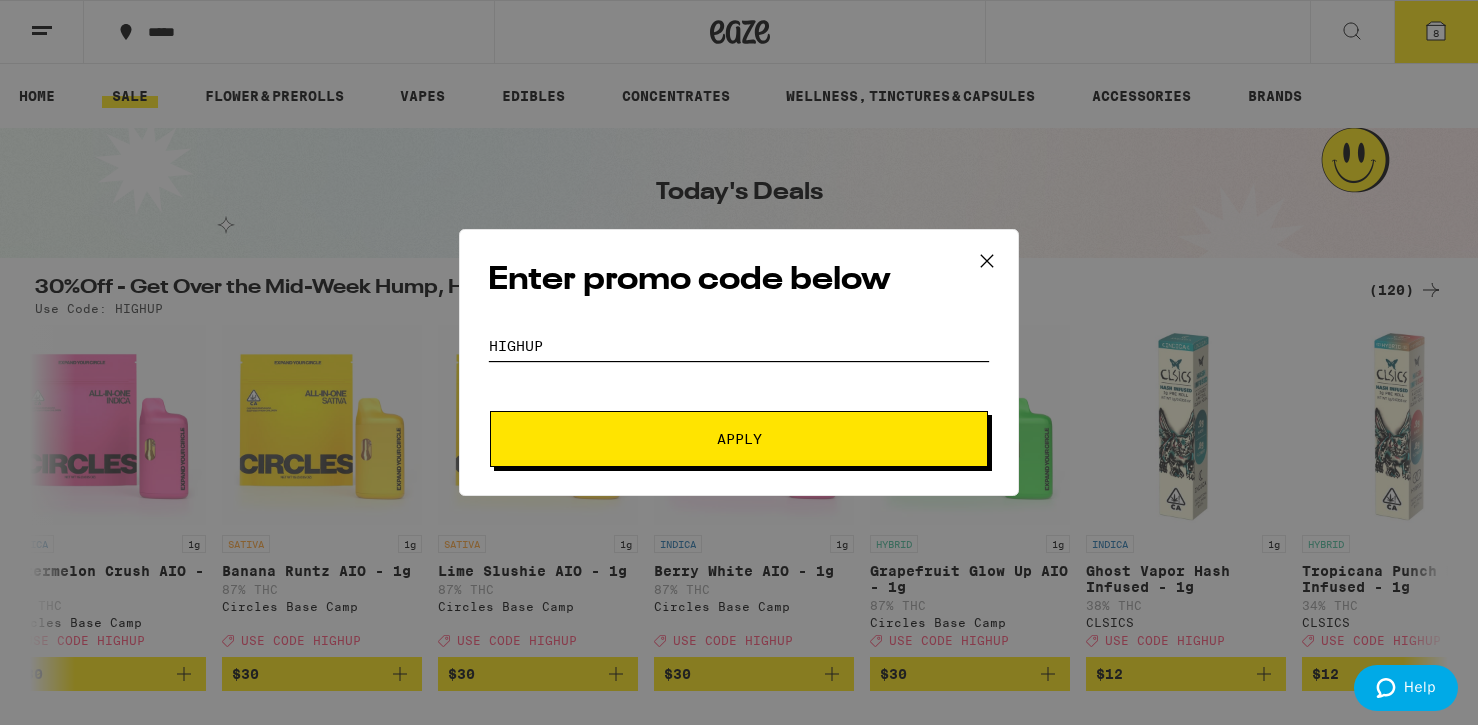 type on "highup" 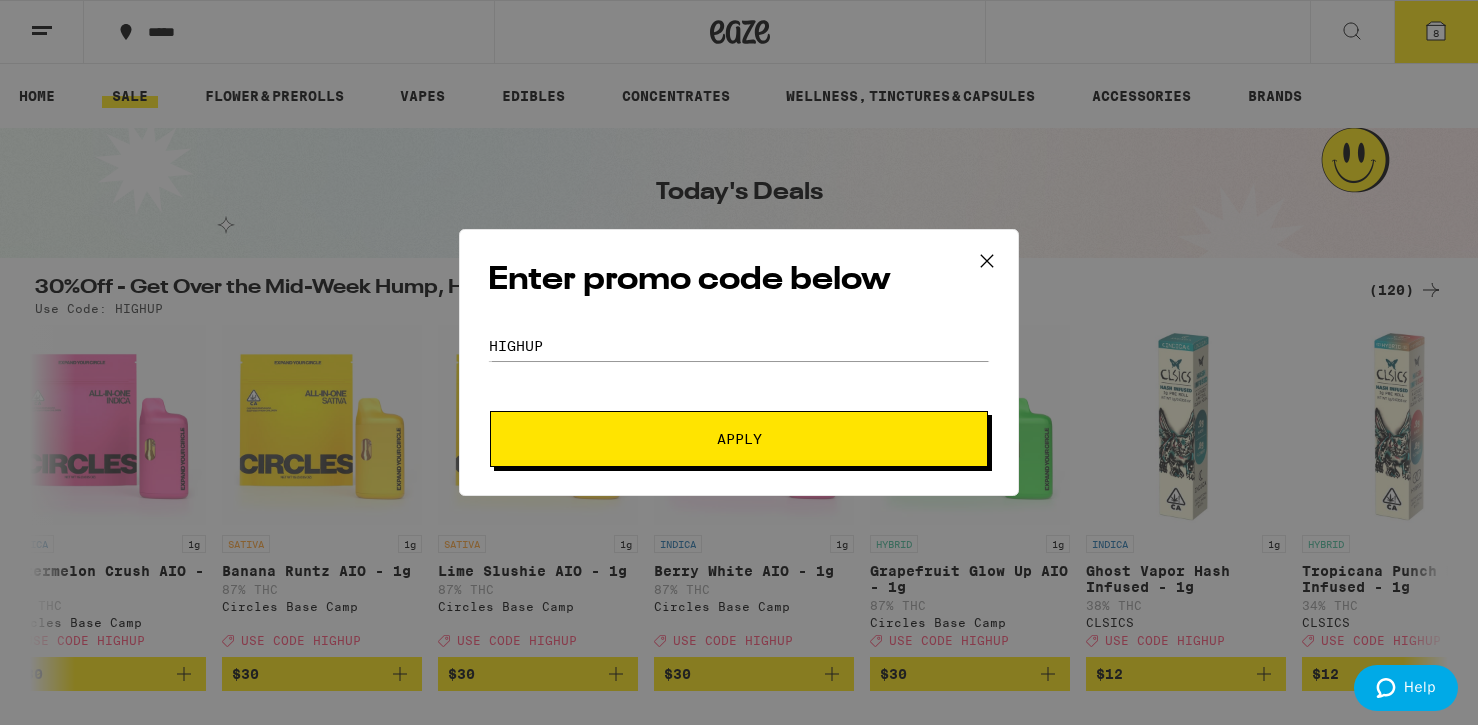 click on "Apply" at bounding box center [739, 439] 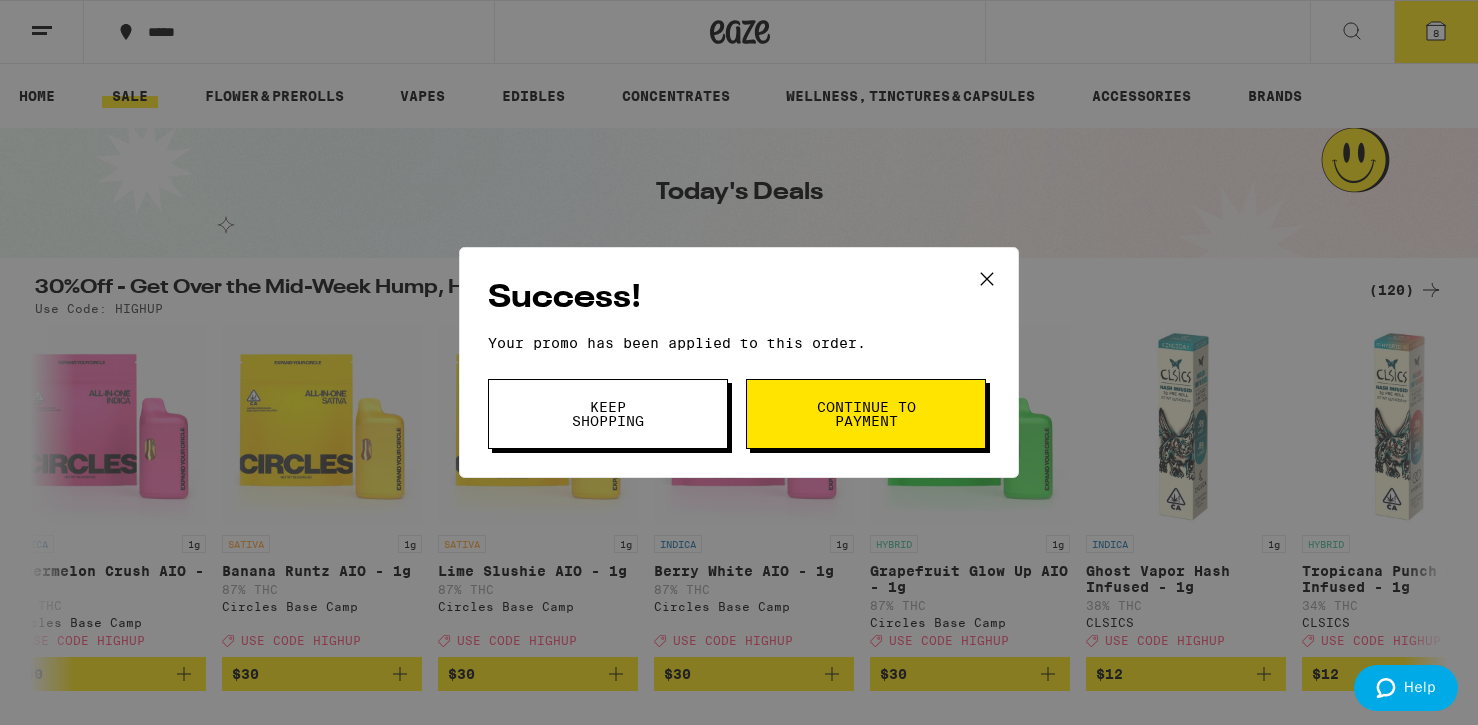 click on "Continue to payment" at bounding box center [866, 414] 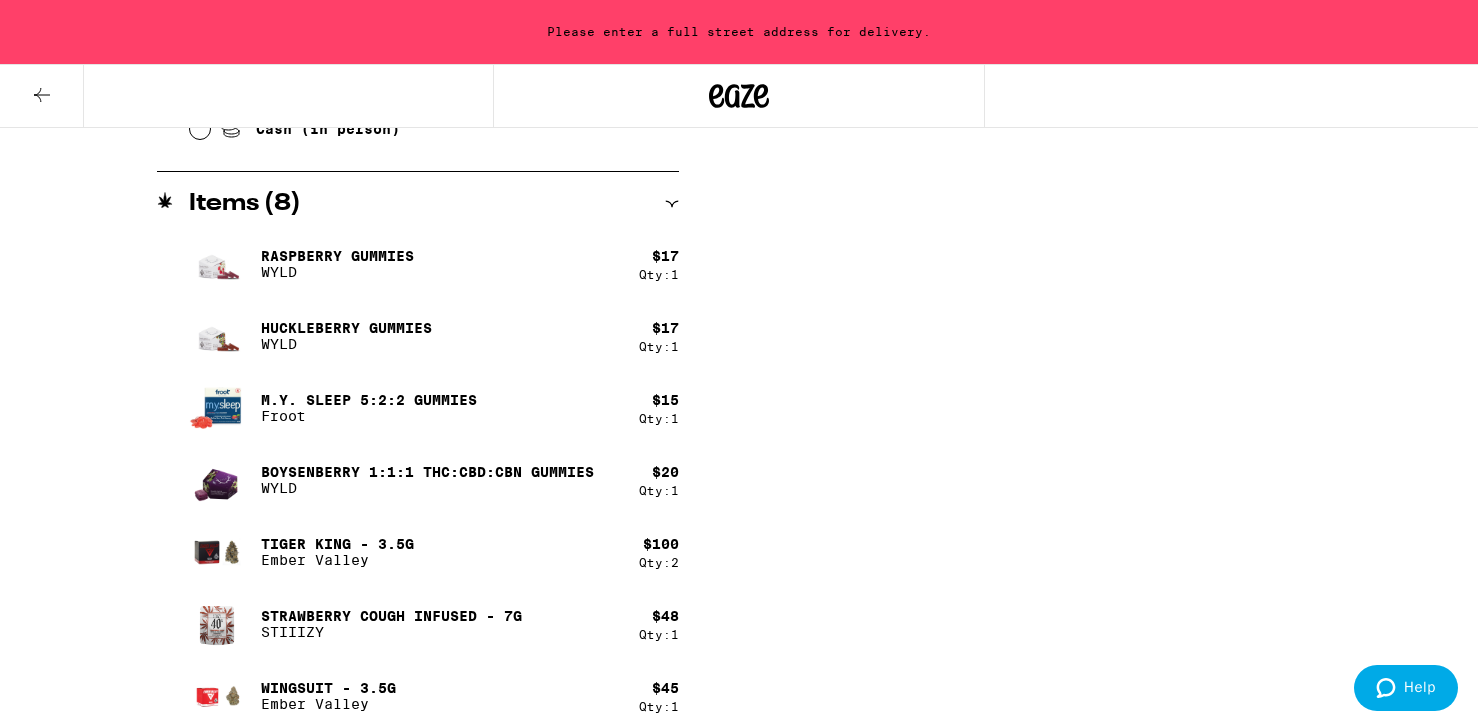 scroll, scrollTop: 1055, scrollLeft: 0, axis: vertical 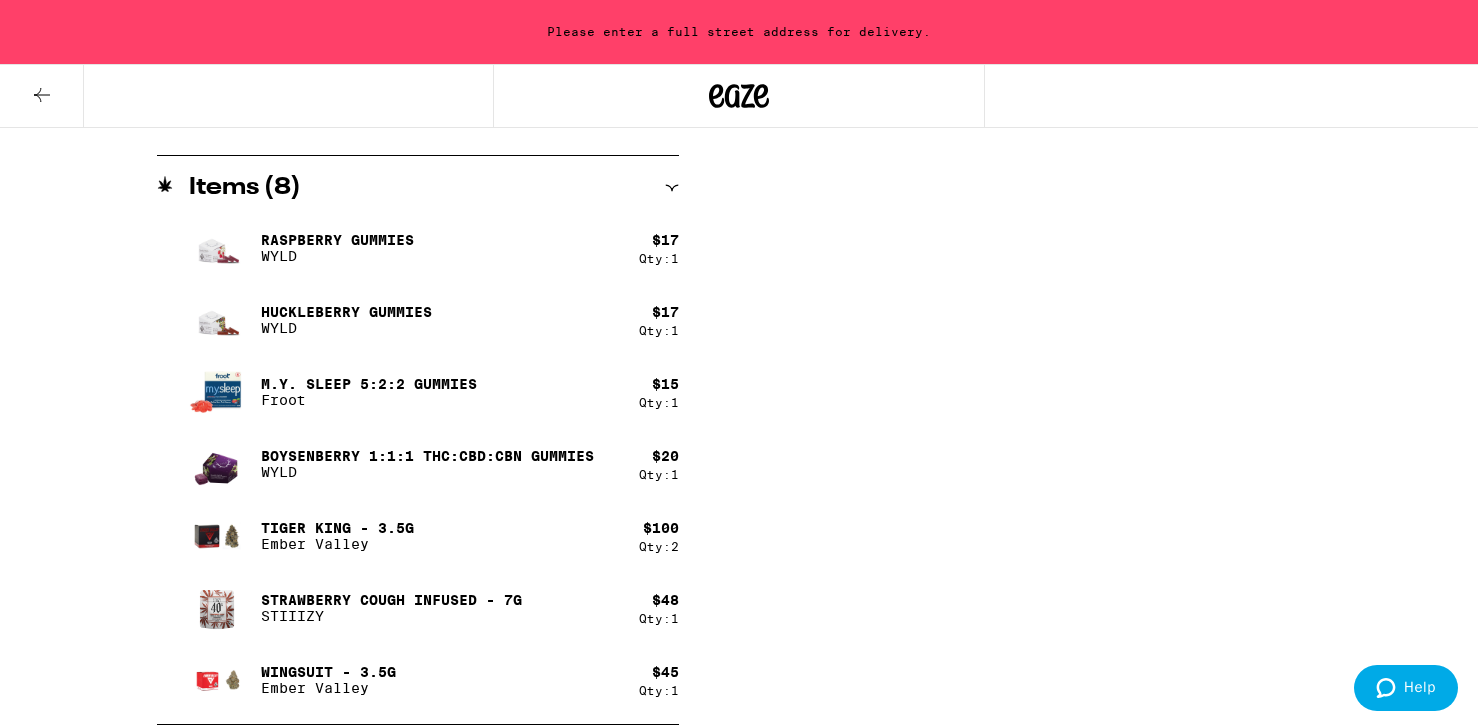 click 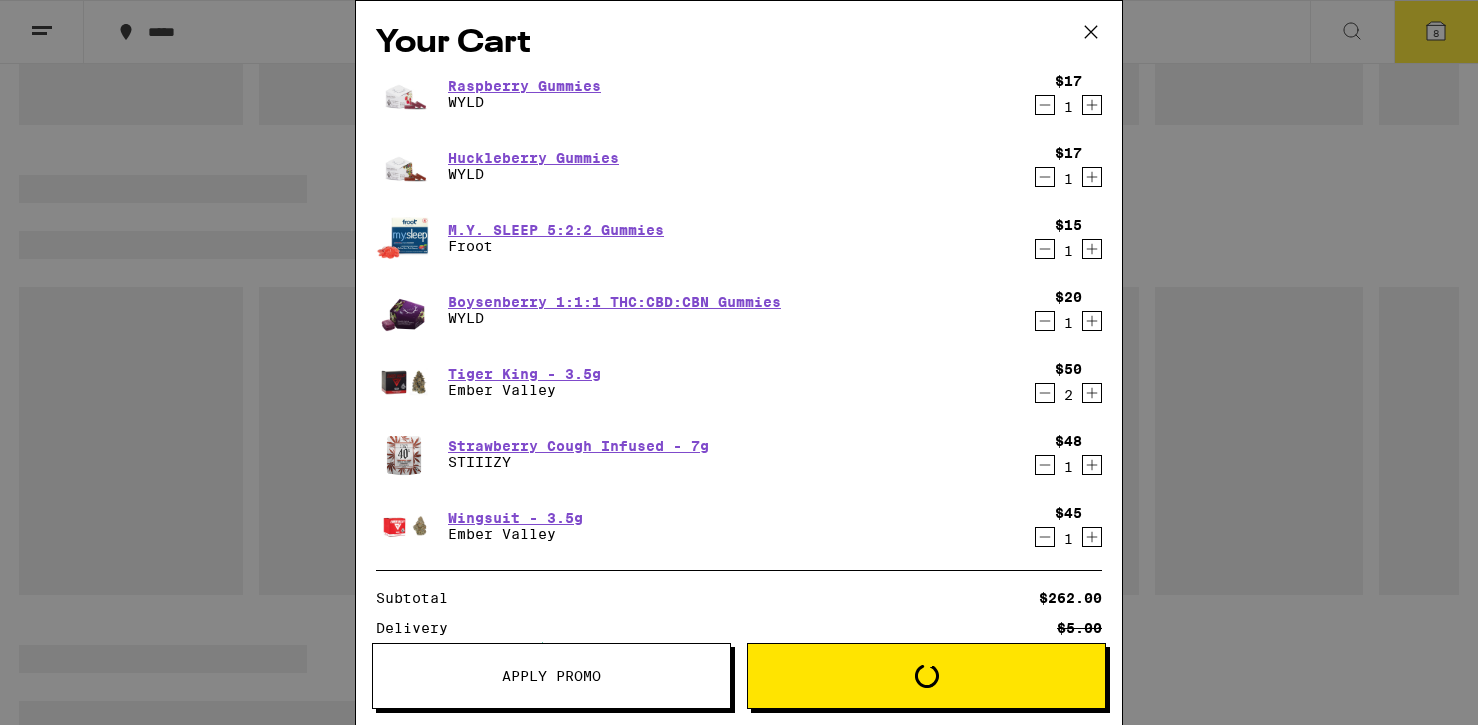 scroll, scrollTop: 0, scrollLeft: 0, axis: both 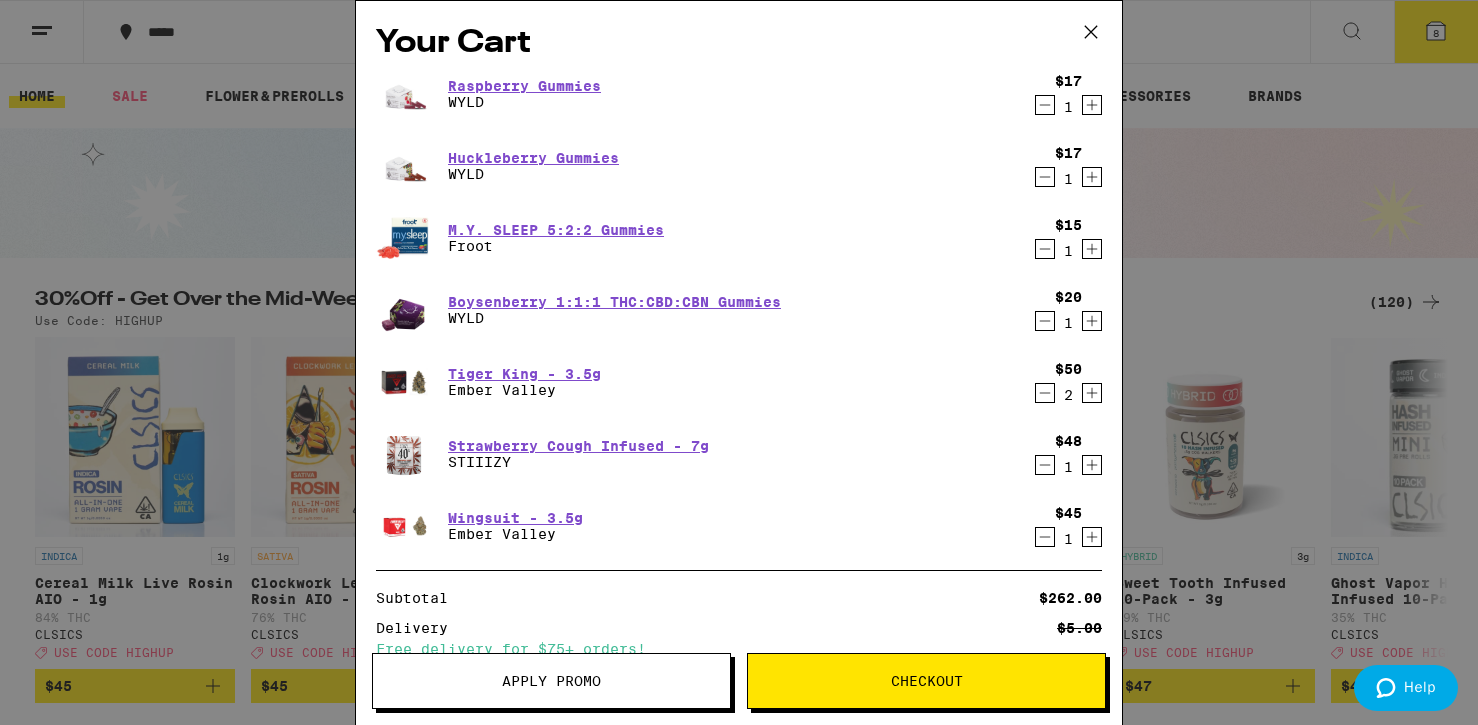 click 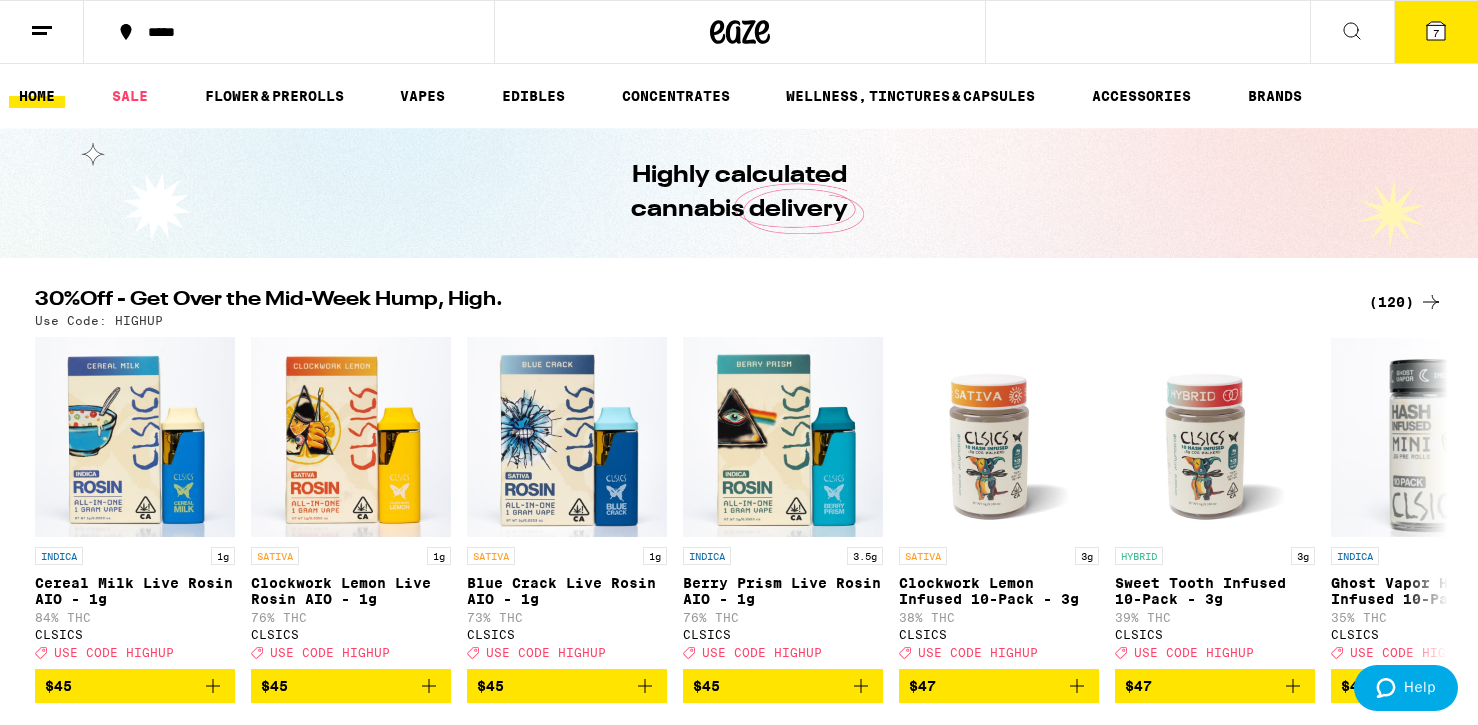 scroll, scrollTop: 0, scrollLeft: 0, axis: both 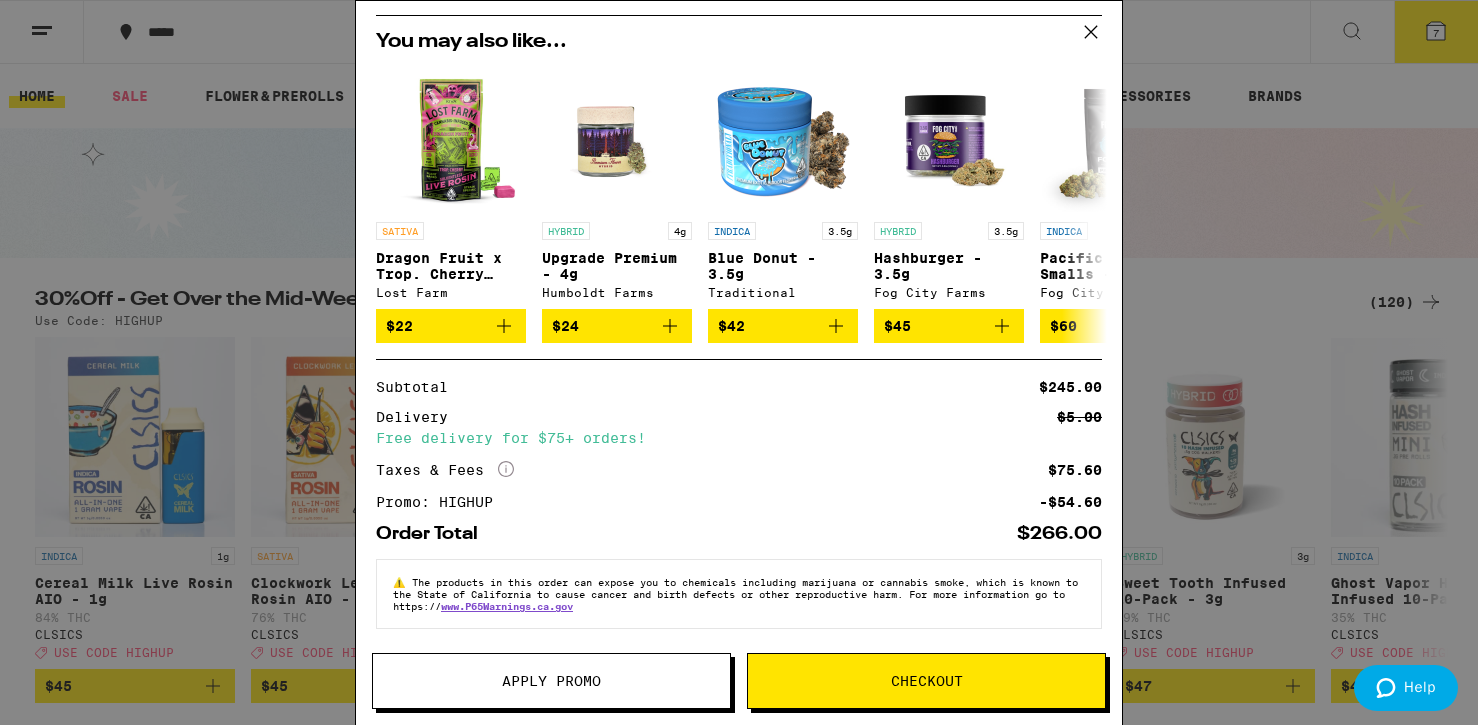 click on "Apply Promo" at bounding box center (551, 681) 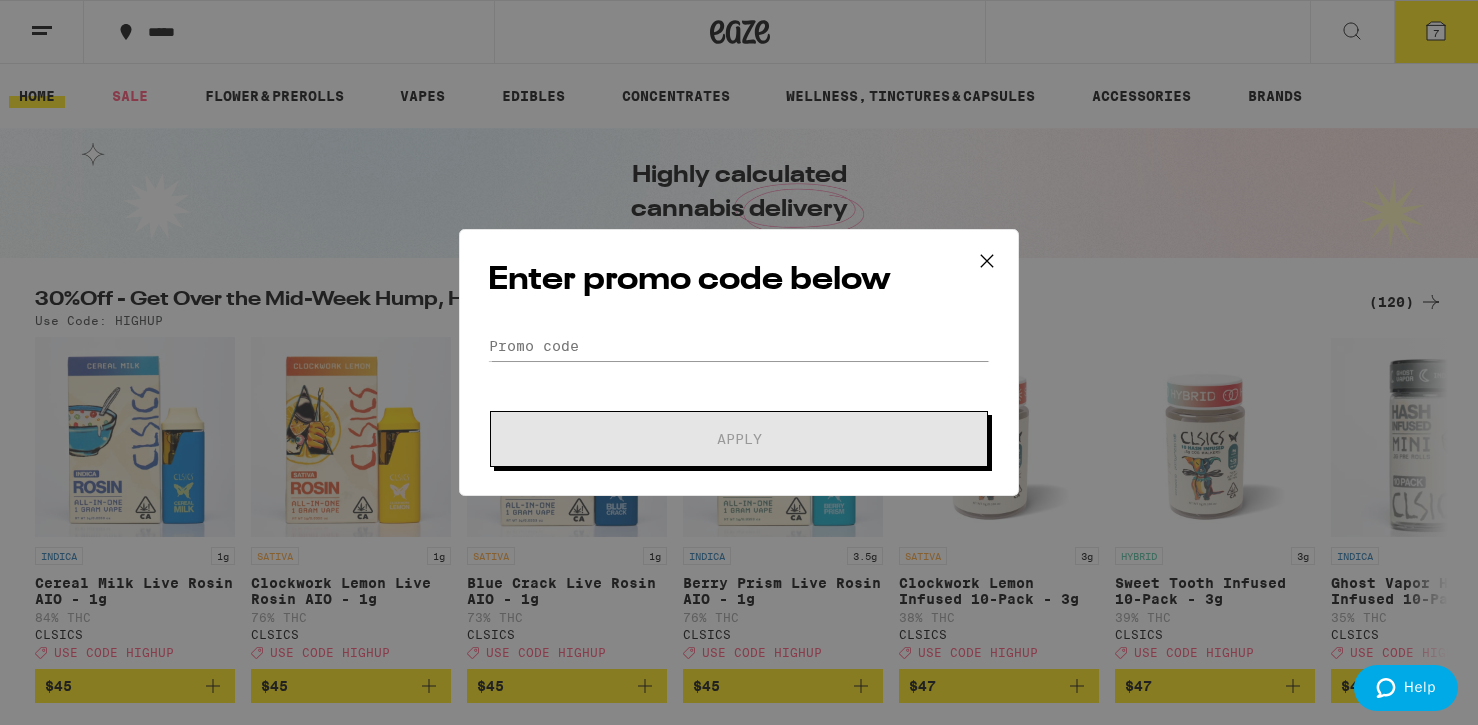 click on "Promo Code" at bounding box center [739, 346] 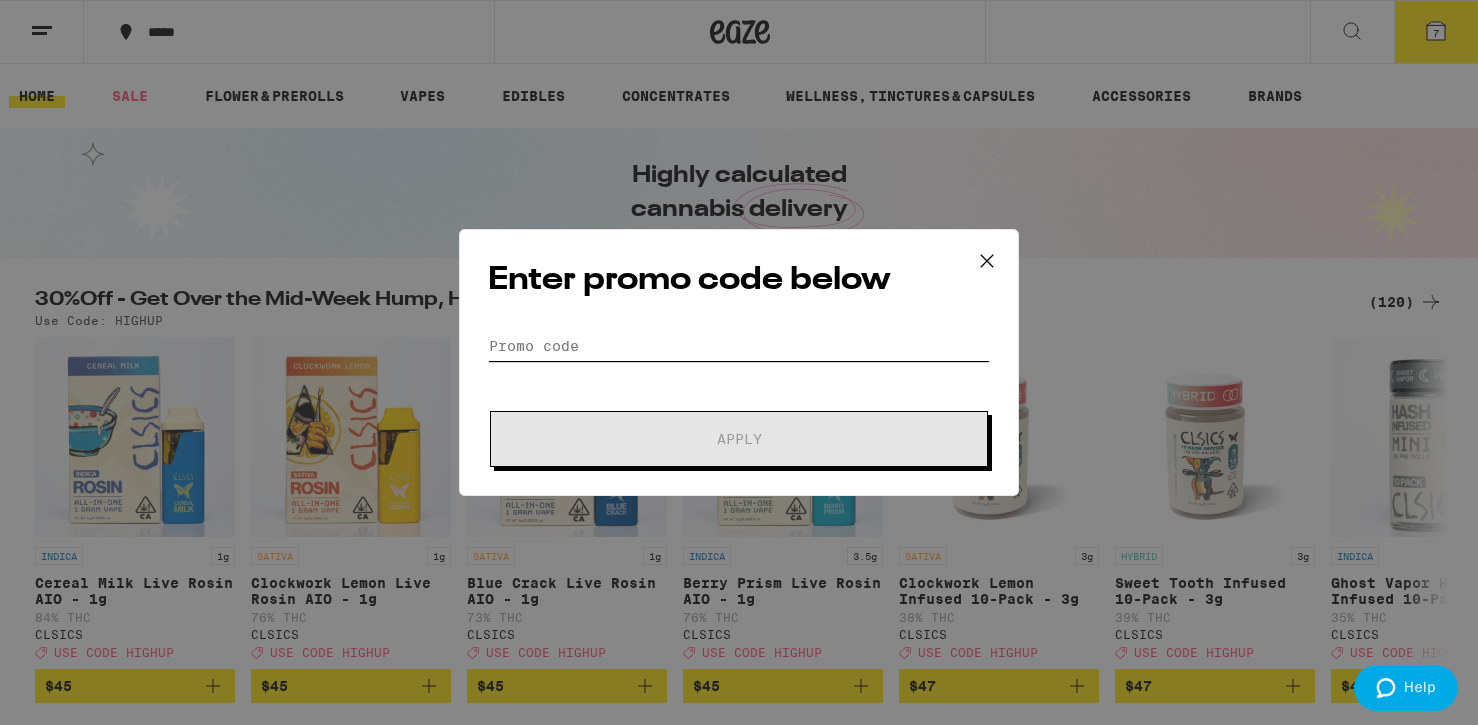scroll, scrollTop: 0, scrollLeft: 0, axis: both 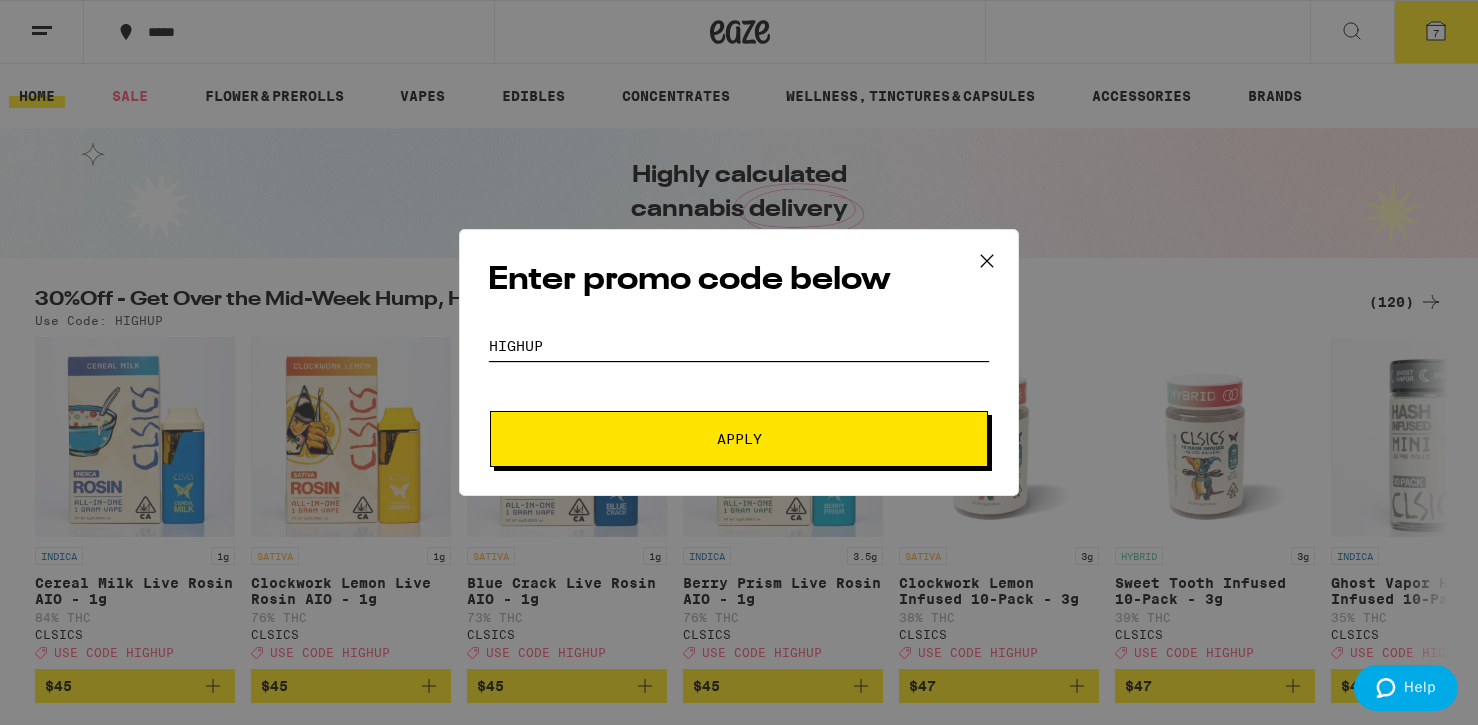 type on "highup" 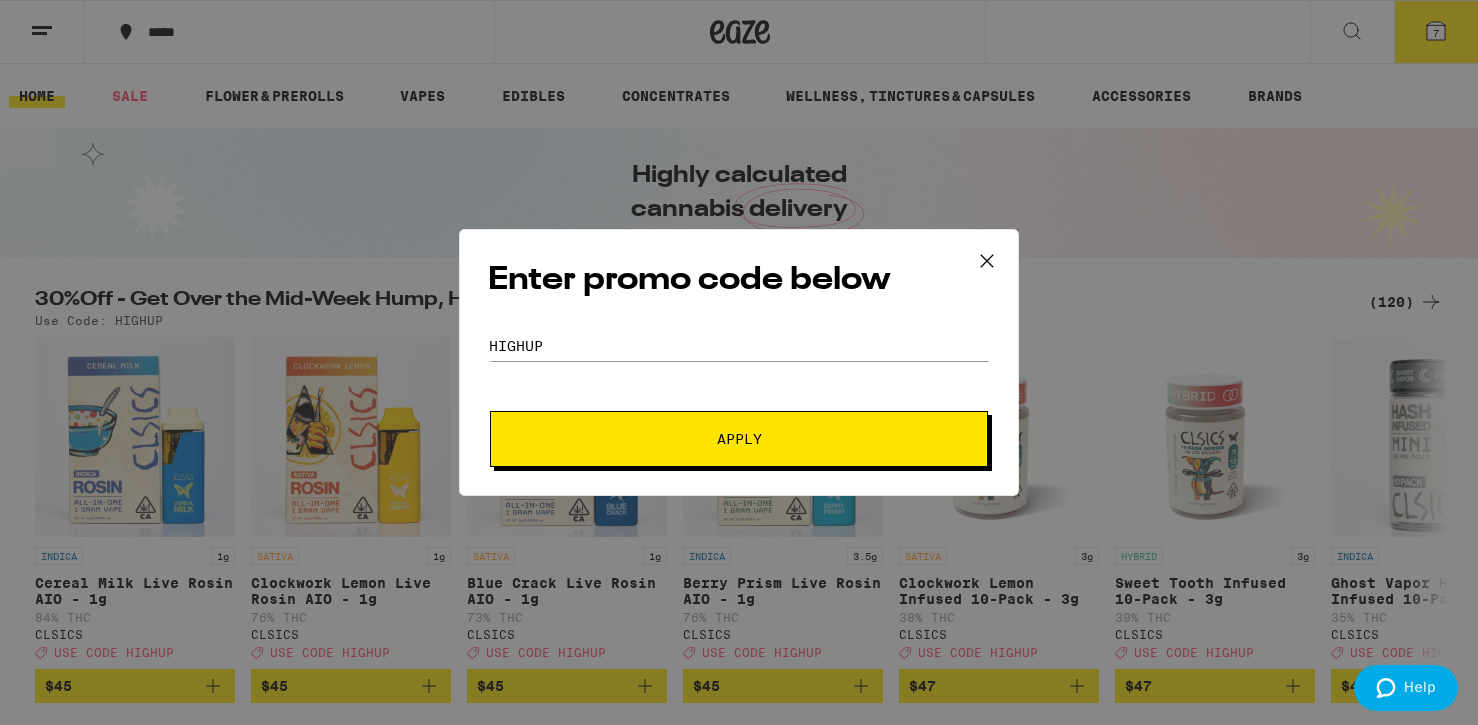 click on "Promo Code highup Apply" at bounding box center (739, 399) 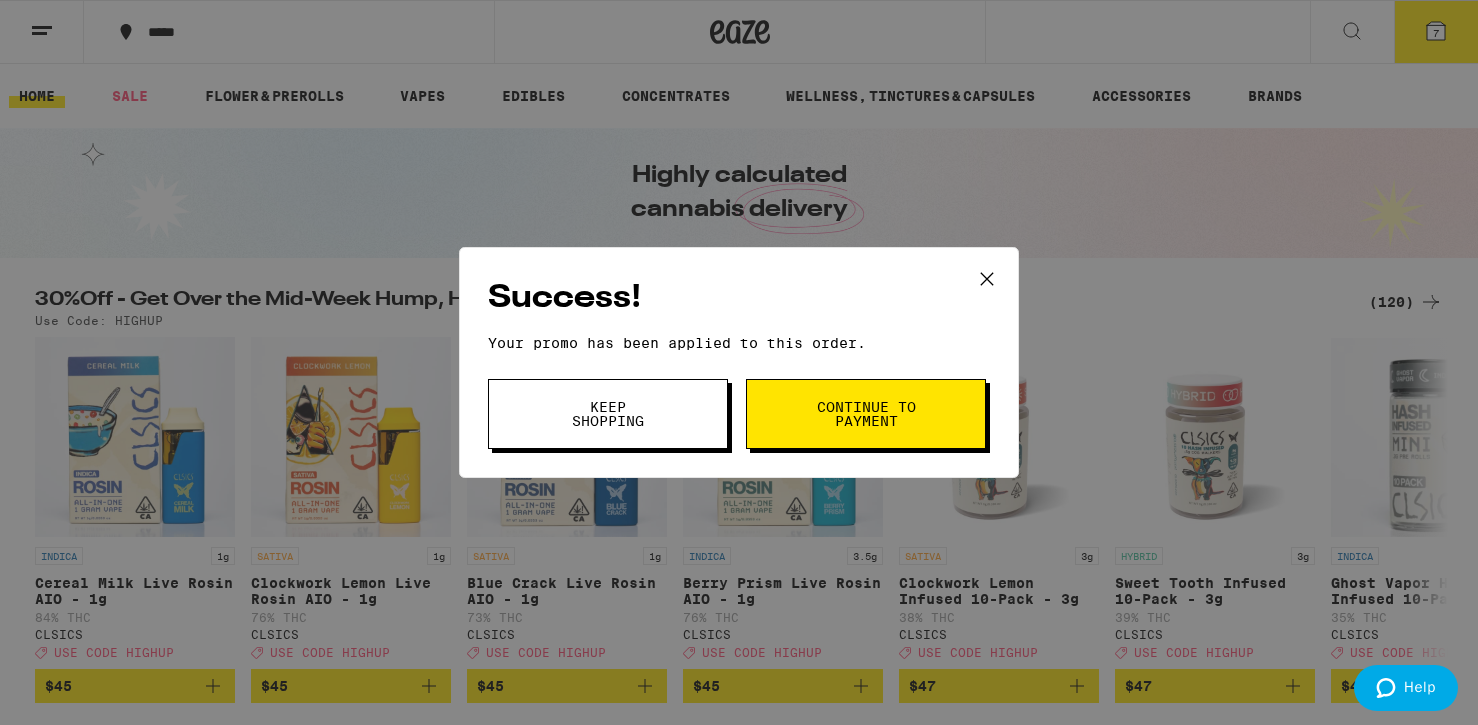 click on "Continue to payment" at bounding box center (866, 414) 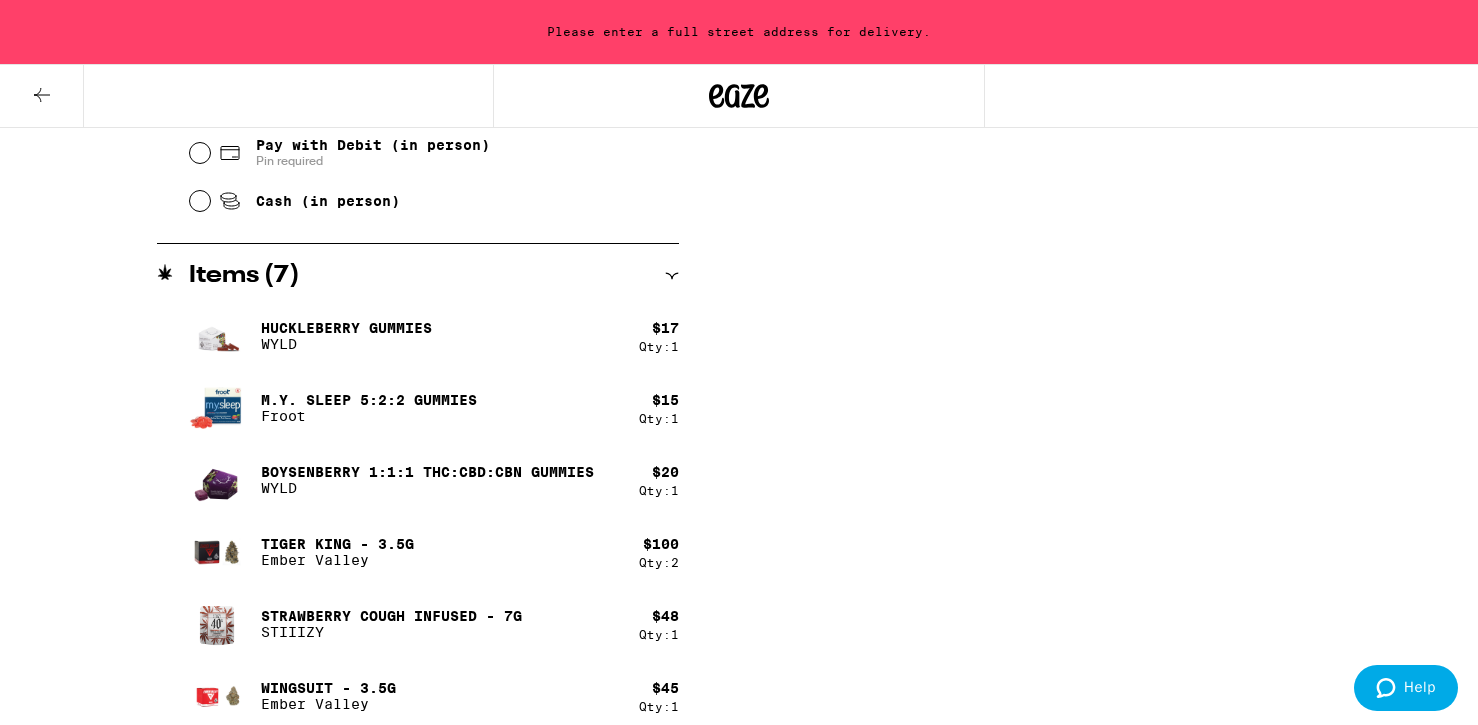 scroll, scrollTop: 983, scrollLeft: 0, axis: vertical 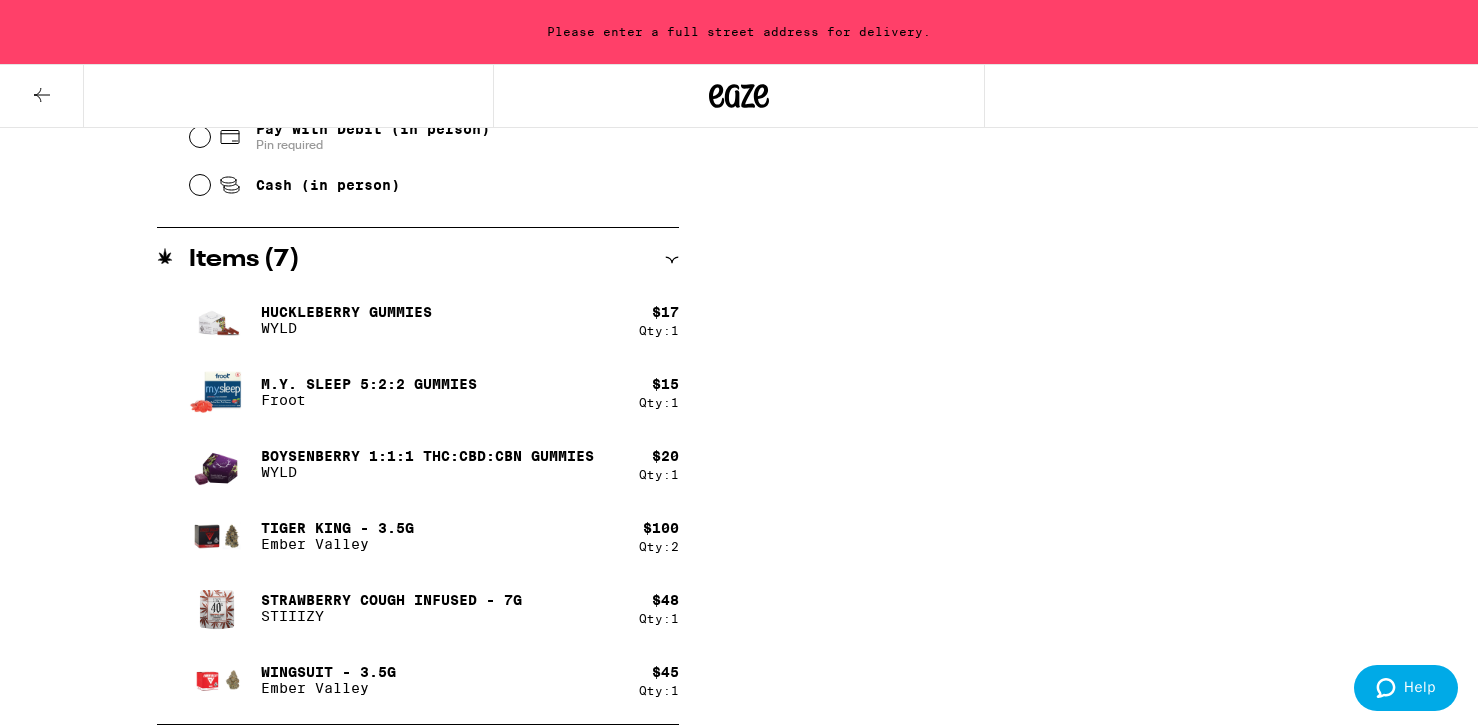 click at bounding box center [42, 96] 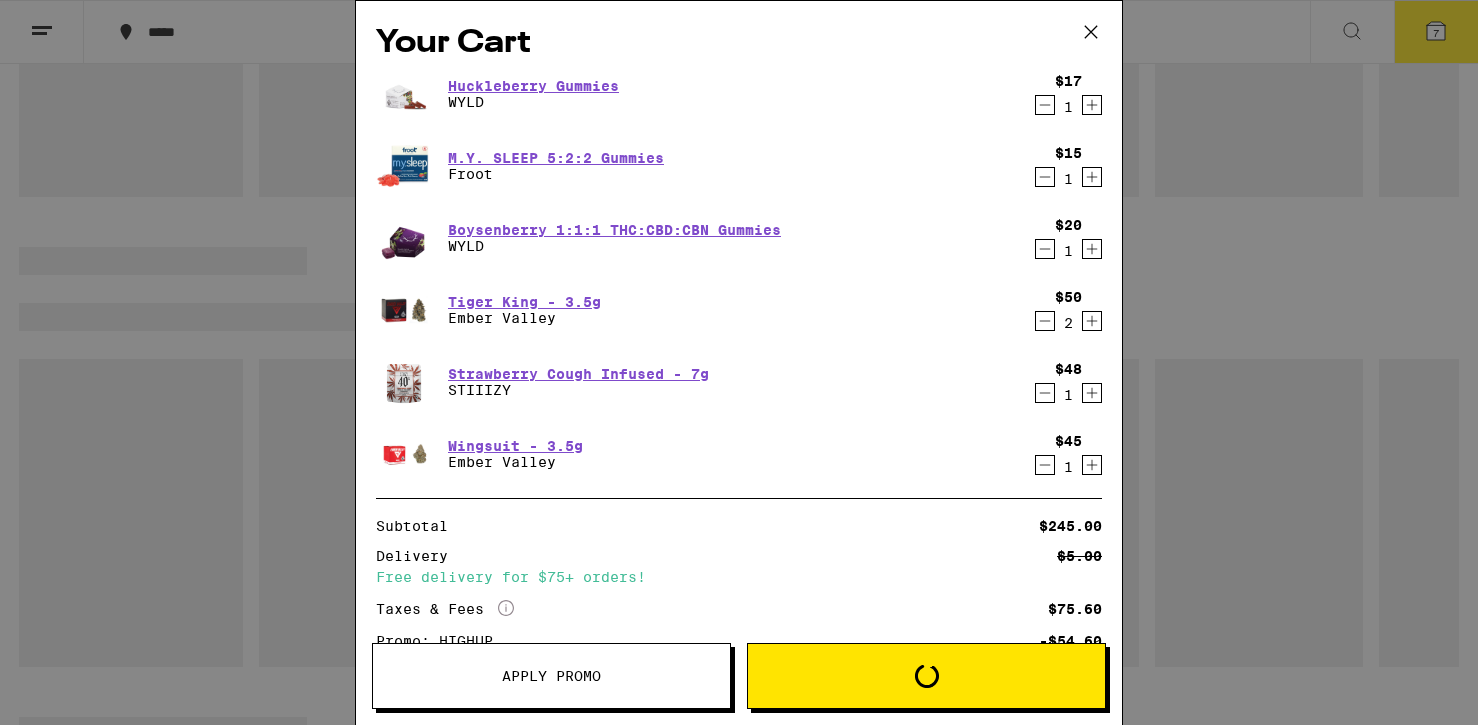 scroll, scrollTop: 0, scrollLeft: 0, axis: both 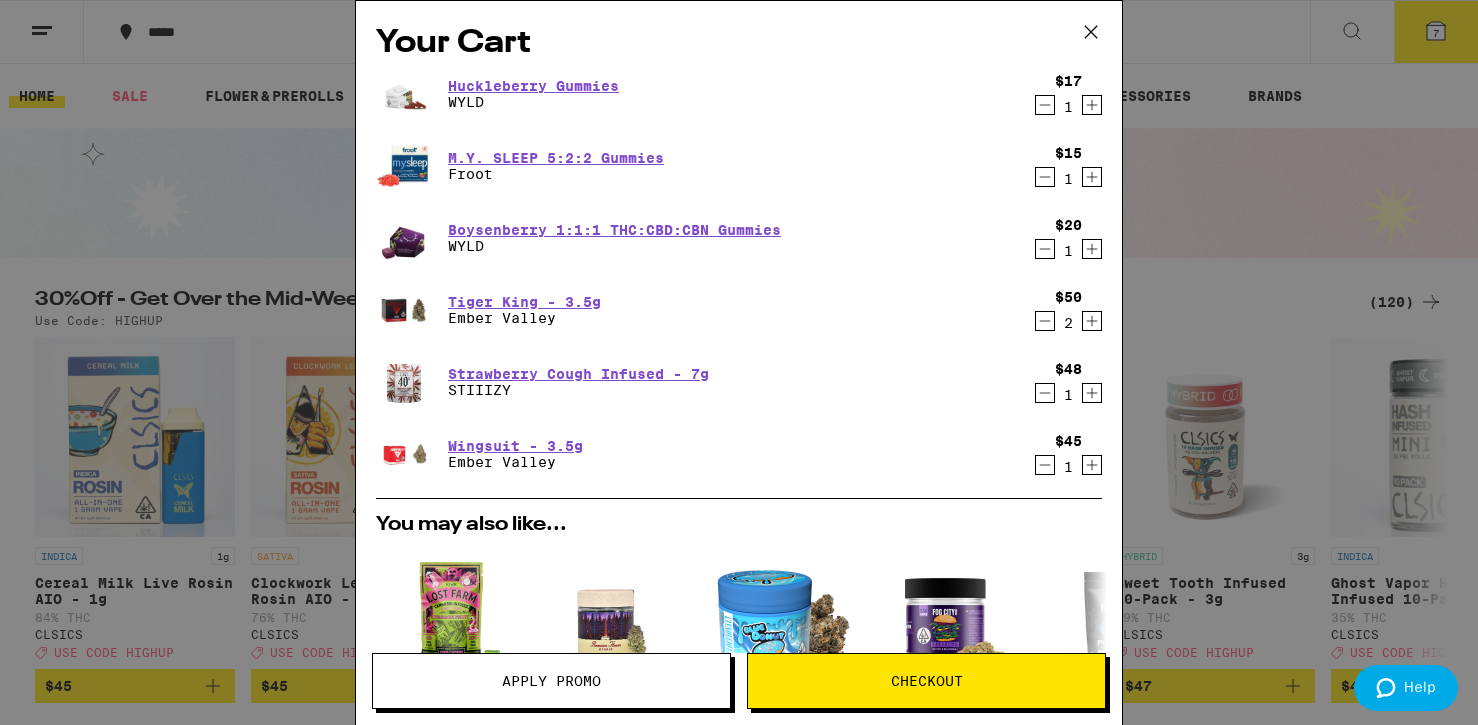 click on "Apply Promo" at bounding box center [551, 681] 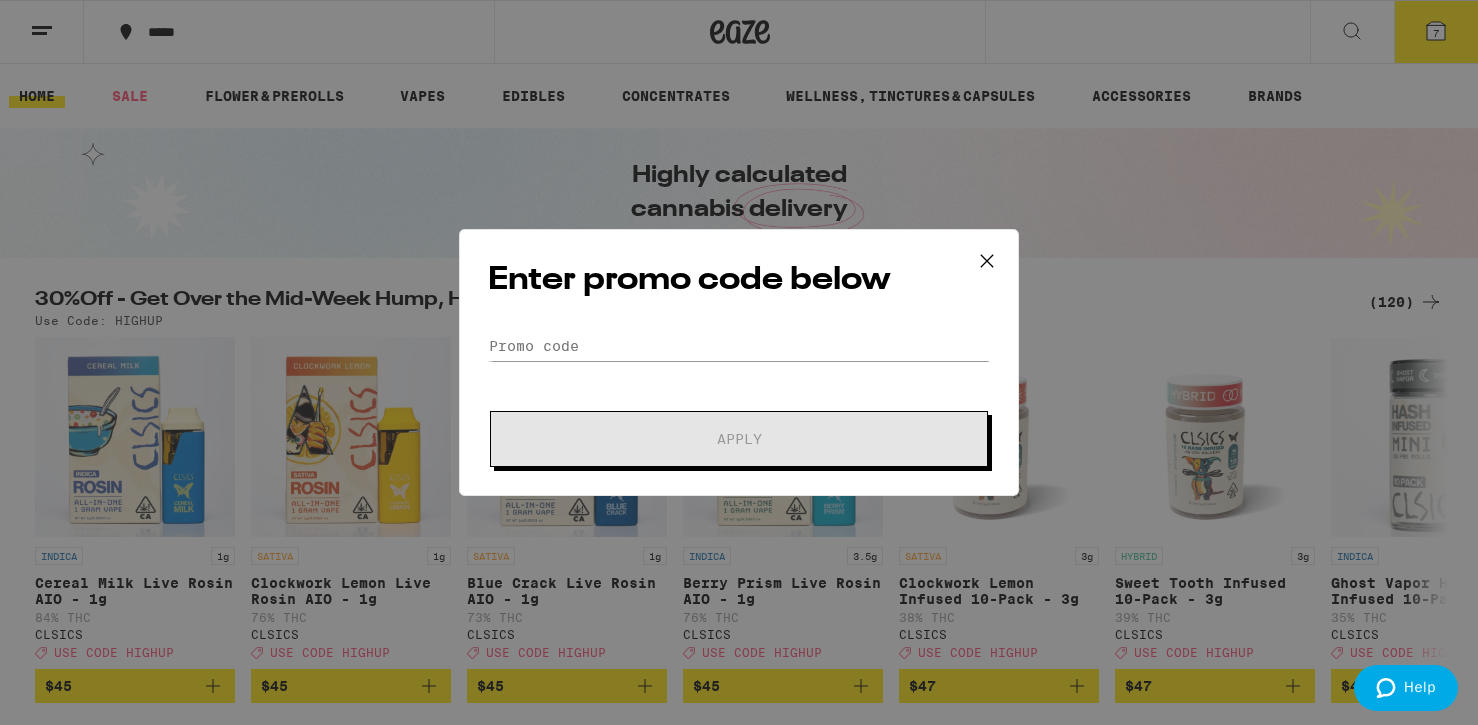 click on "Enter promo code below Promo Code Apply" at bounding box center (739, 362) 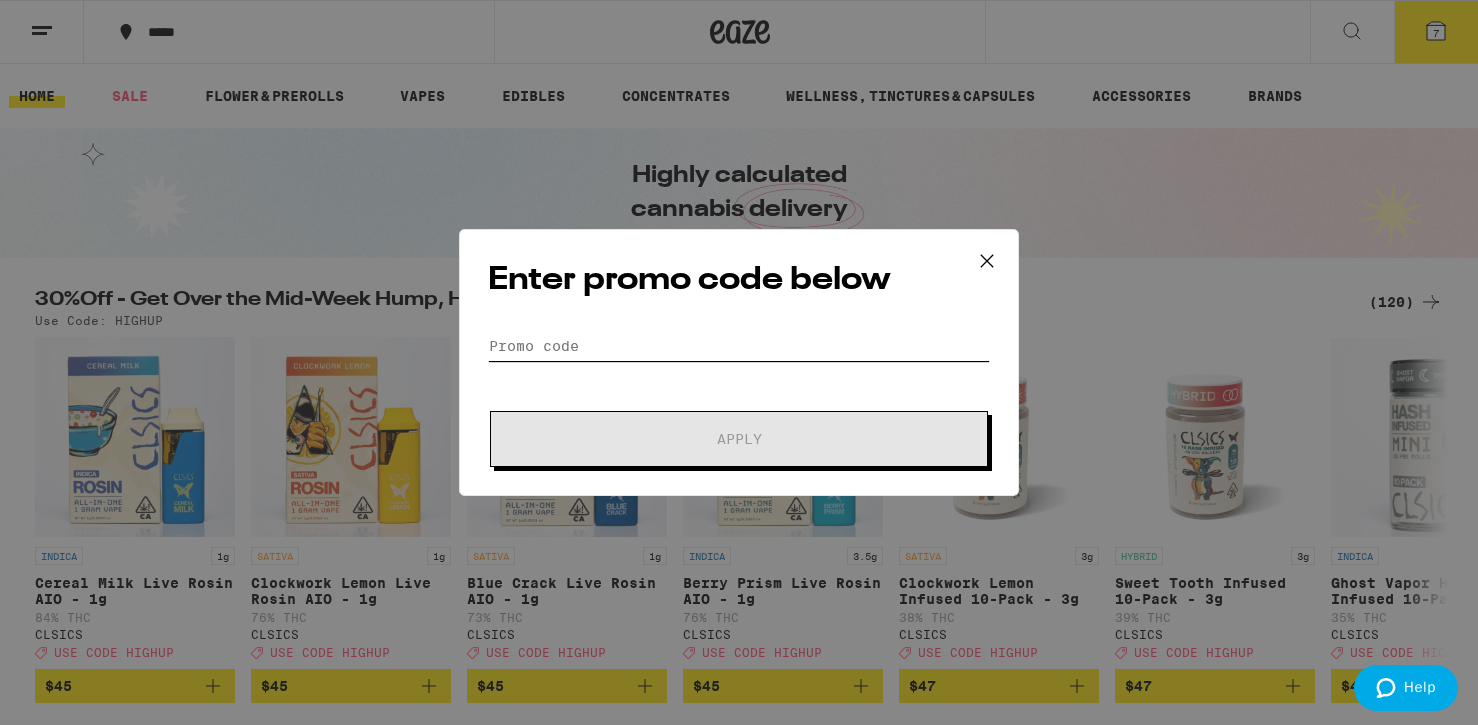 scroll, scrollTop: 0, scrollLeft: 0, axis: both 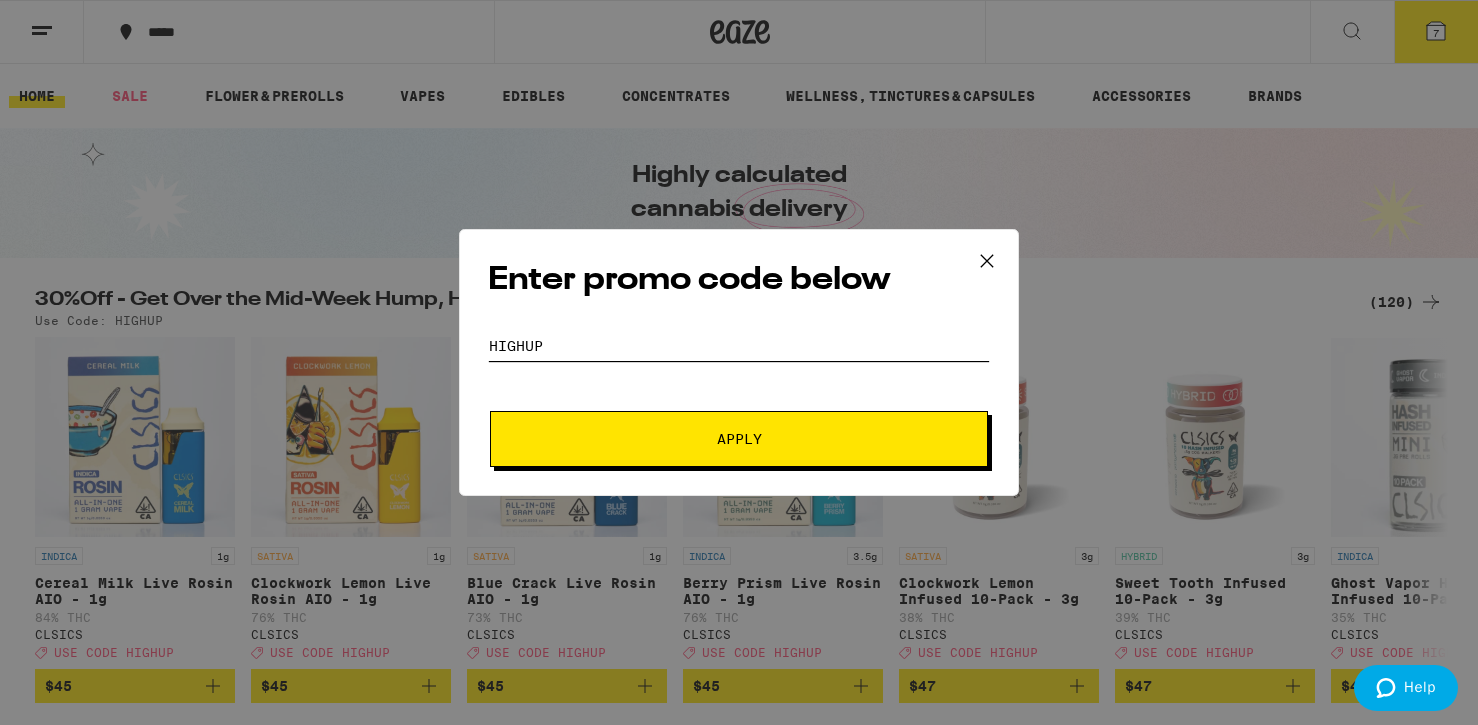 type on "highup" 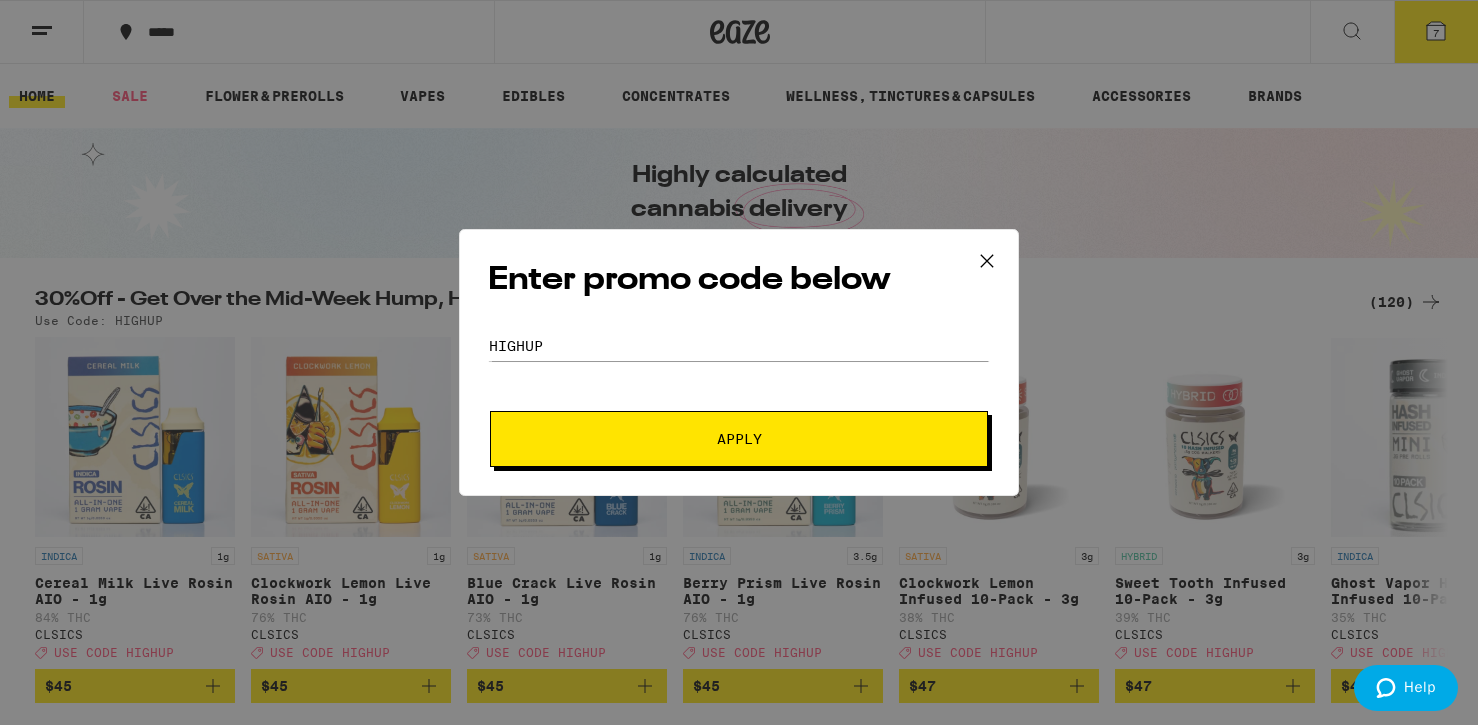 click on "Apply" at bounding box center [739, 439] 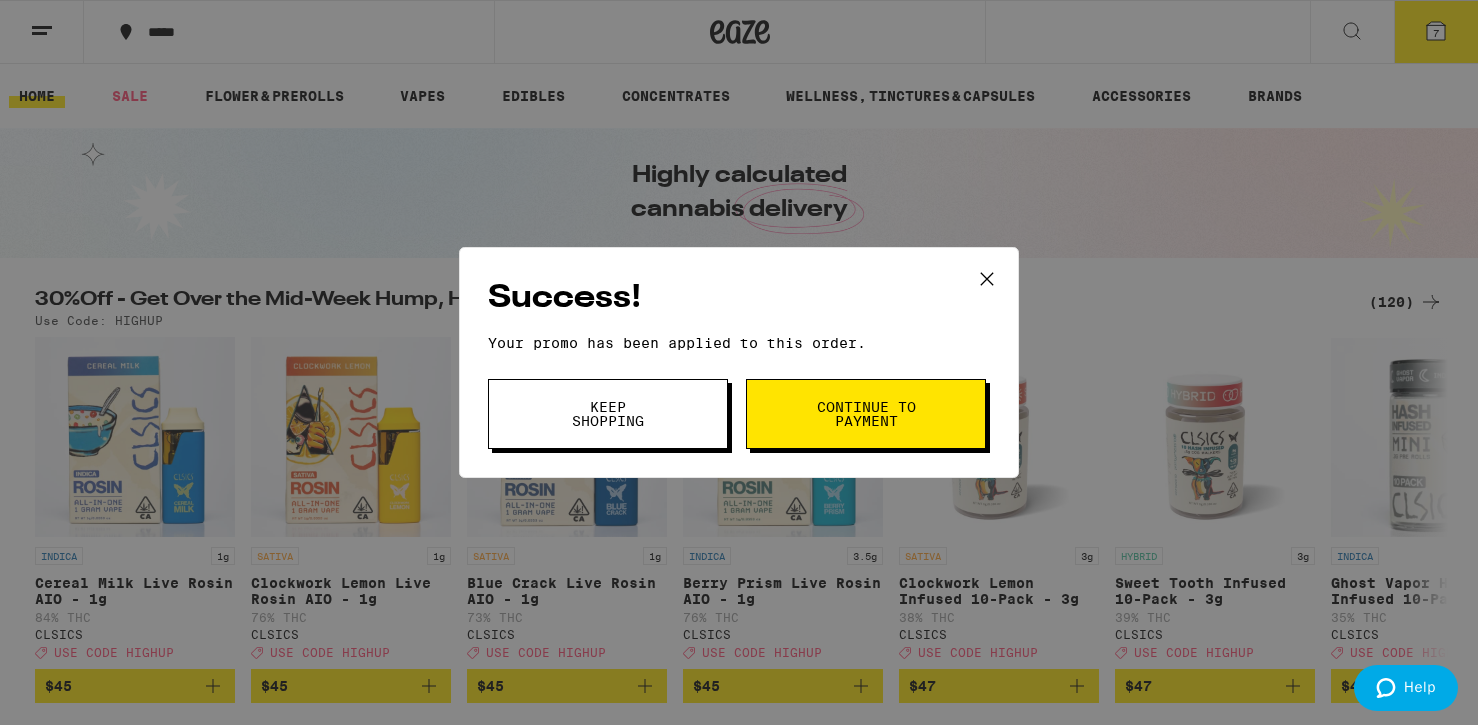 click on "Continue to payment" at bounding box center (866, 414) 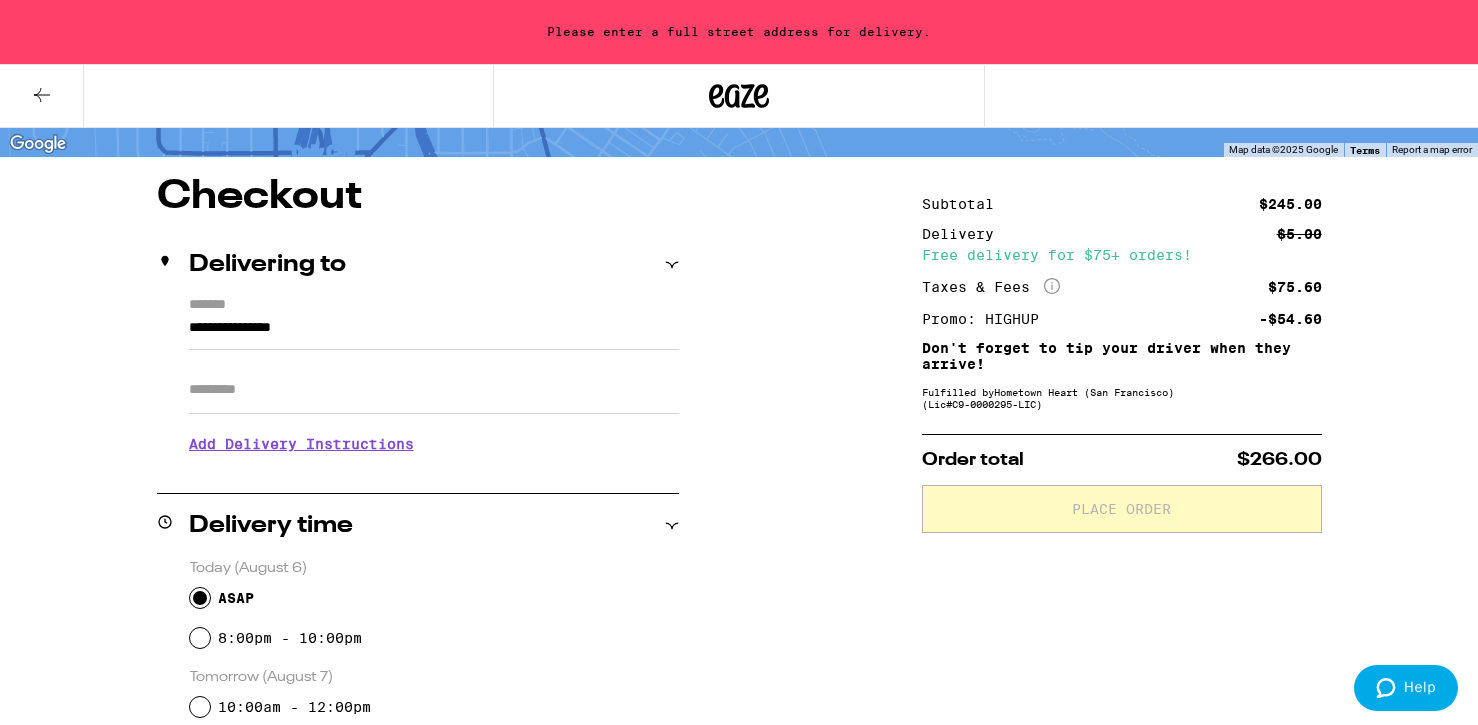 scroll, scrollTop: 0, scrollLeft: 0, axis: both 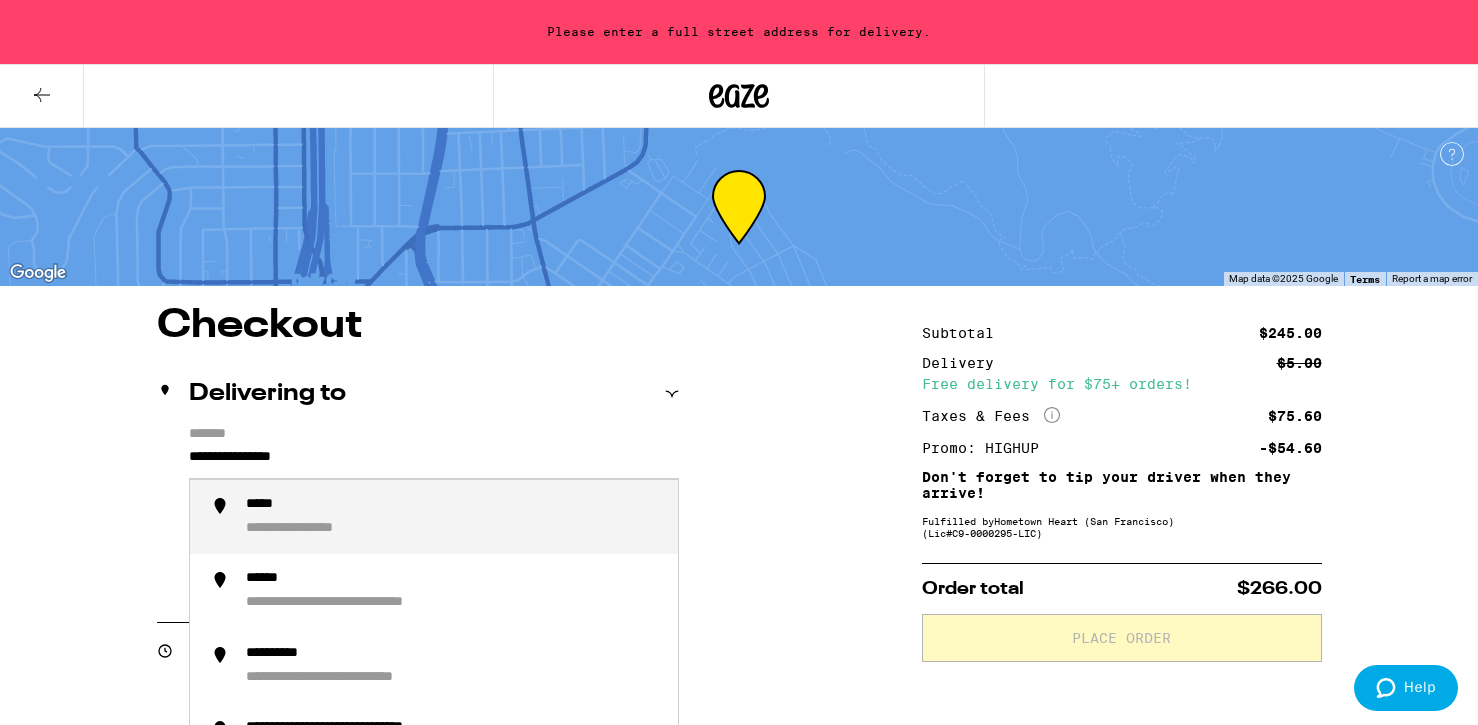 drag, startPoint x: 365, startPoint y: 454, endPoint x: 156, endPoint y: 454, distance: 209 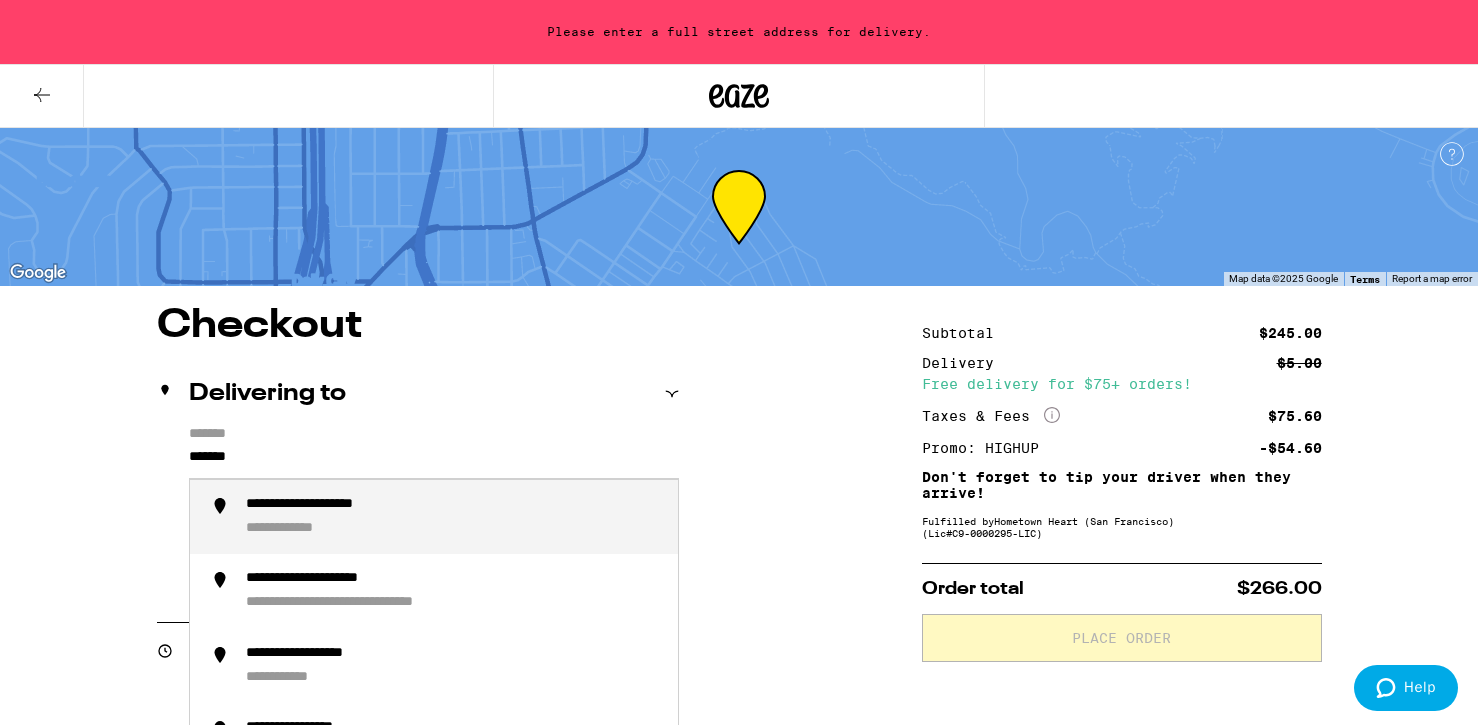 click on "**********" at bounding box center (341, 505) 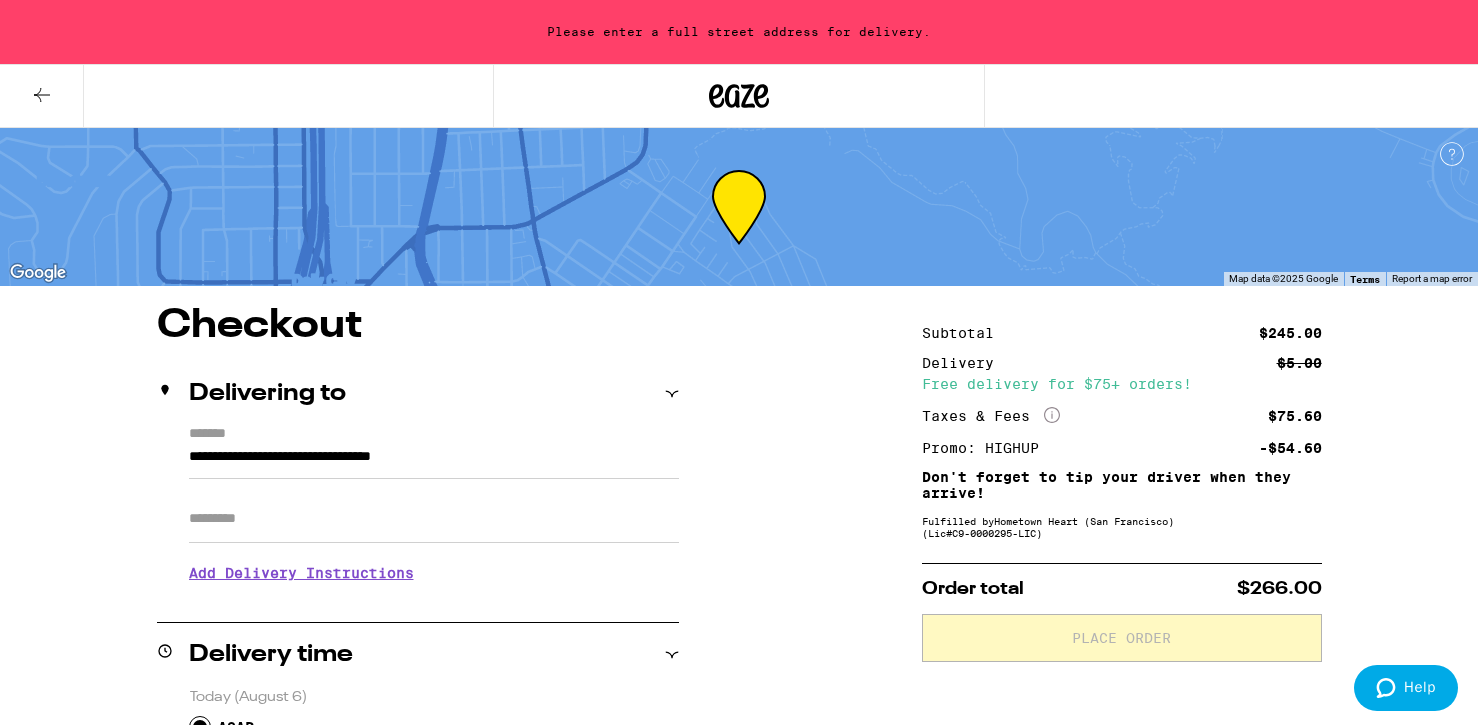 type on "**********" 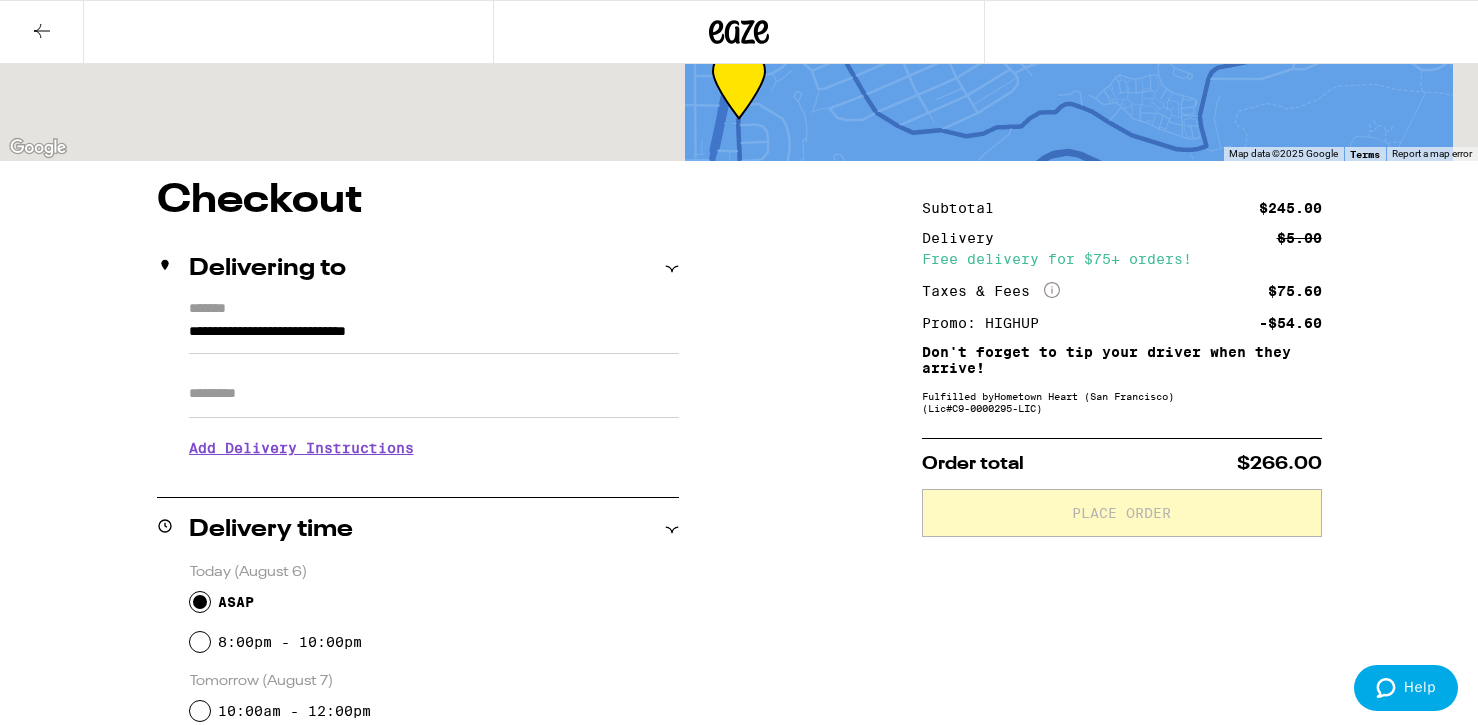 scroll, scrollTop: 62, scrollLeft: 0, axis: vertical 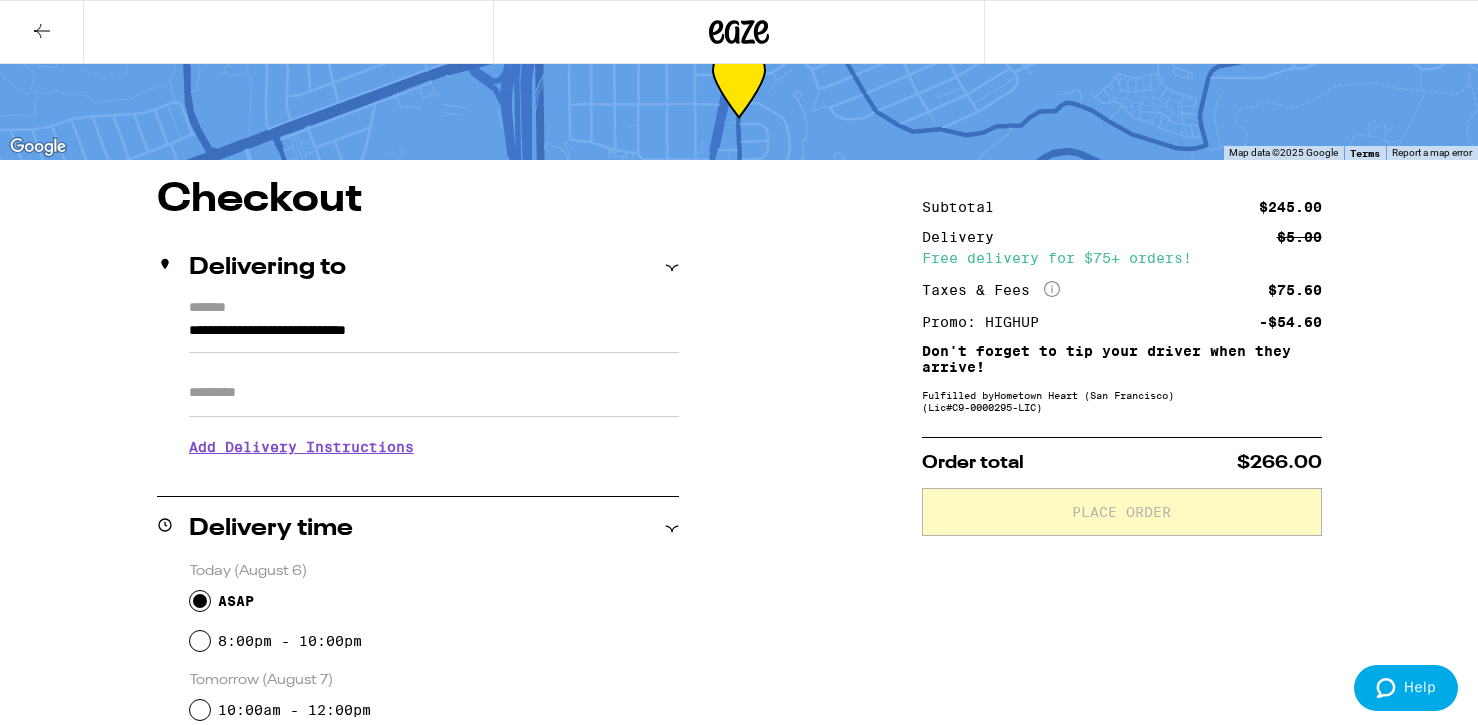 click on "Apt/Suite" at bounding box center (434, 393) 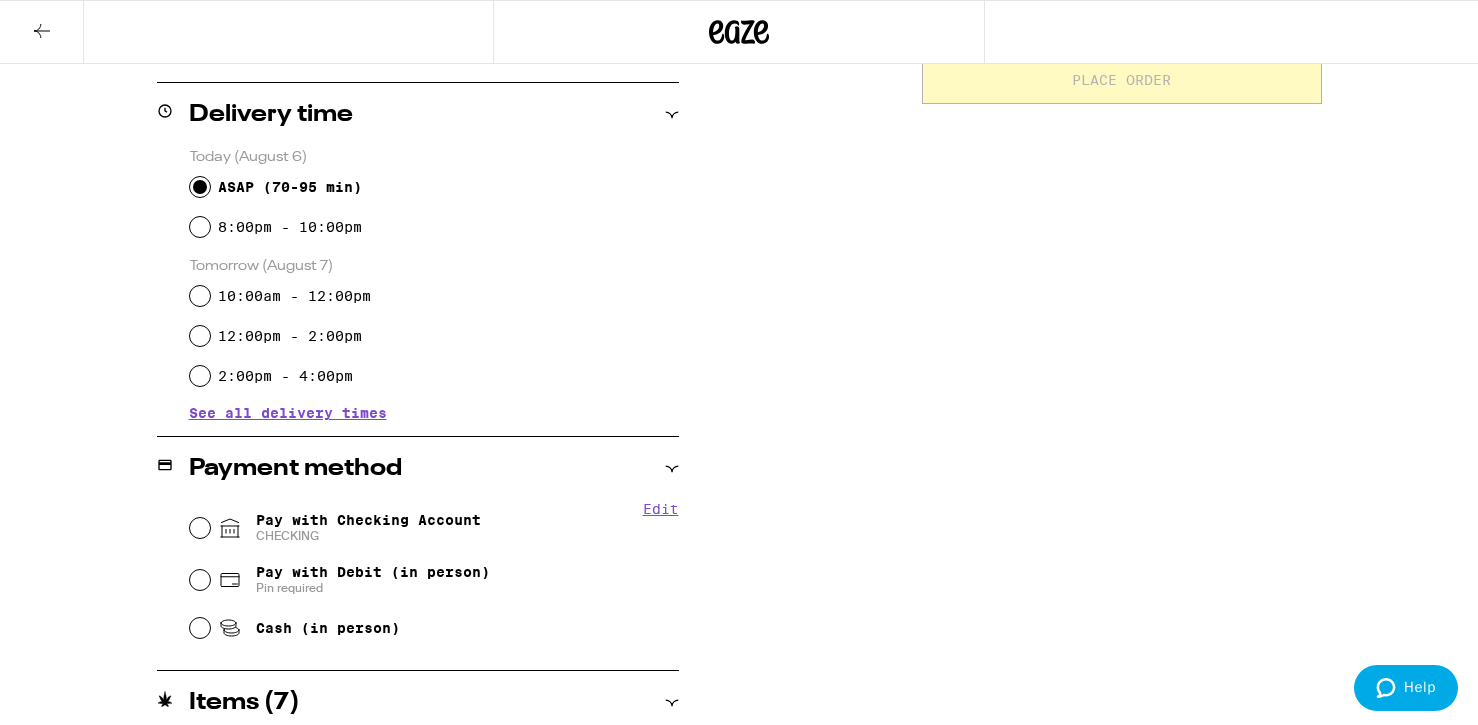 scroll, scrollTop: 511, scrollLeft: 0, axis: vertical 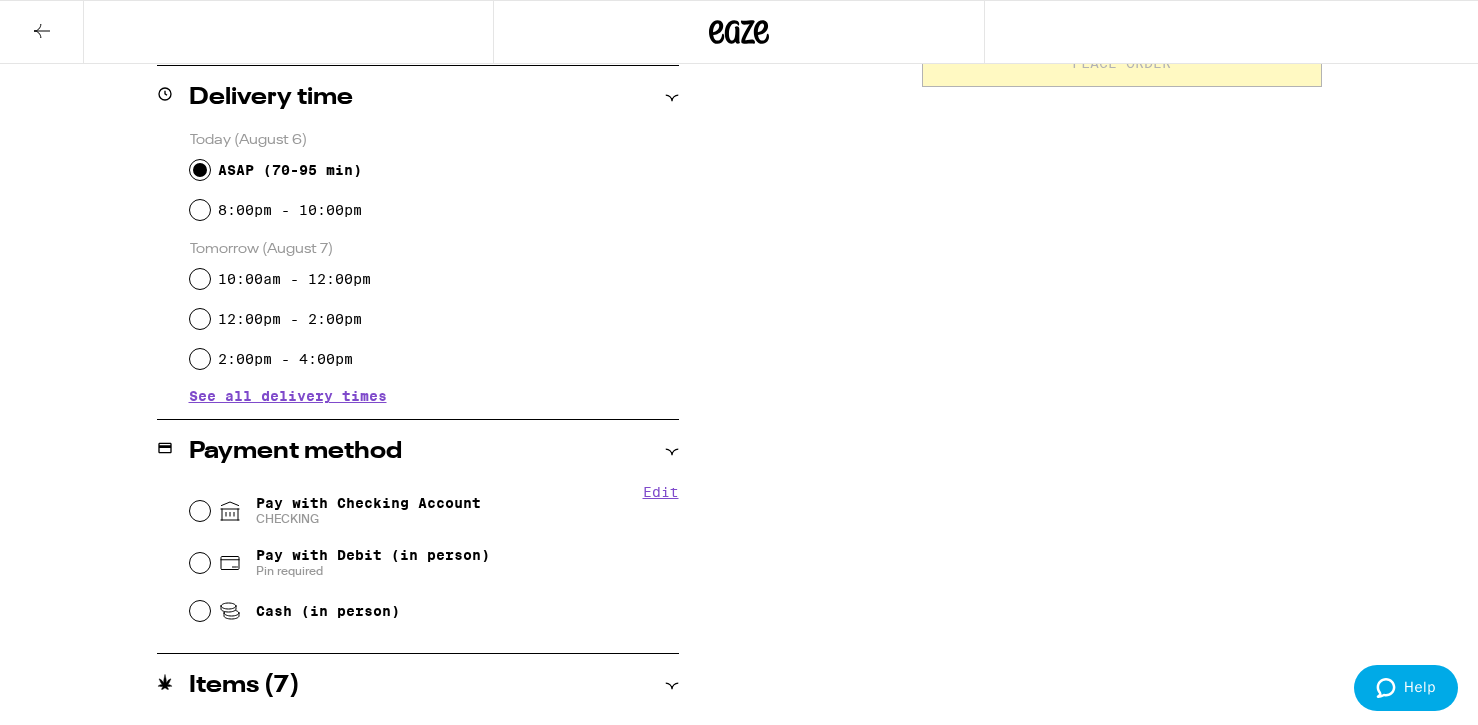 click on "Pay with Checking Account CHECKING" at bounding box center [368, 511] 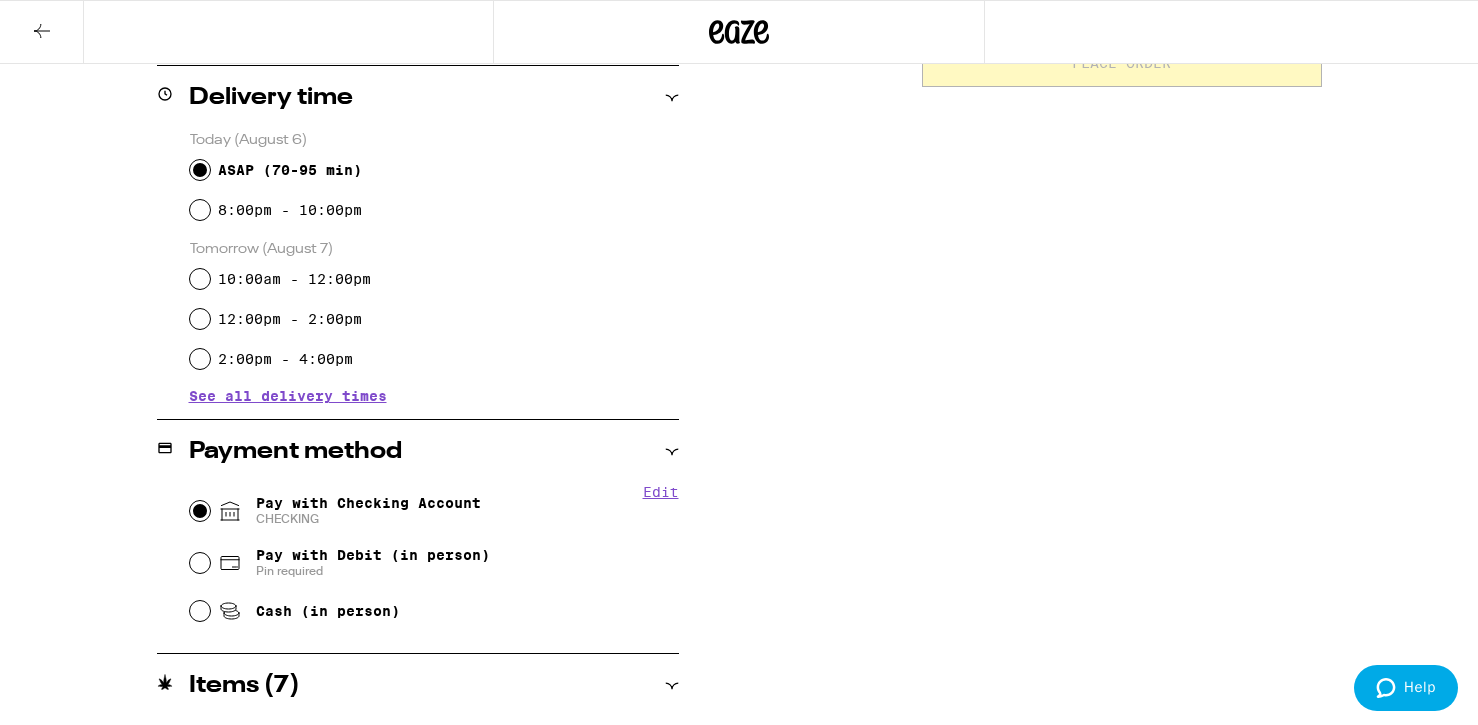 click on "Pay with Checking Account CHECKING" at bounding box center (200, 511) 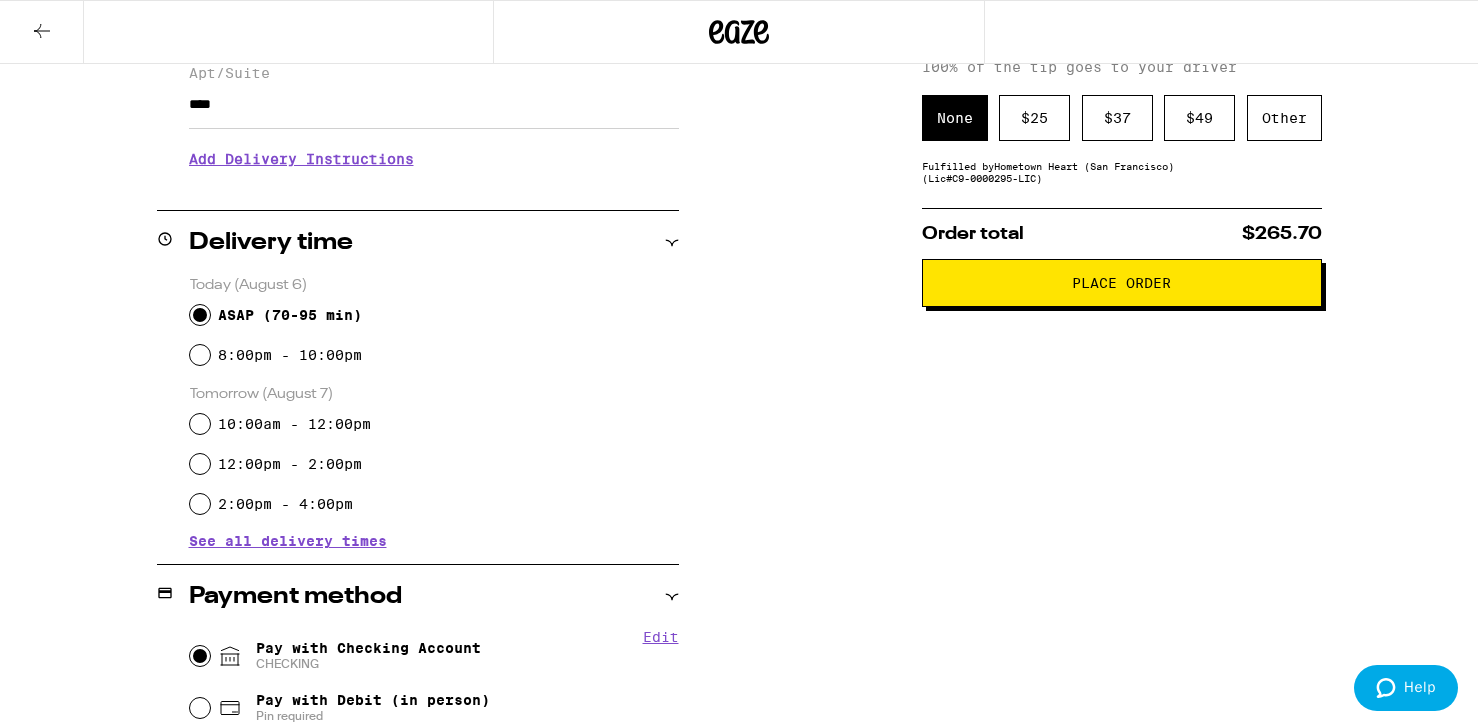 scroll, scrollTop: 0, scrollLeft: 0, axis: both 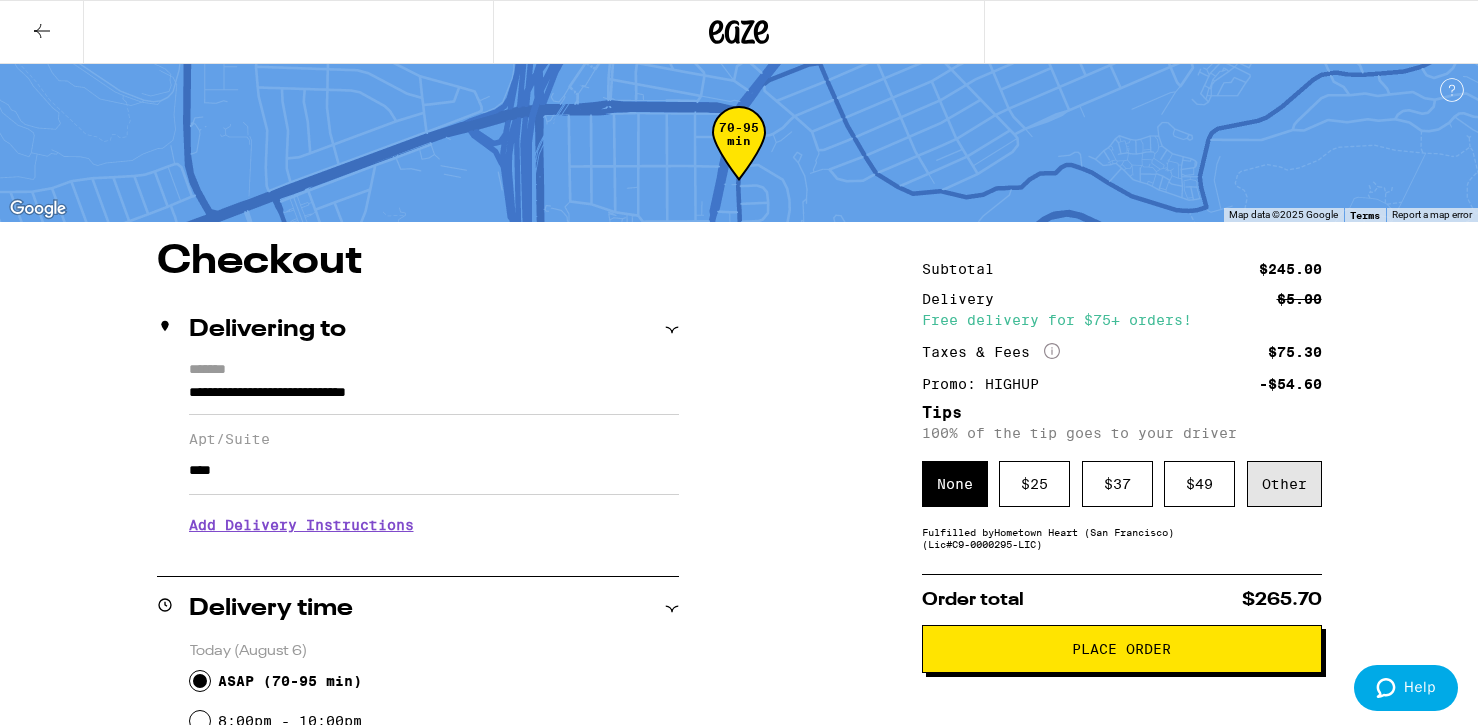 click on "Other" at bounding box center (1284, 484) 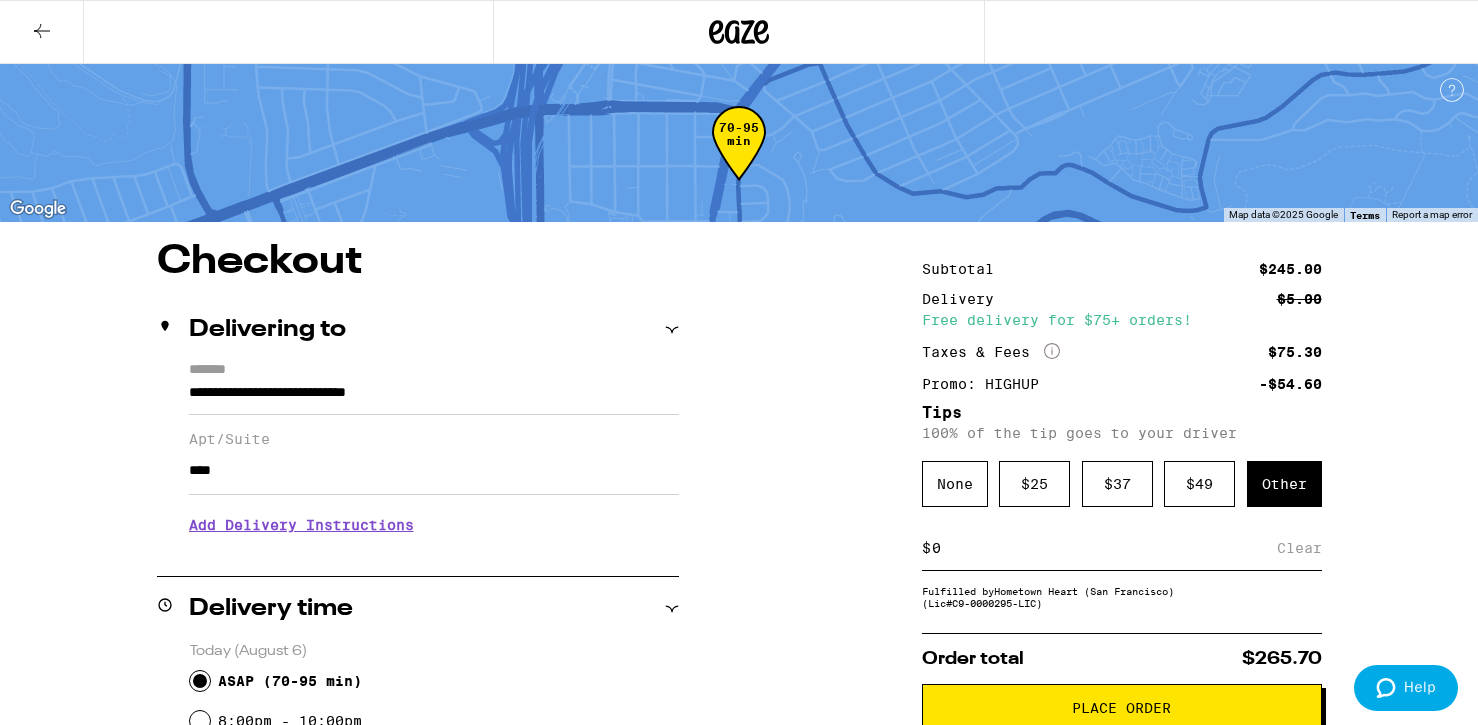 click on "$   Clear" at bounding box center (1122, 548) 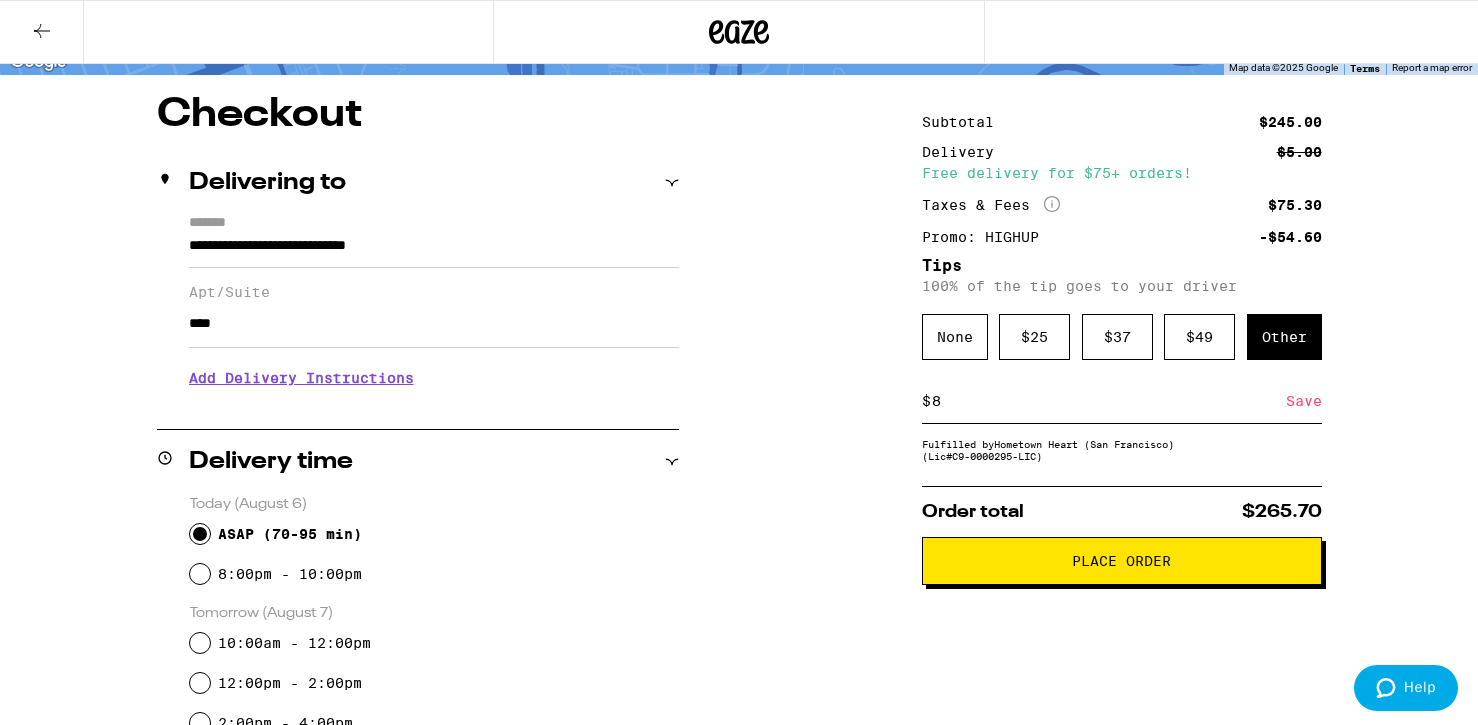 scroll, scrollTop: 163, scrollLeft: 0, axis: vertical 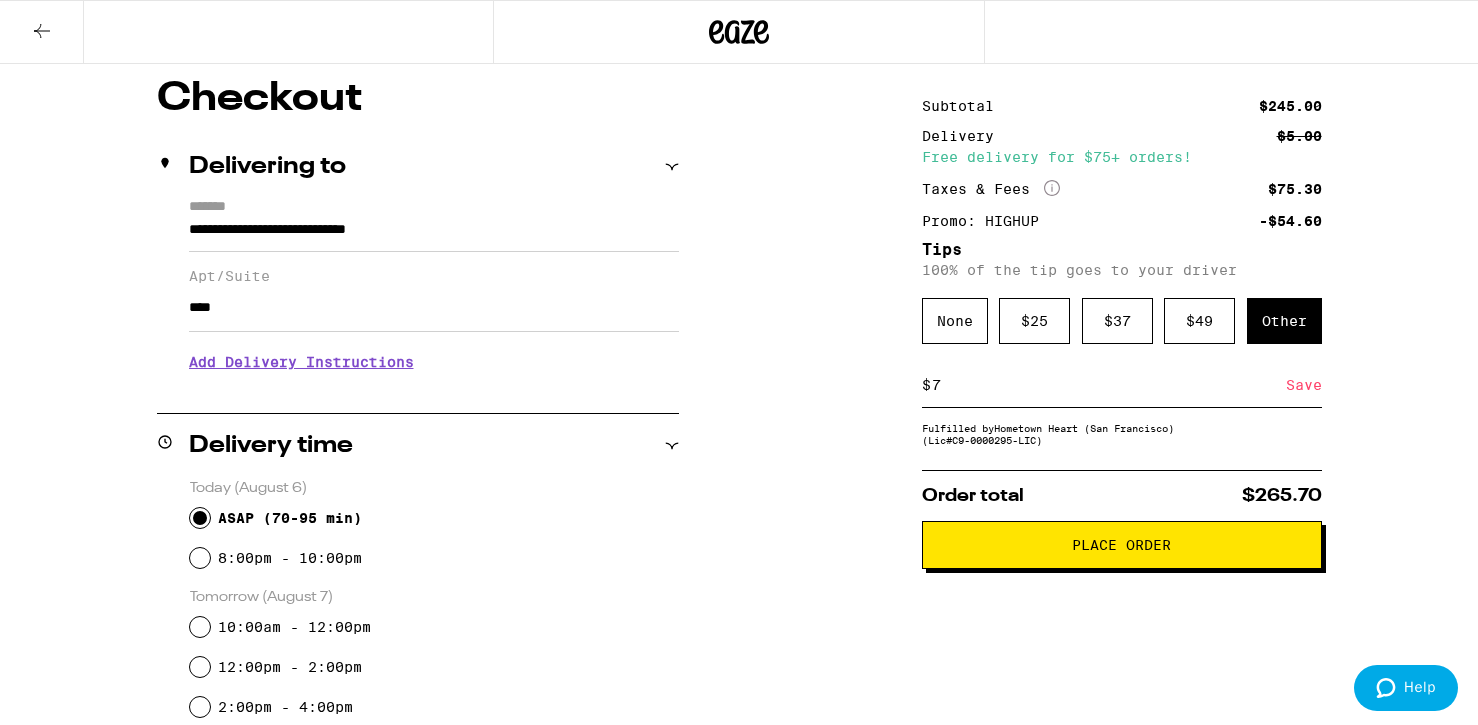 type on "7" 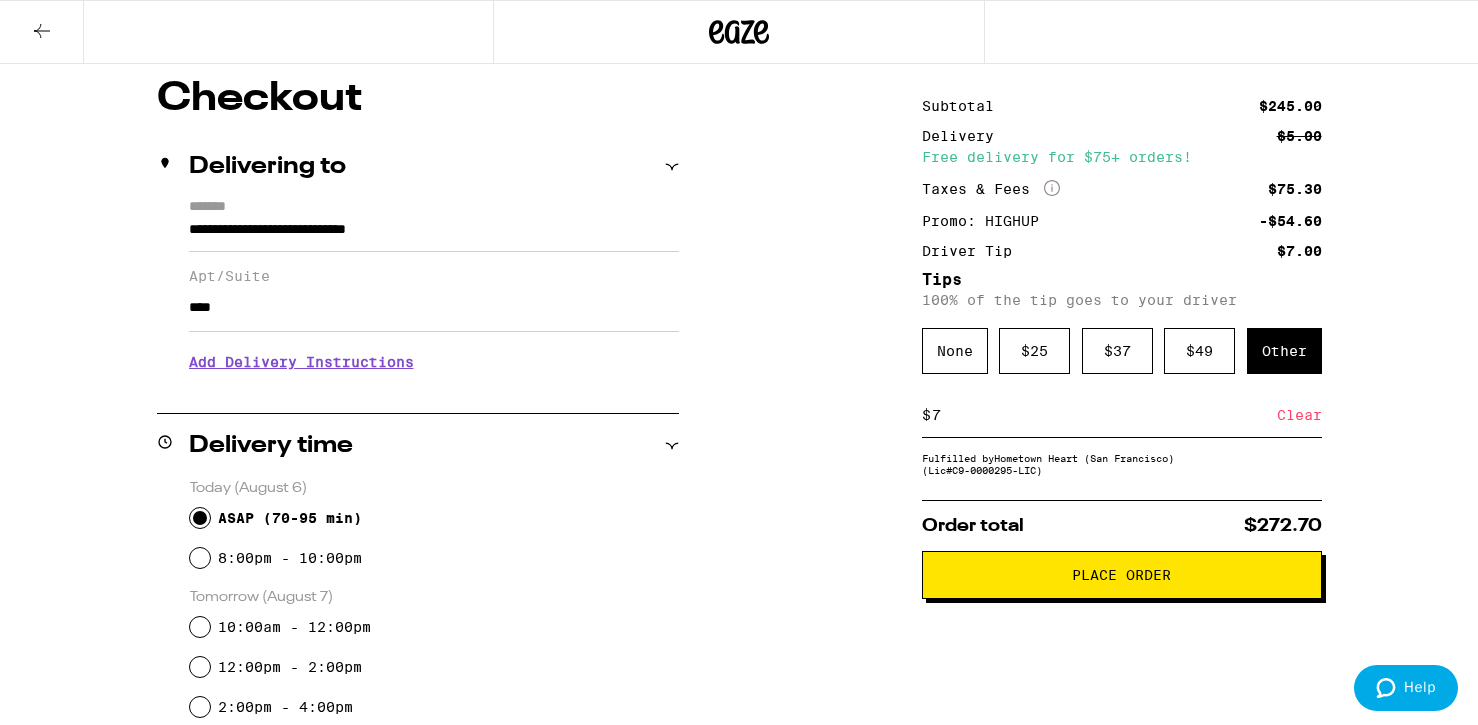 click on "Place Order" at bounding box center (1121, 575) 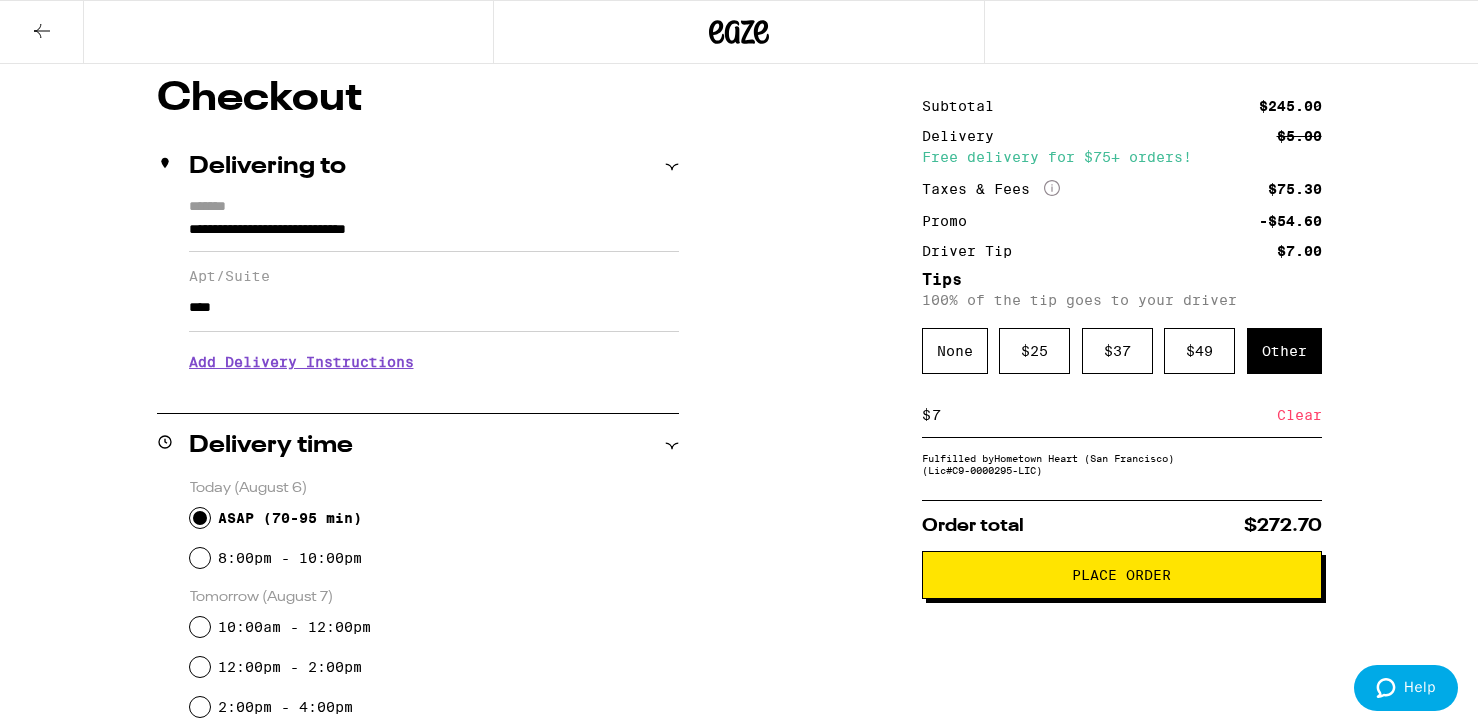 scroll, scrollTop: 0, scrollLeft: 0, axis: both 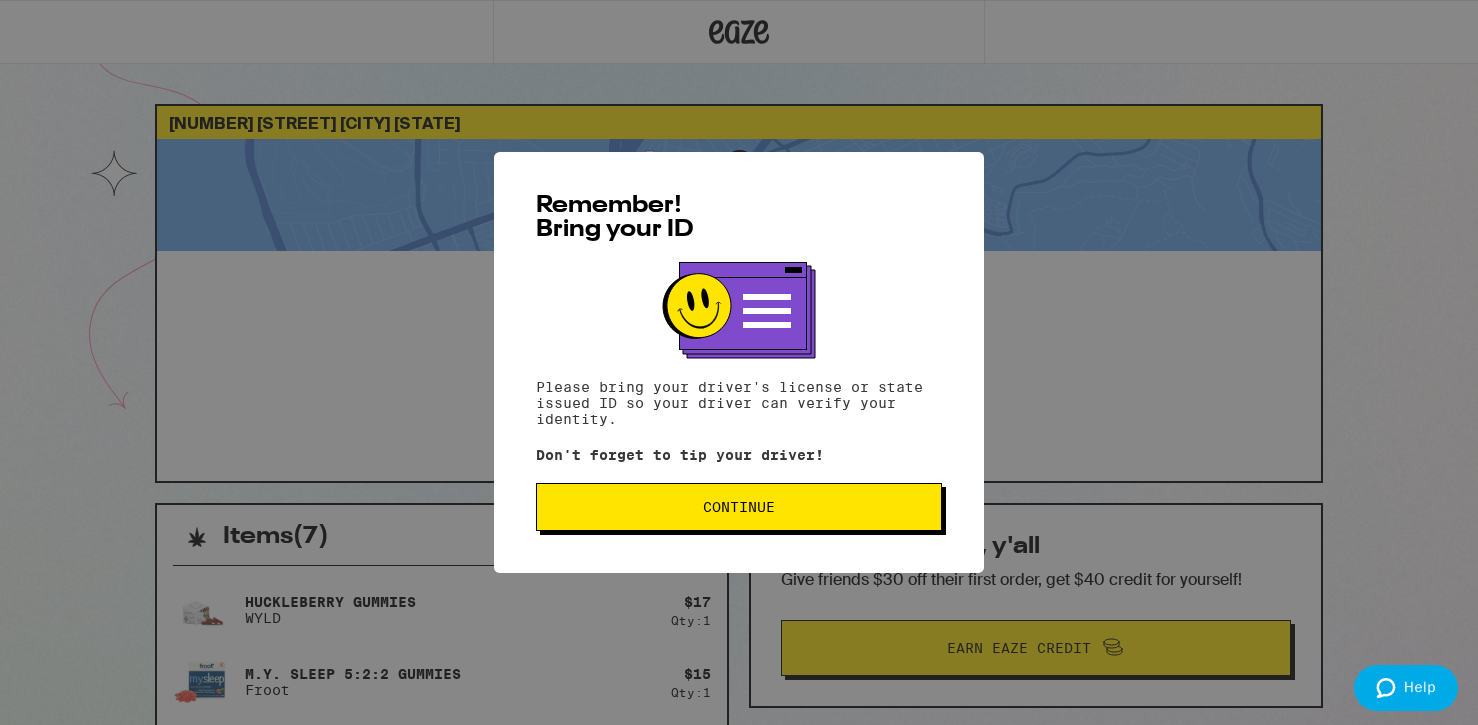 click on "Continue" at bounding box center (739, 507) 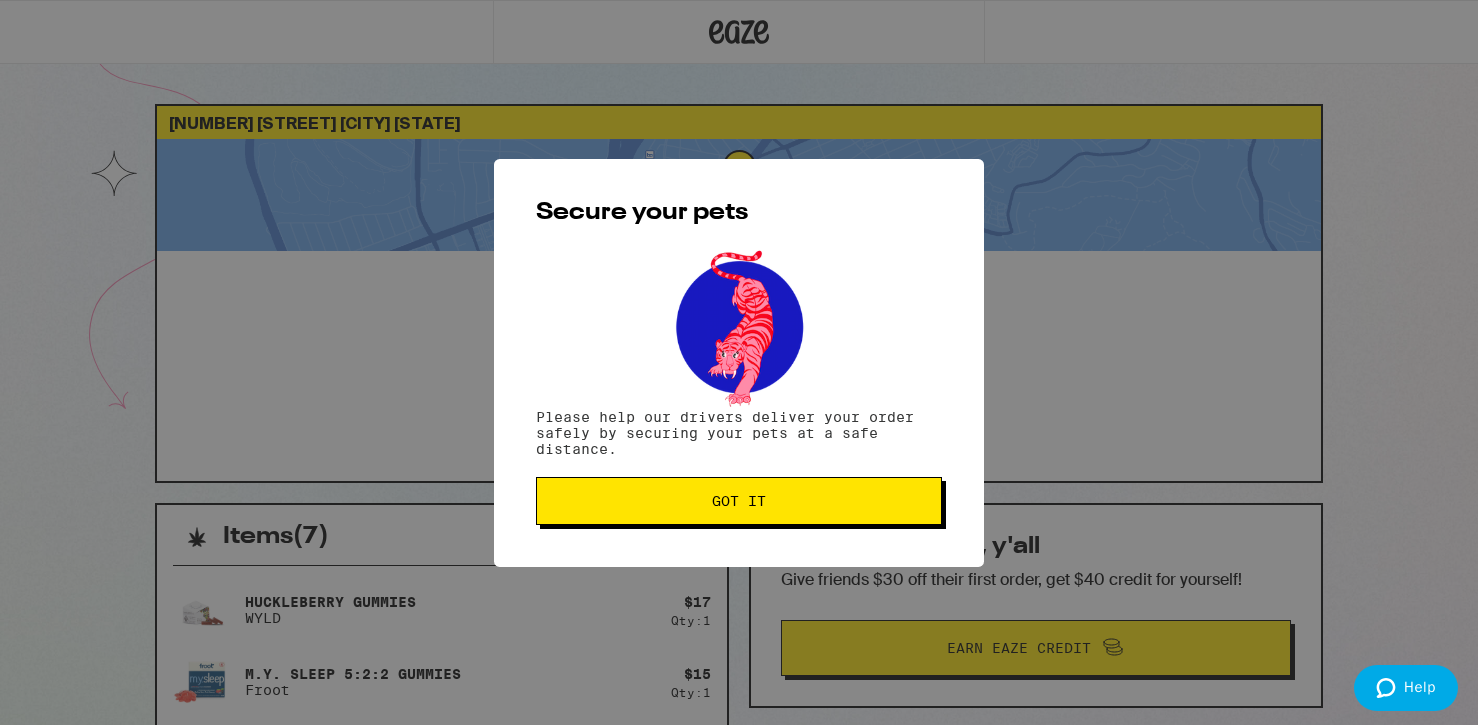 scroll, scrollTop: 3, scrollLeft: 0, axis: vertical 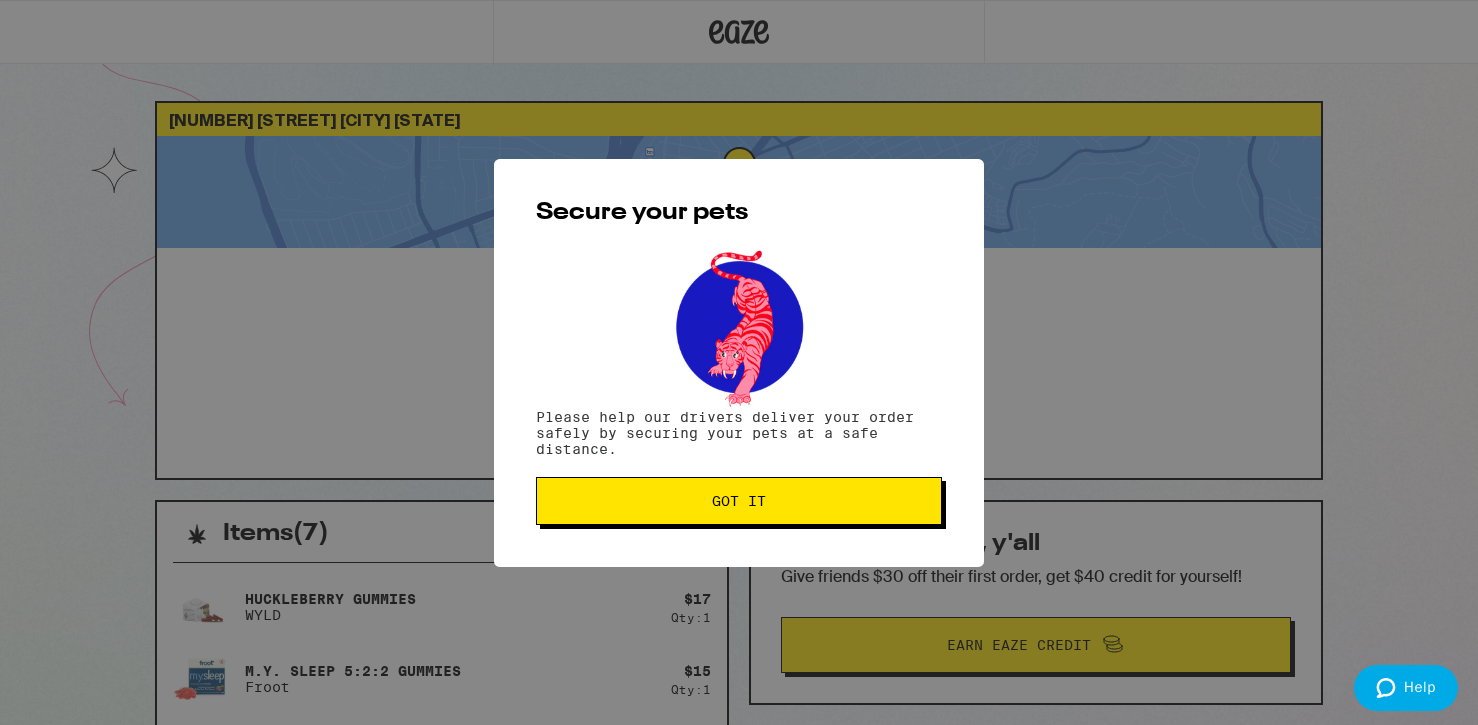 click on "Got it" at bounding box center [739, 501] 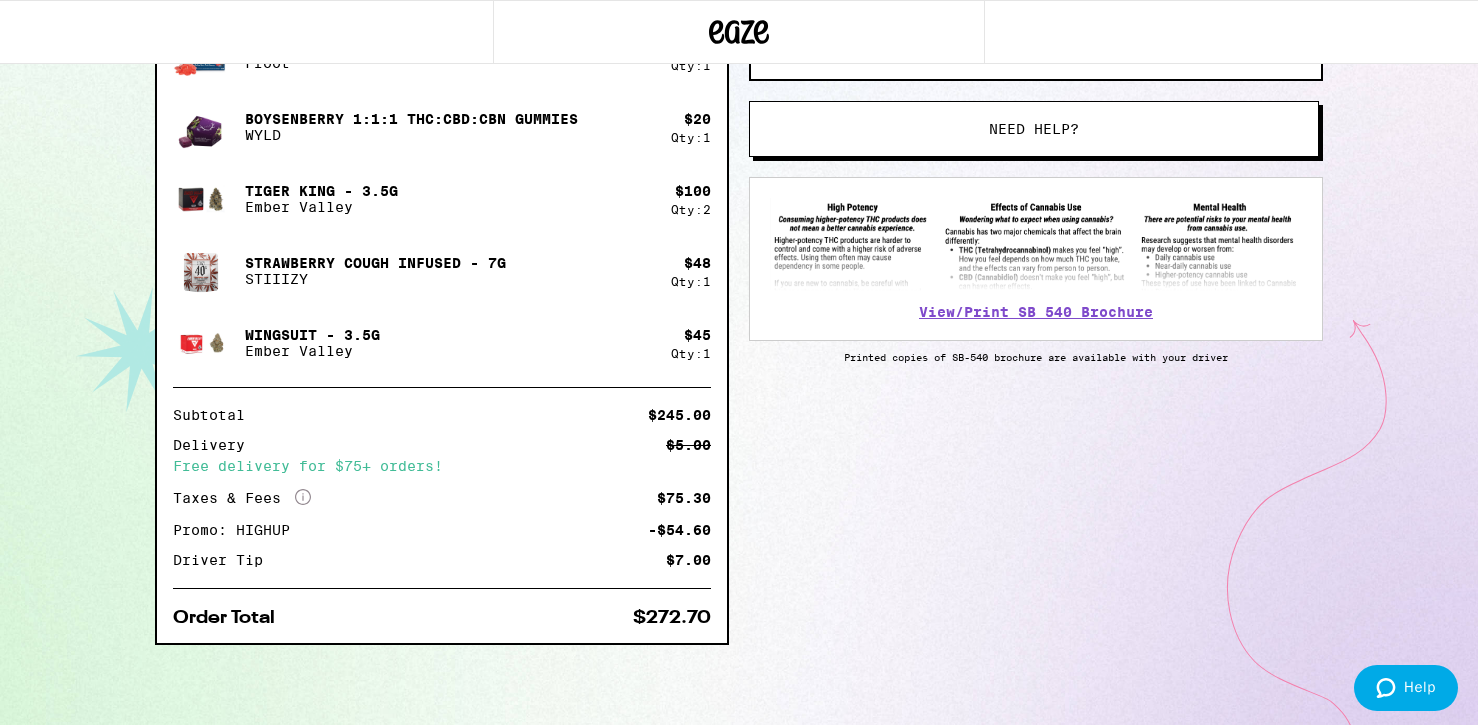 scroll, scrollTop: 0, scrollLeft: 0, axis: both 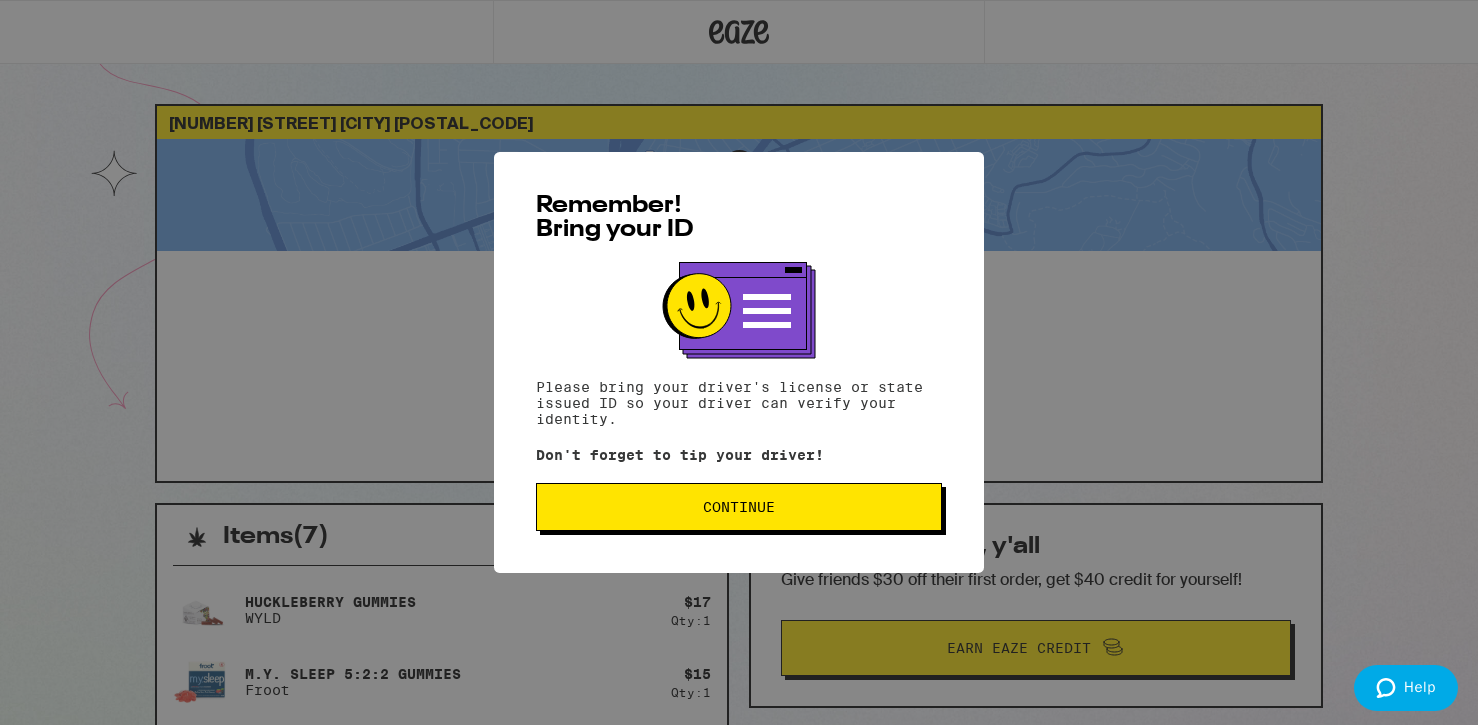 click on "Continue" at bounding box center [739, 507] 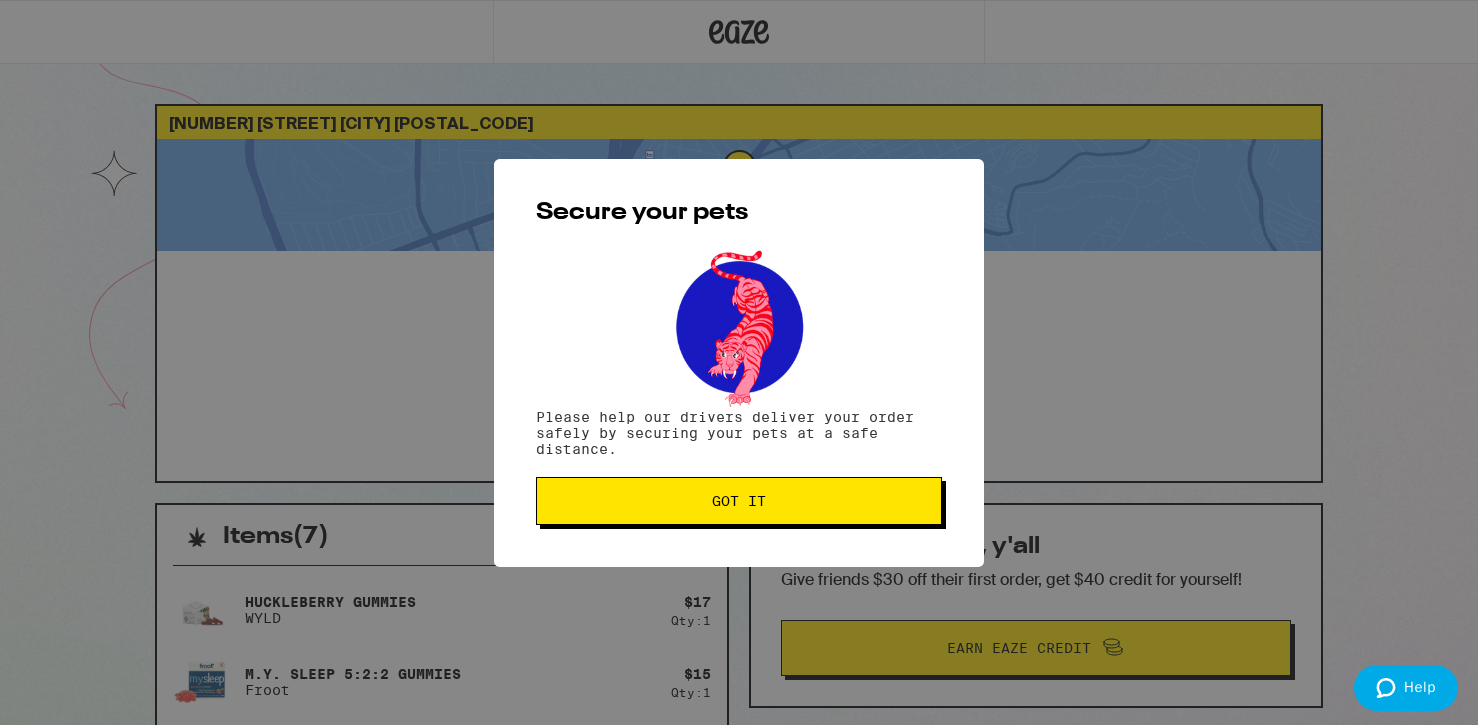 click on "Got it" at bounding box center [739, 501] 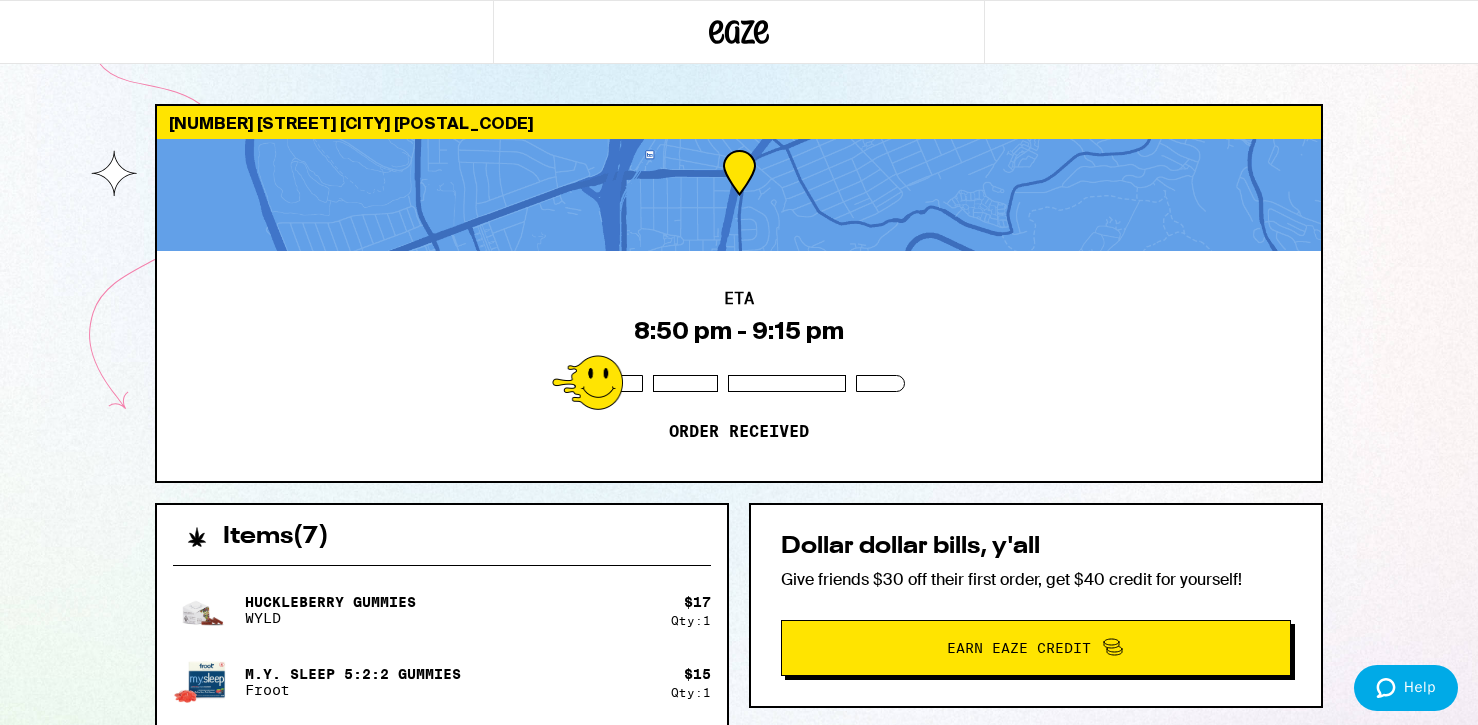 scroll, scrollTop: 0, scrollLeft: 0, axis: both 